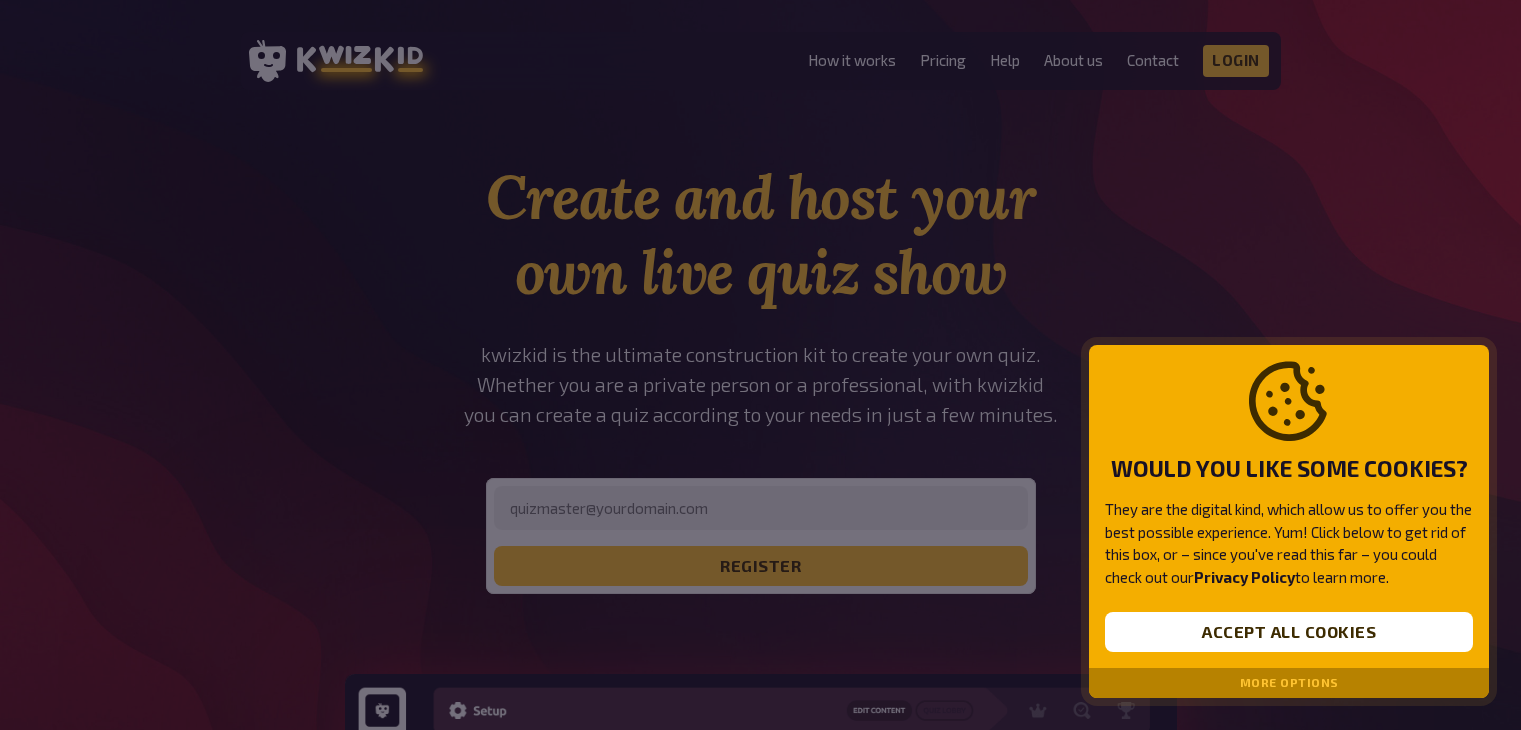 scroll, scrollTop: 0, scrollLeft: 0, axis: both 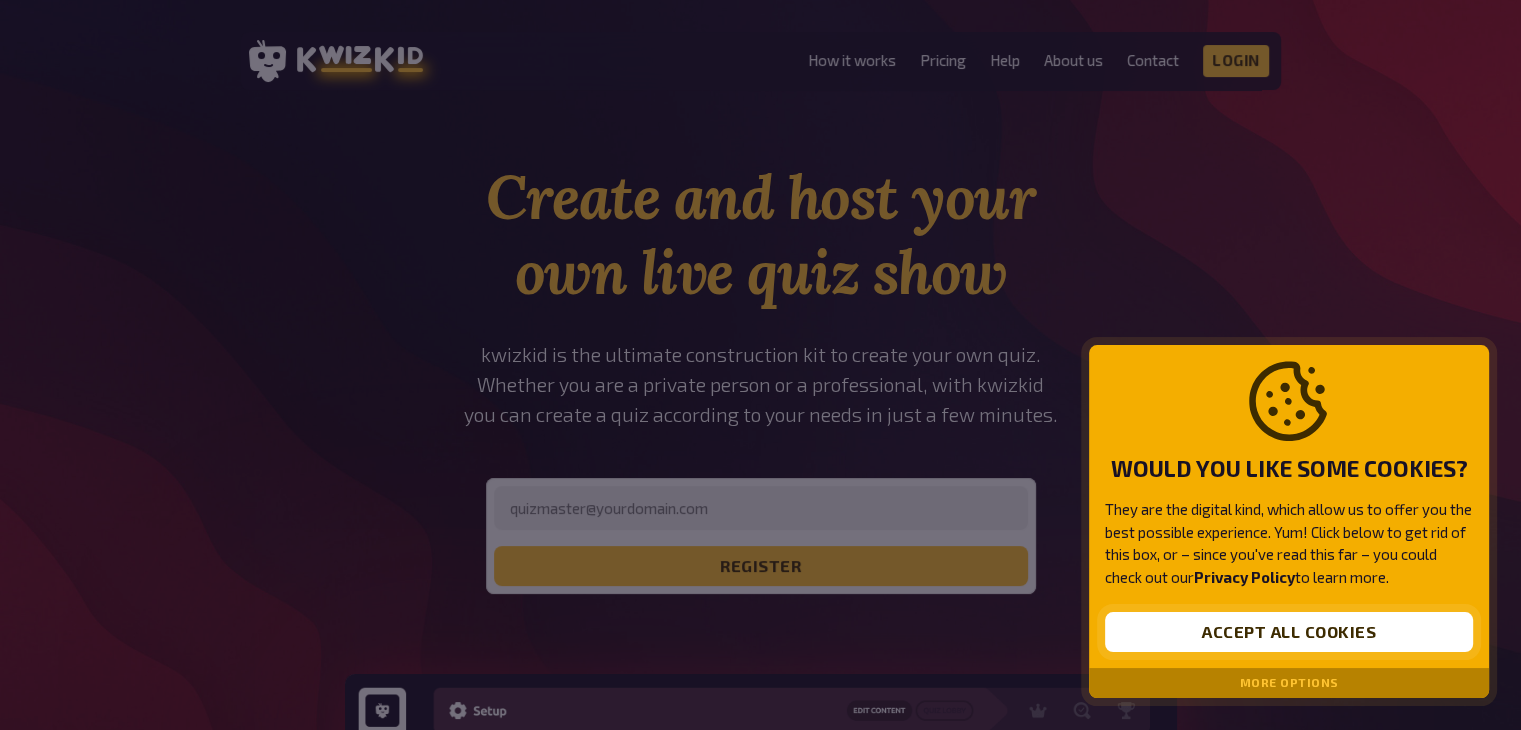 click on "Accept all cookies" at bounding box center (1289, 632) 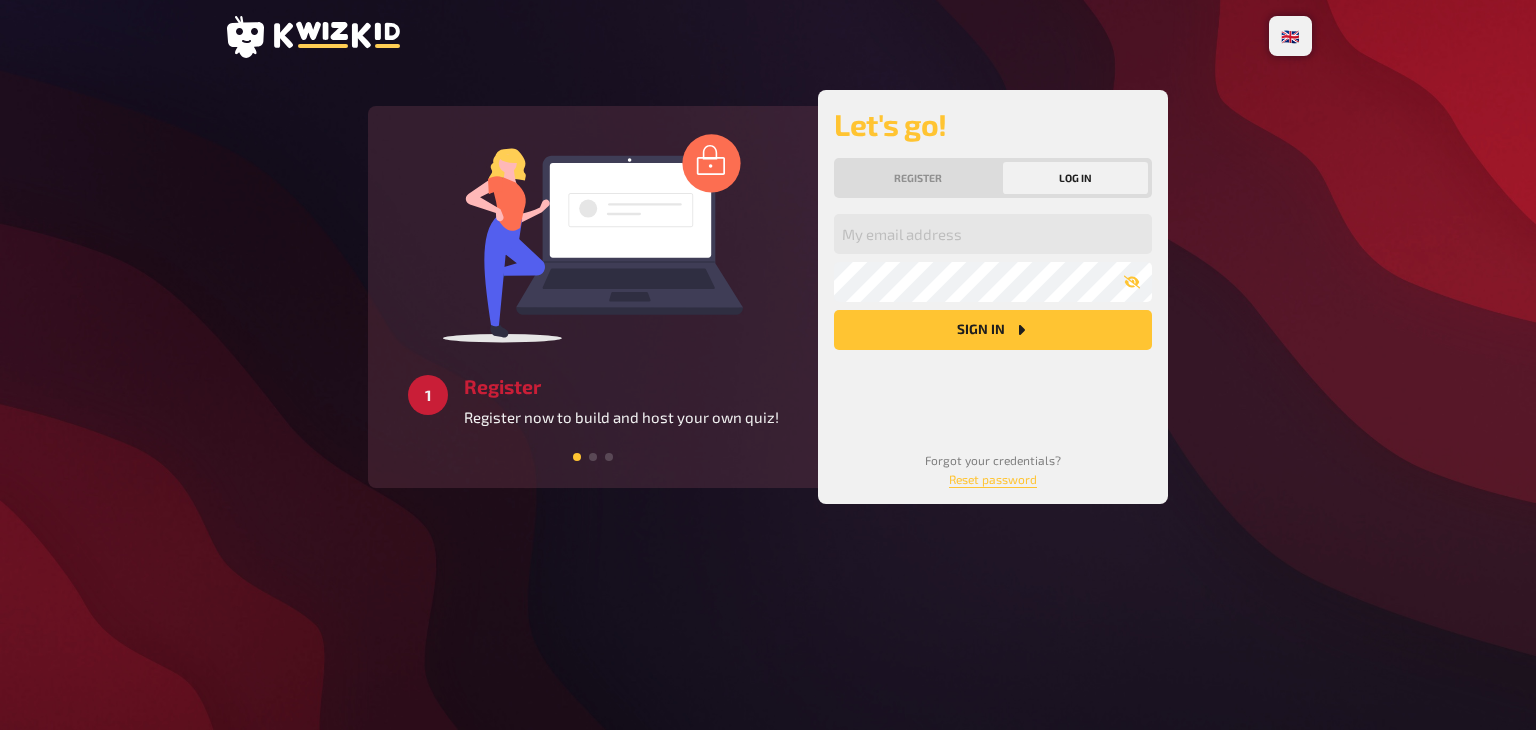 scroll, scrollTop: 0, scrollLeft: 0, axis: both 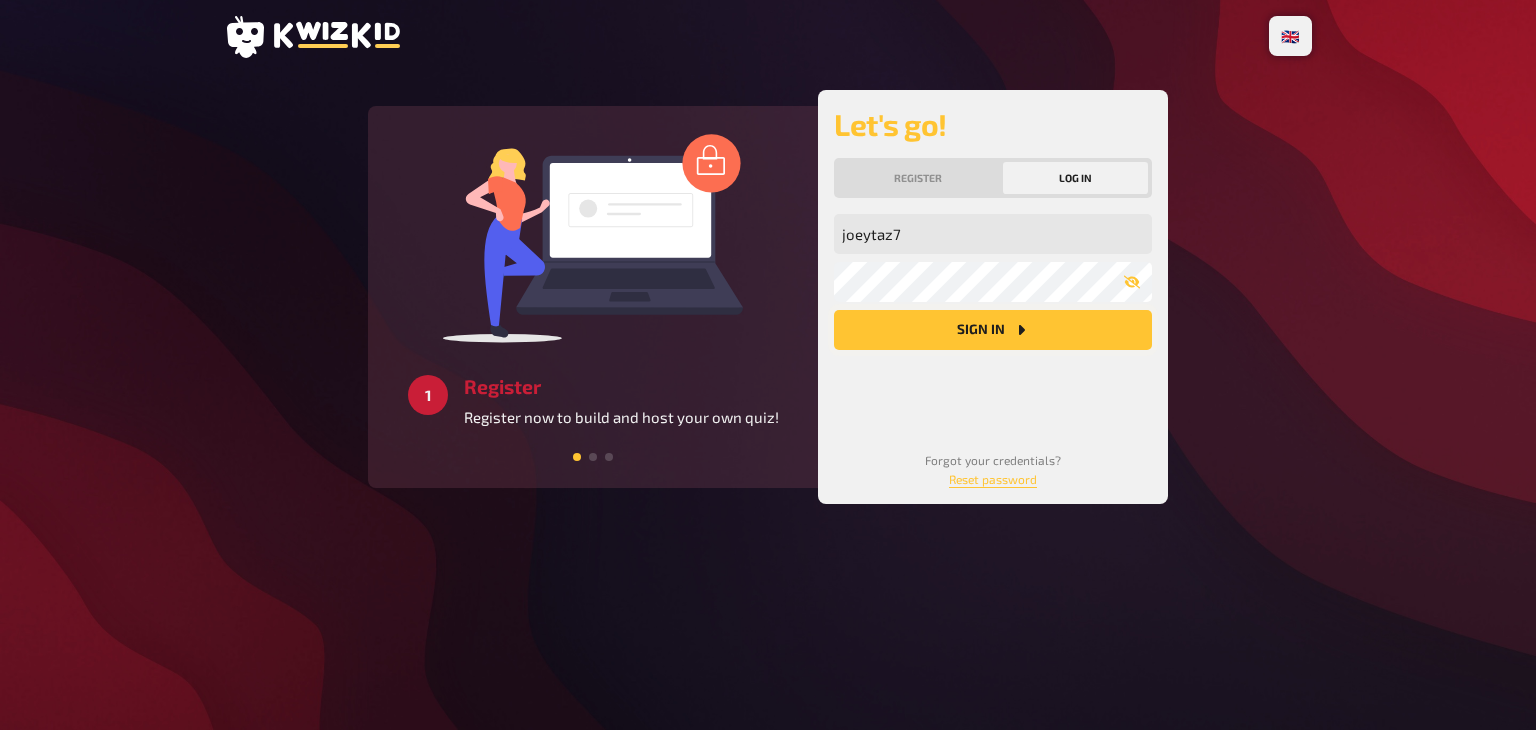 click on "Sign in" at bounding box center (993, 330) 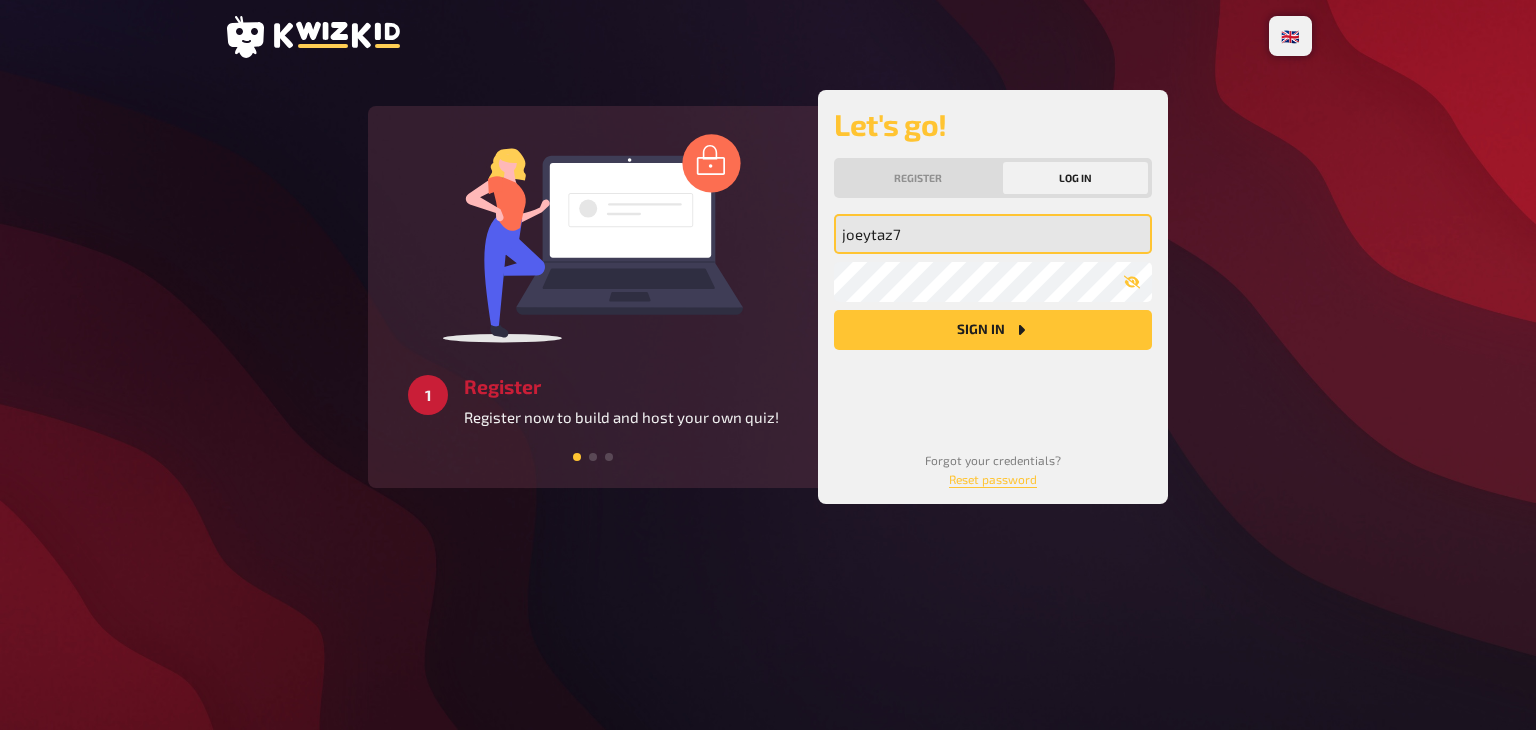 click on "joeytaz7" at bounding box center (993, 234) 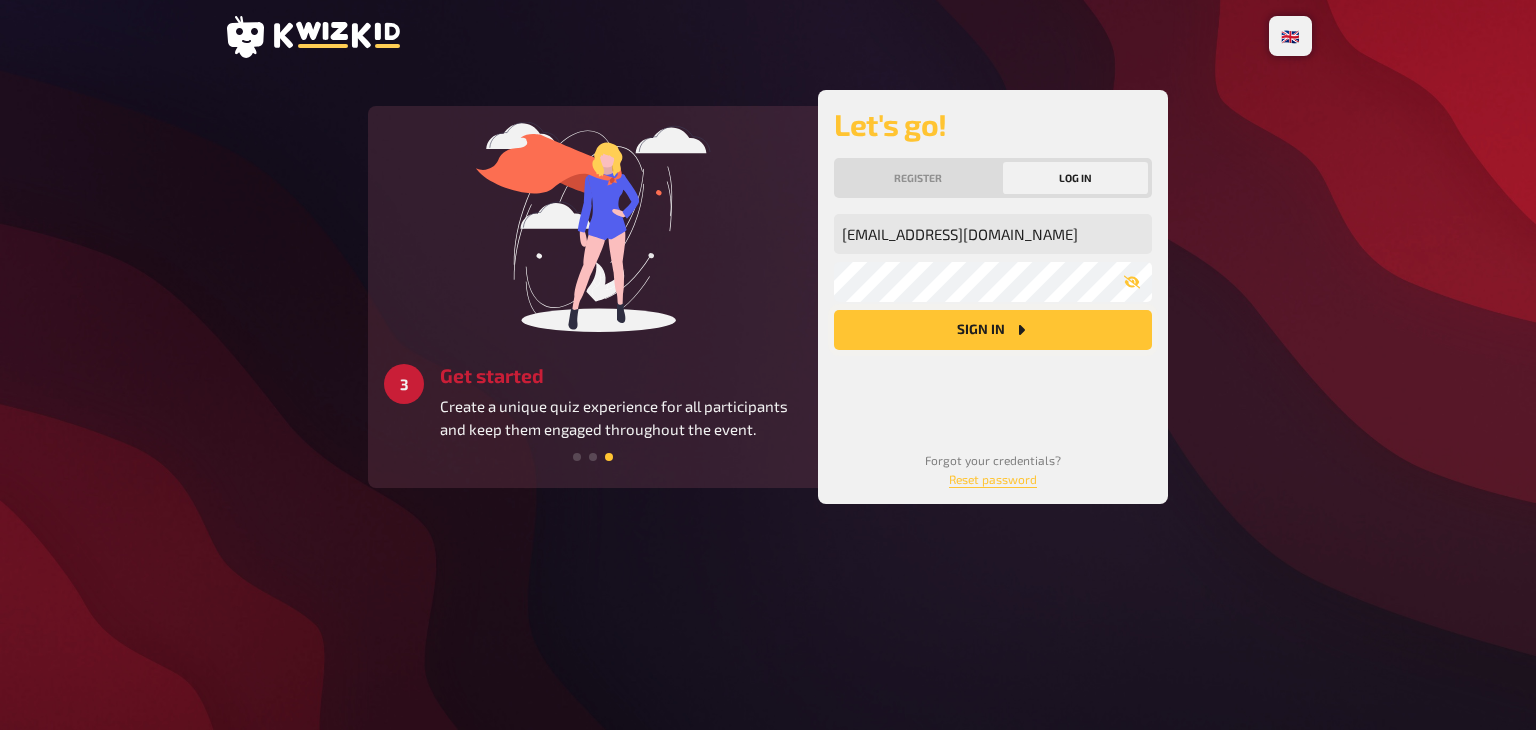 type on "[EMAIL_ADDRESS][DOMAIN_NAME]" 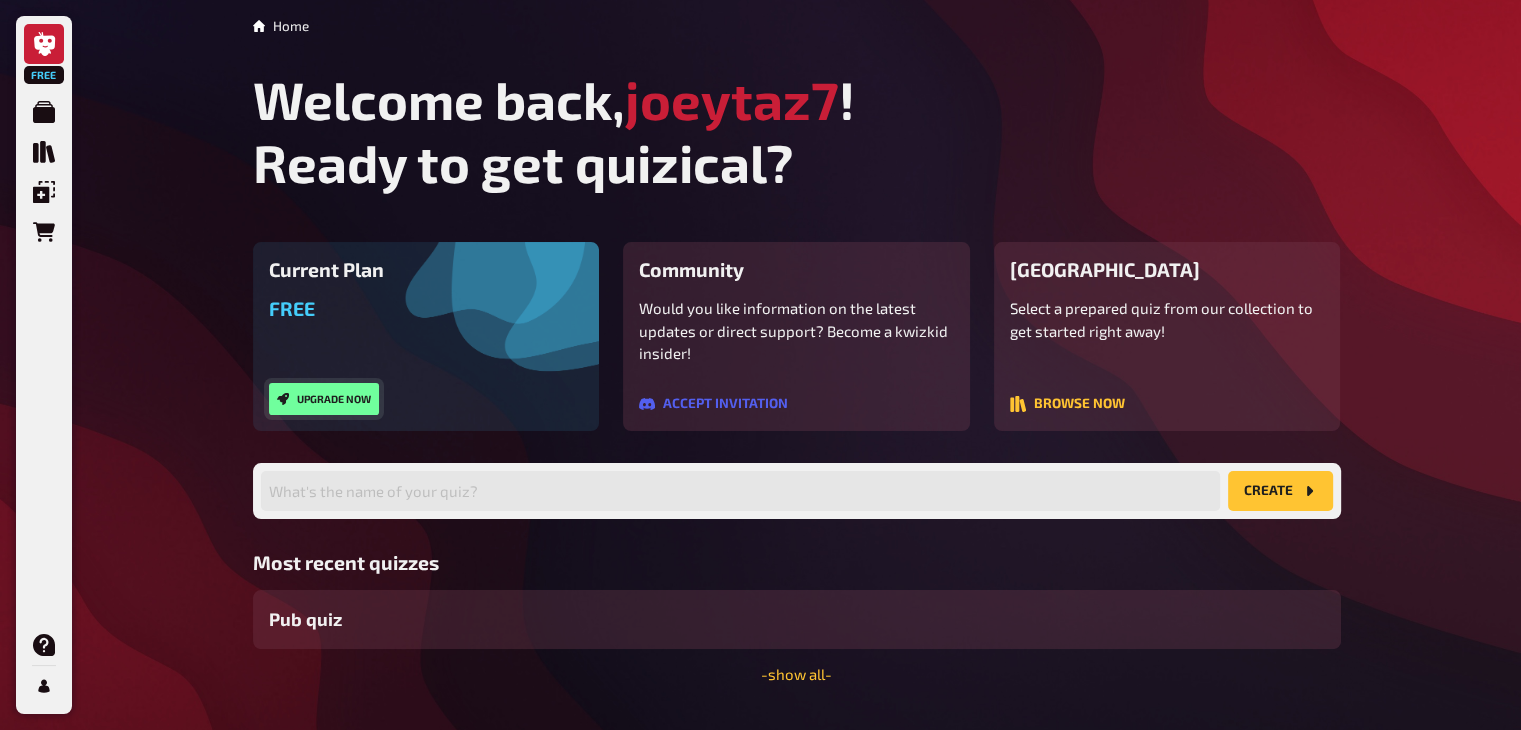 click on "Upgrade now" at bounding box center (324, 399) 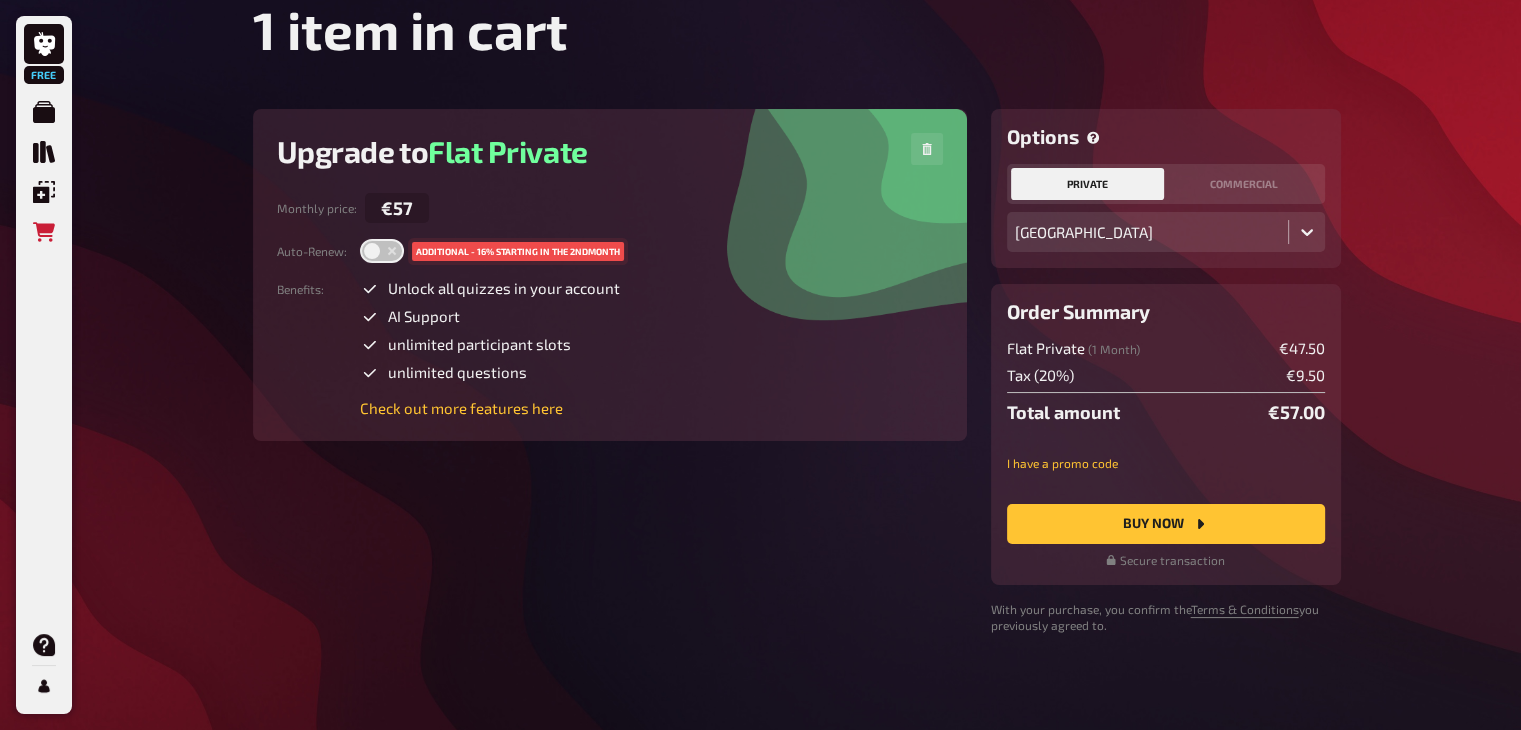 scroll, scrollTop: 72, scrollLeft: 0, axis: vertical 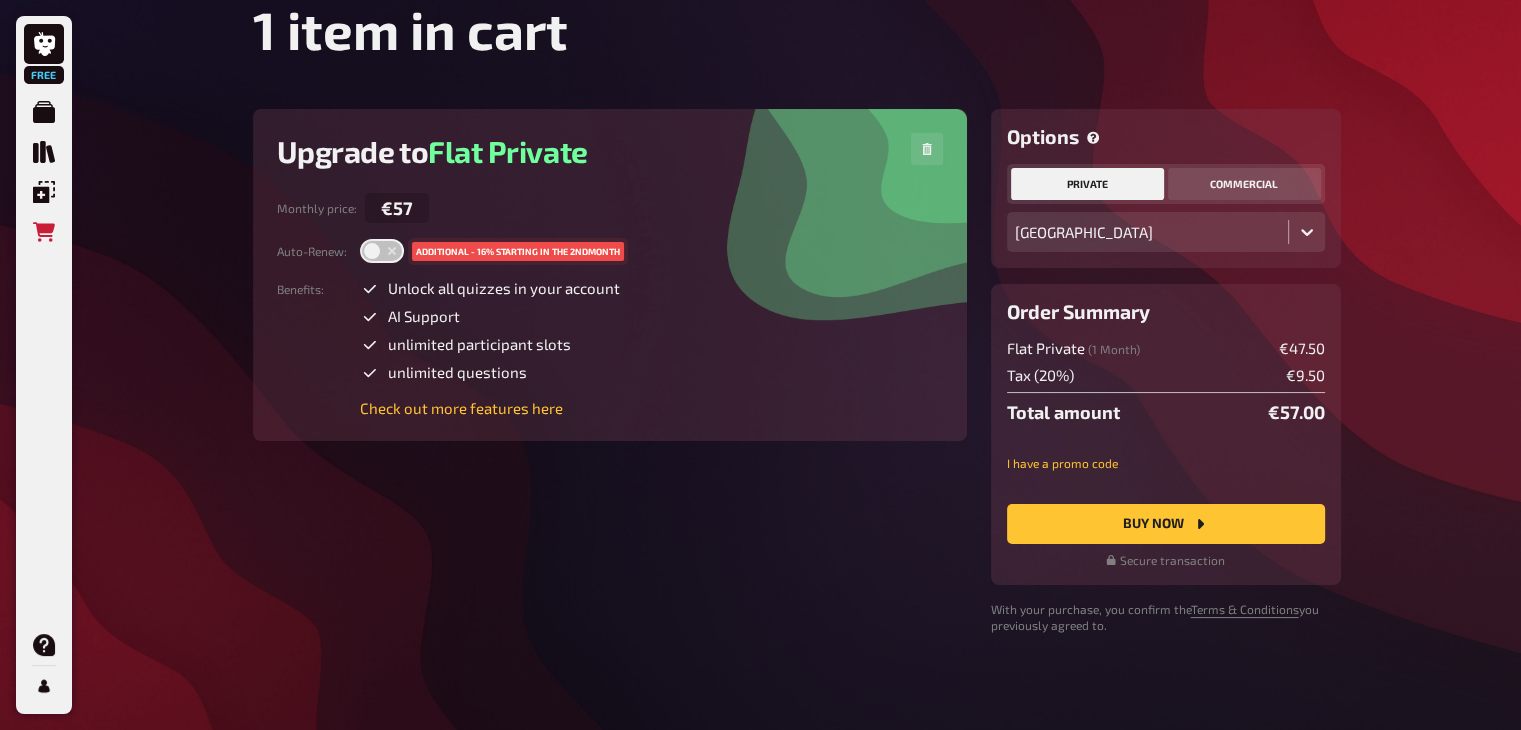 click on "commercial" at bounding box center [1244, 184] 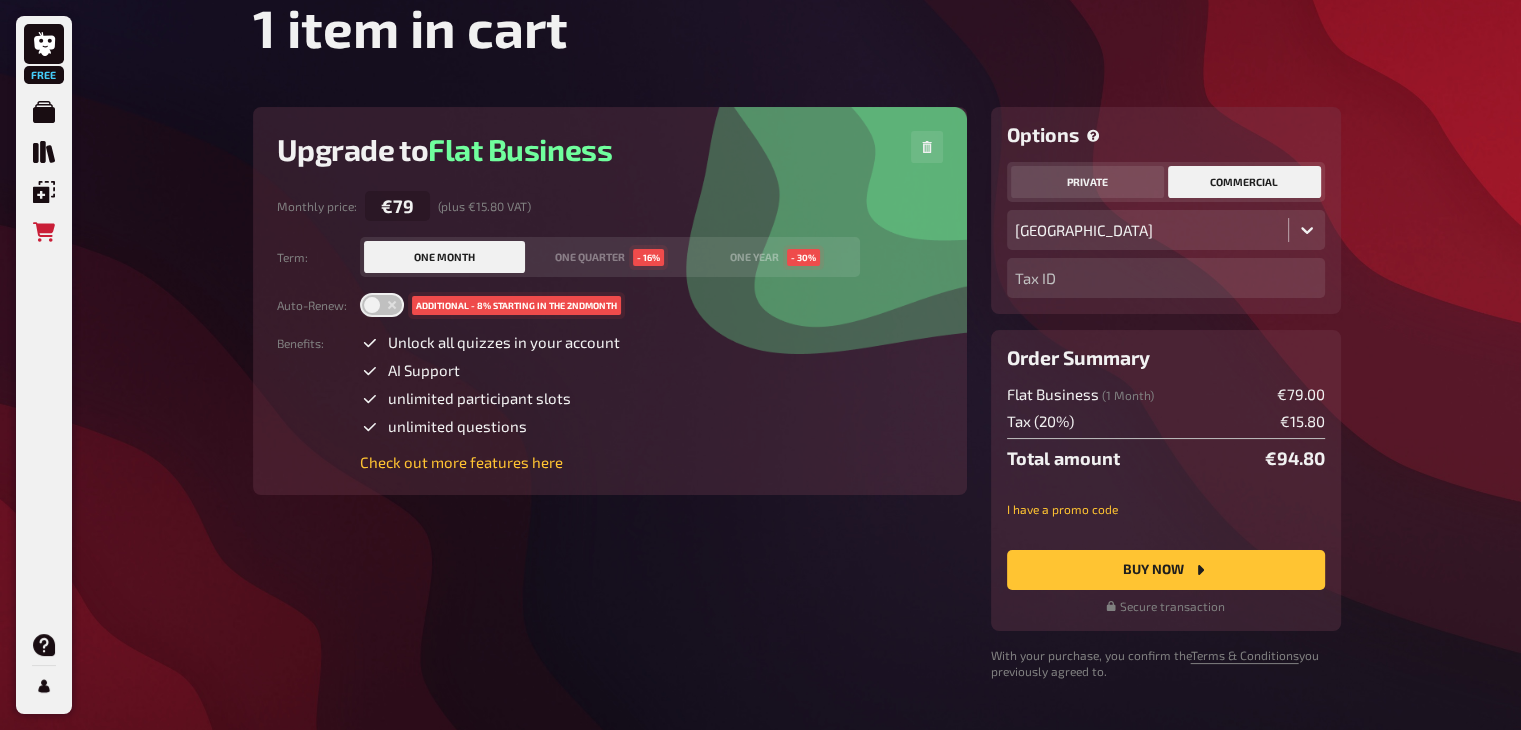 click on "private" at bounding box center (1087, 182) 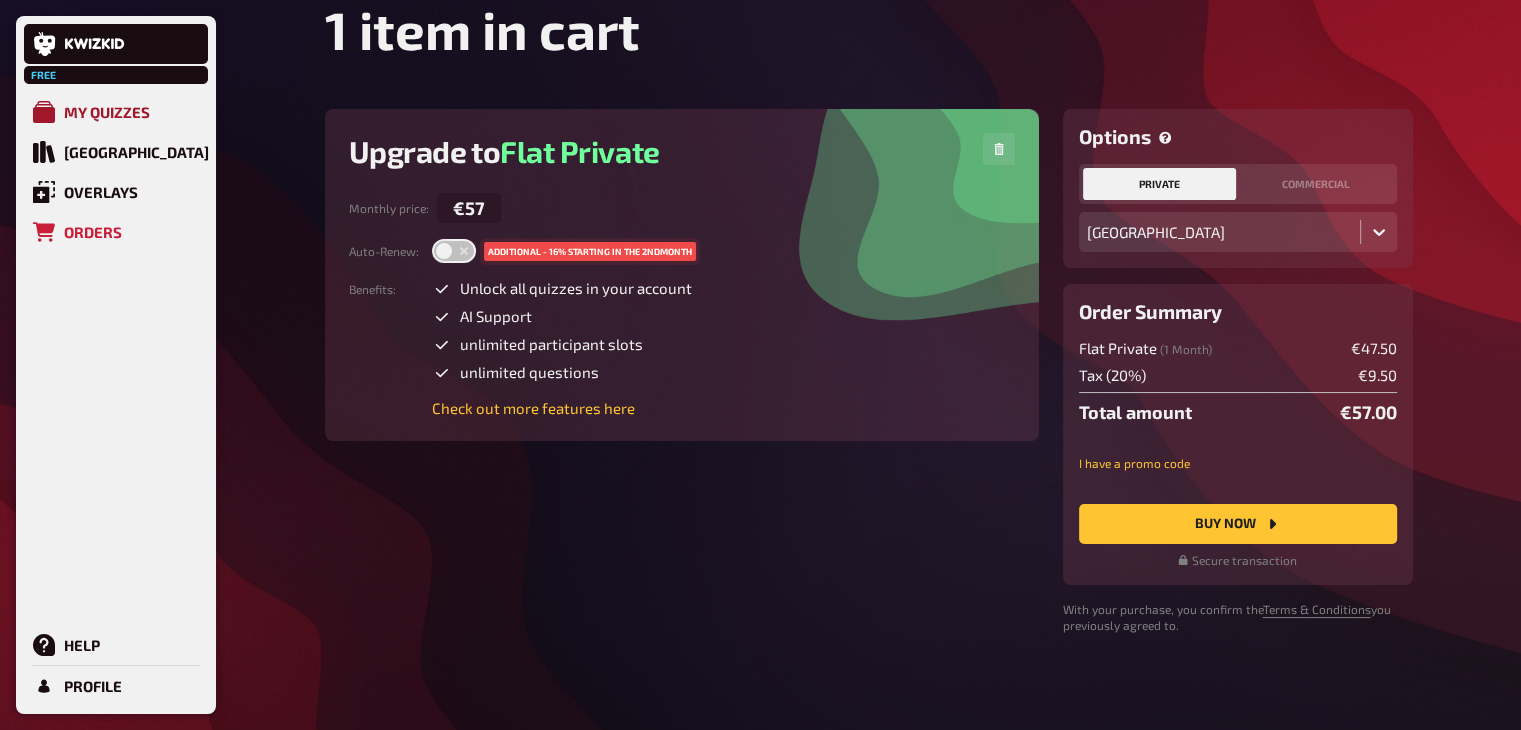 click on "My Quizzes" at bounding box center (116, 112) 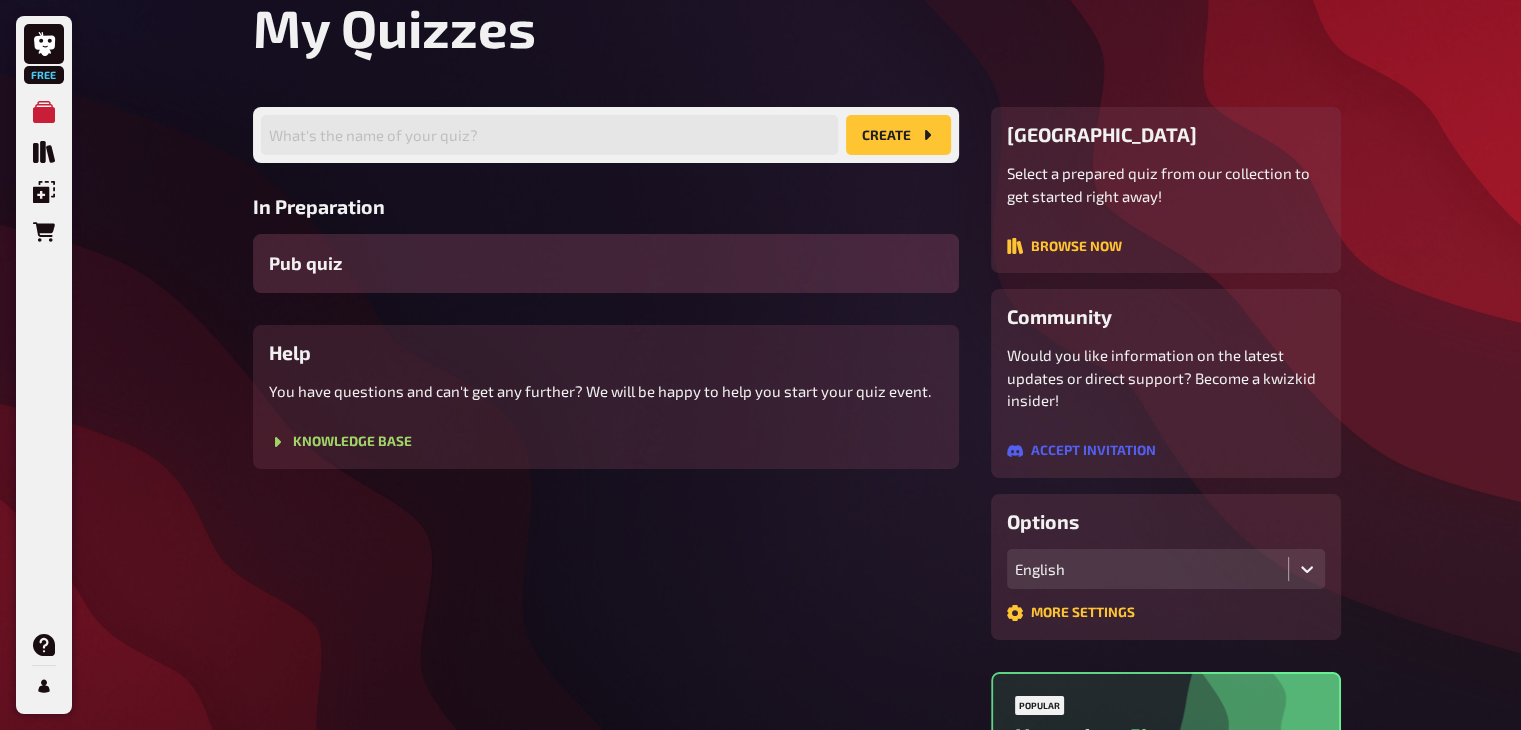click on "Pub quiz" at bounding box center (606, 263) 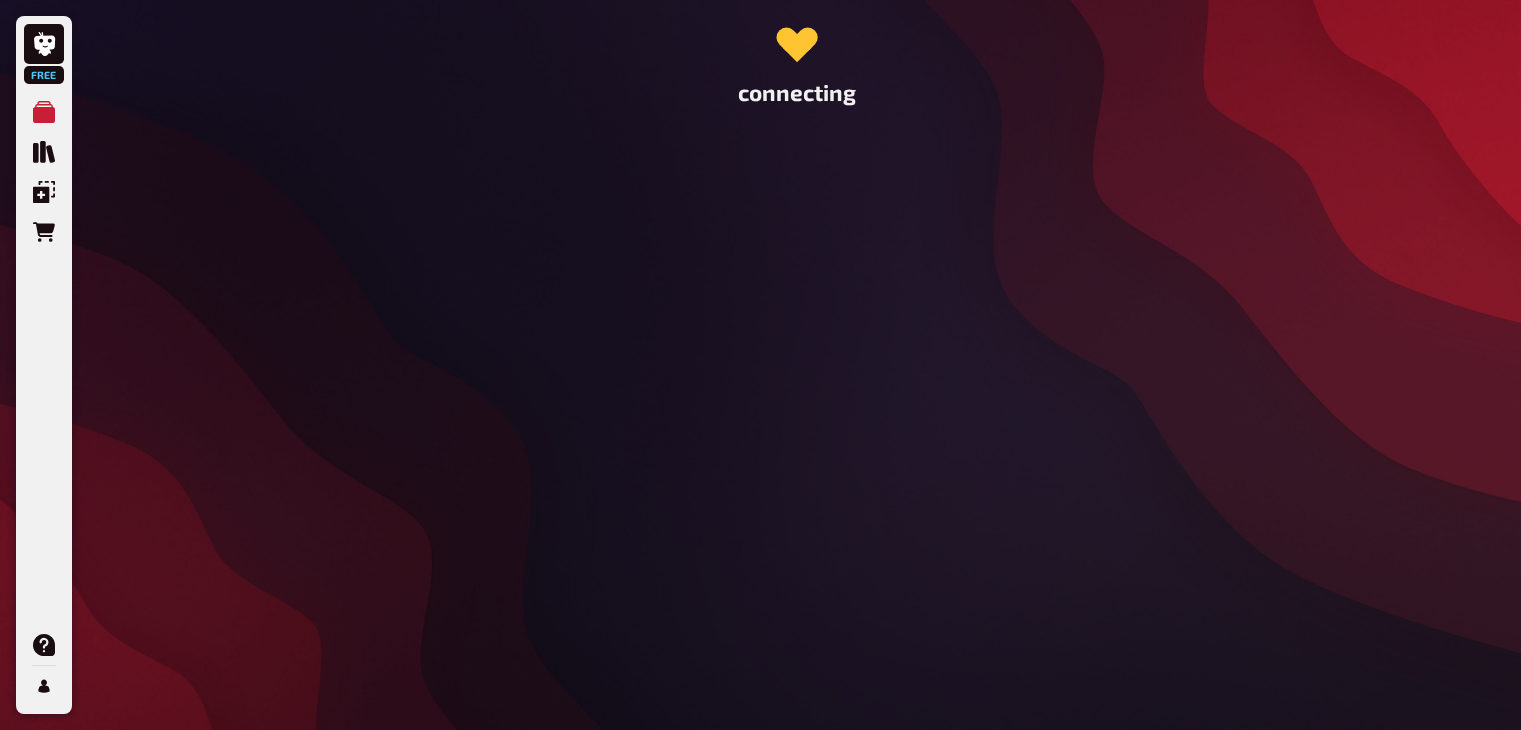 scroll, scrollTop: 0, scrollLeft: 0, axis: both 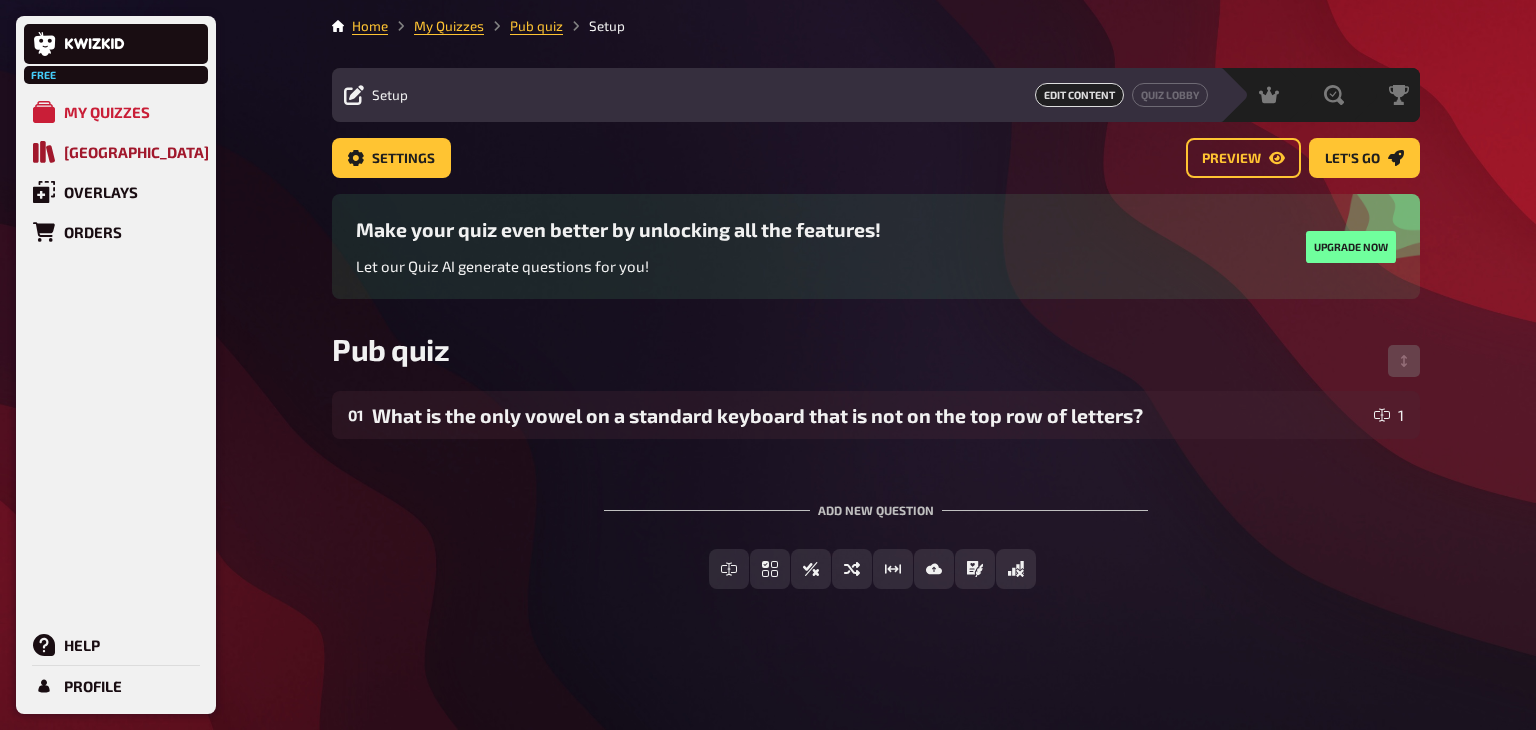 click 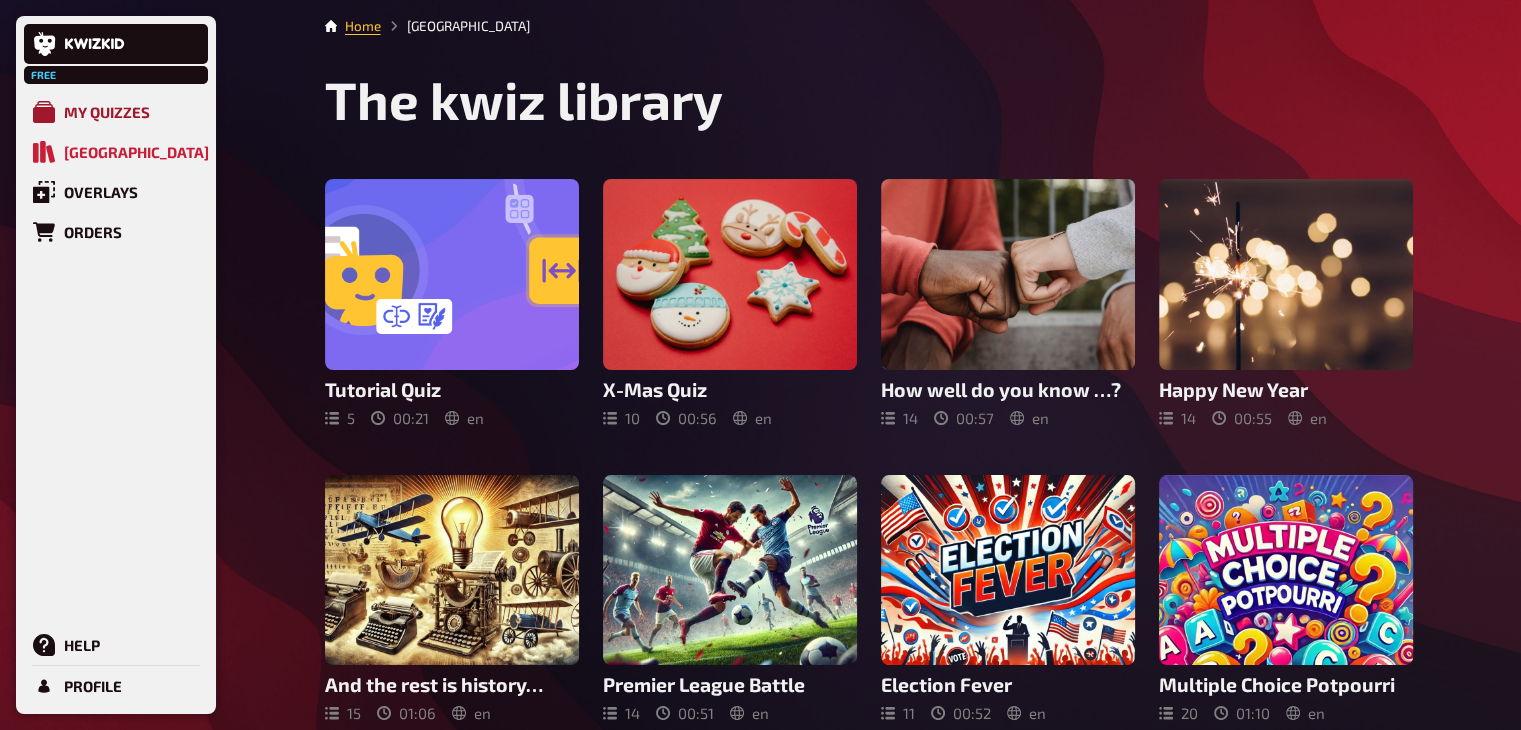 click on "My Quizzes" at bounding box center (116, 112) 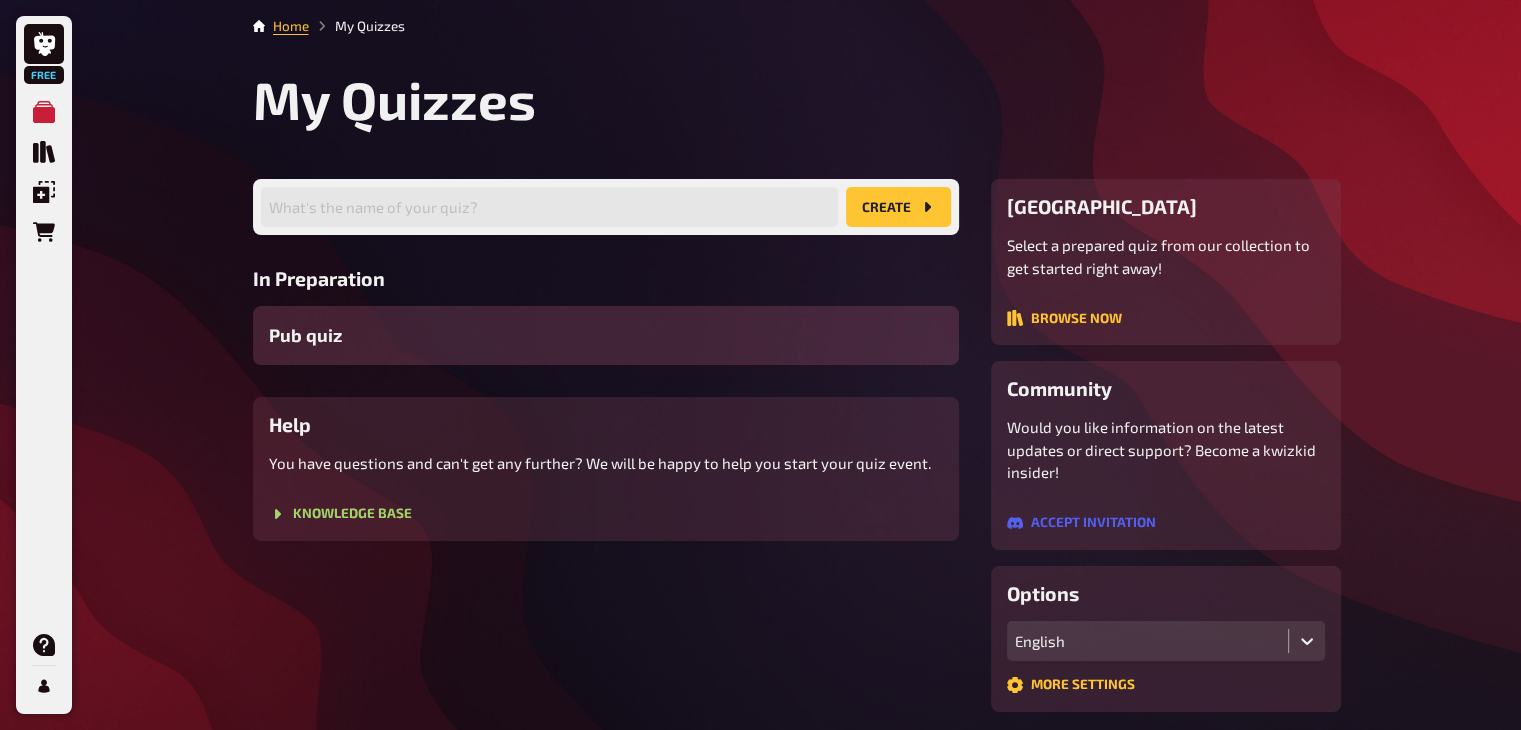 click on "Pub quiz" at bounding box center [606, 335] 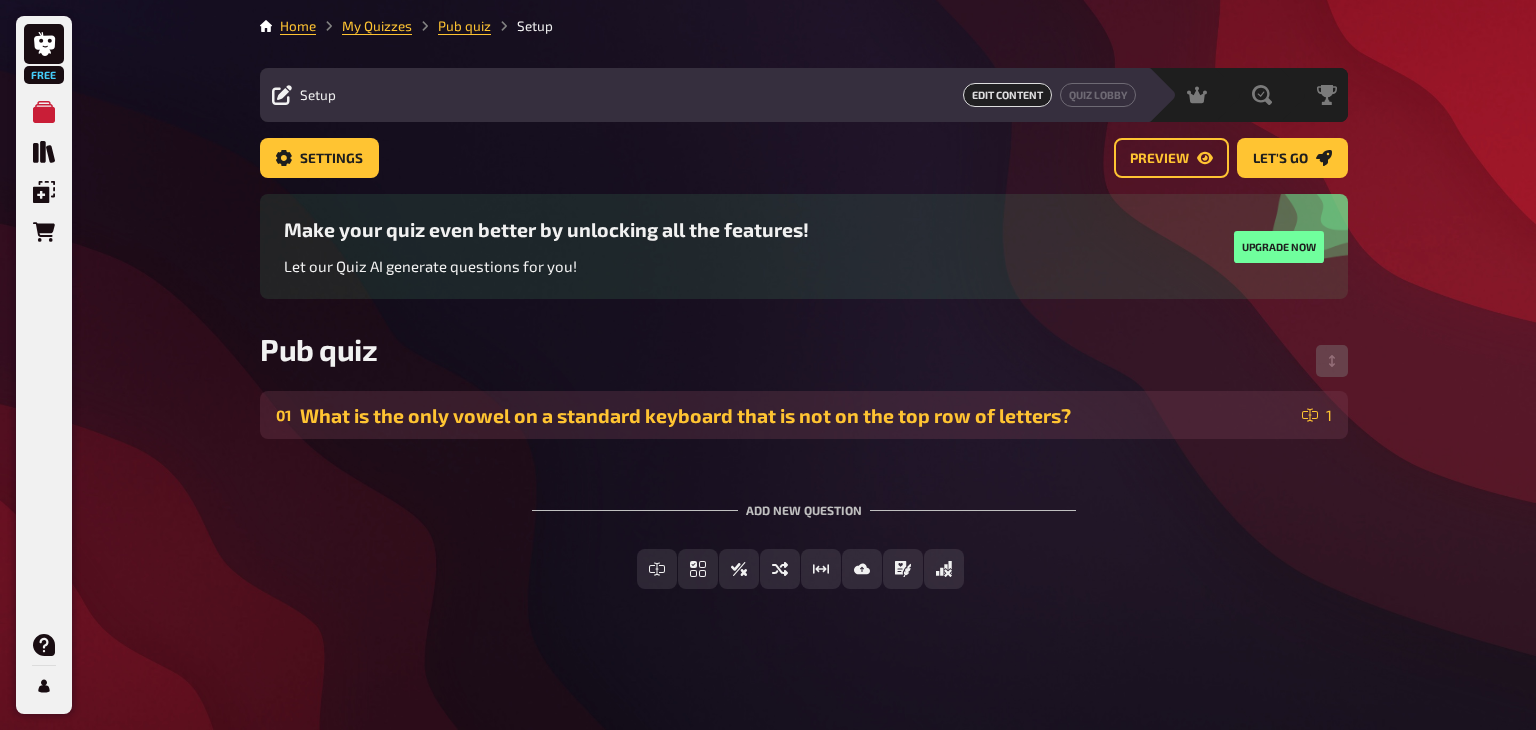 click on "01 What is the only vowel on a standard keyboard that is not on the top row of letters? 1" at bounding box center [804, 415] 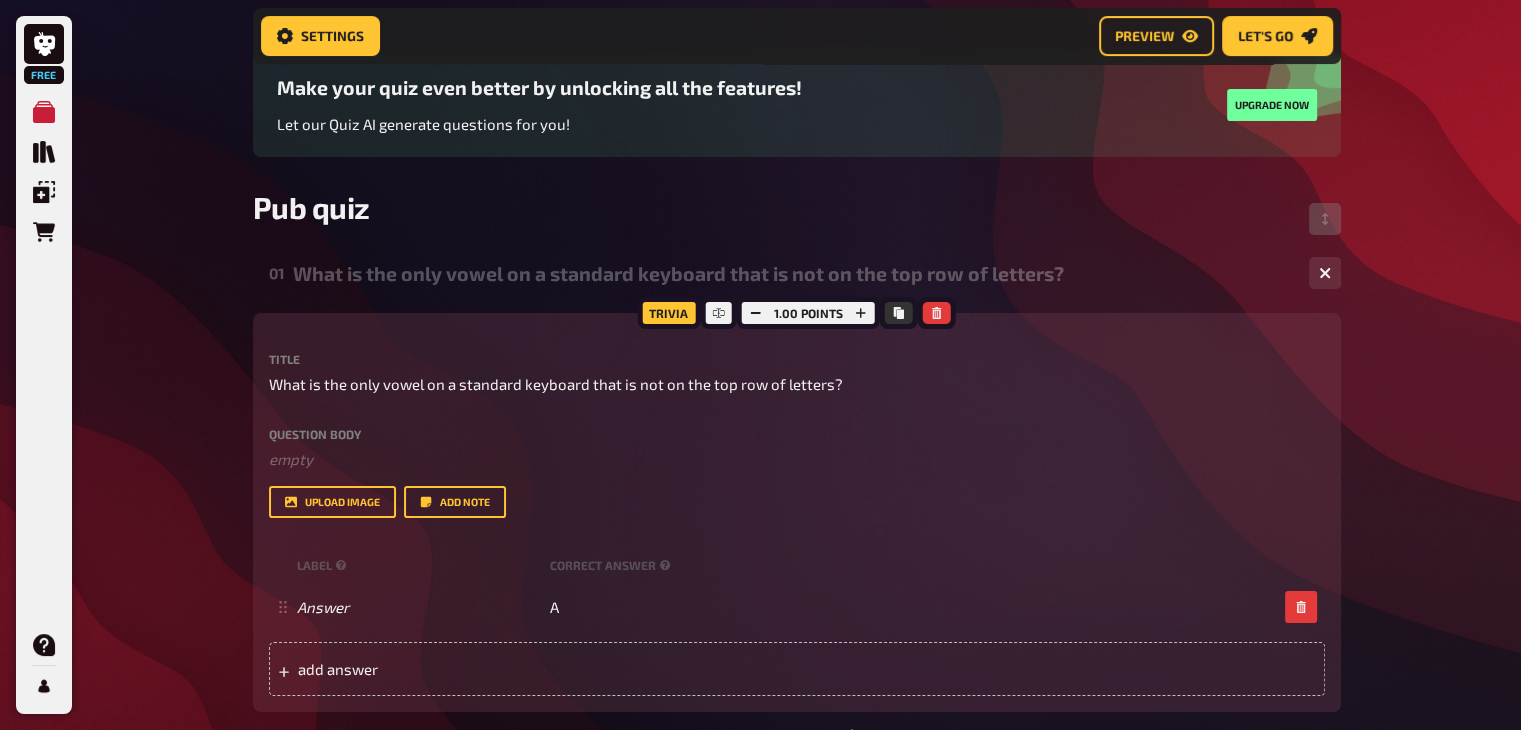 scroll, scrollTop: 212, scrollLeft: 0, axis: vertical 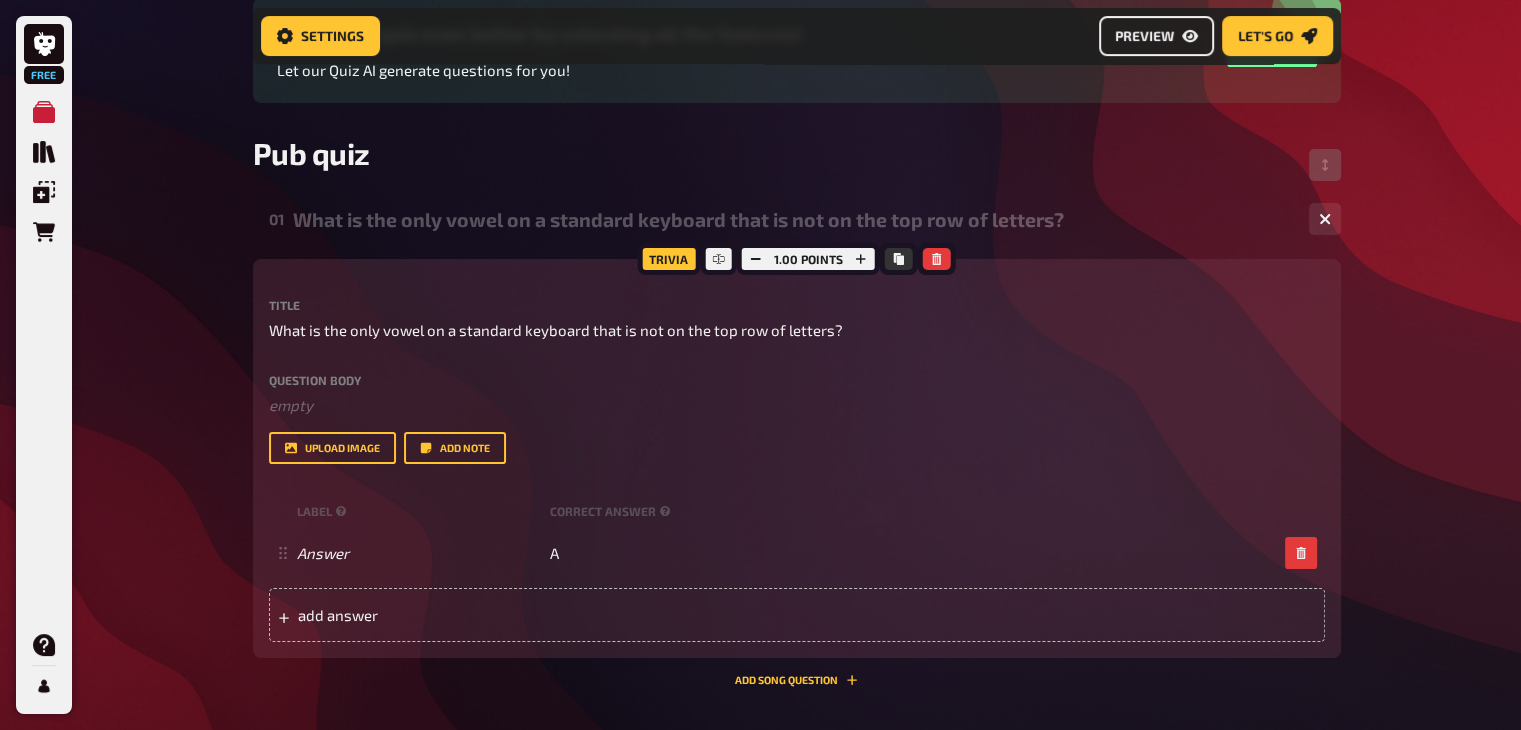 click on "Preview" at bounding box center (1156, 36) 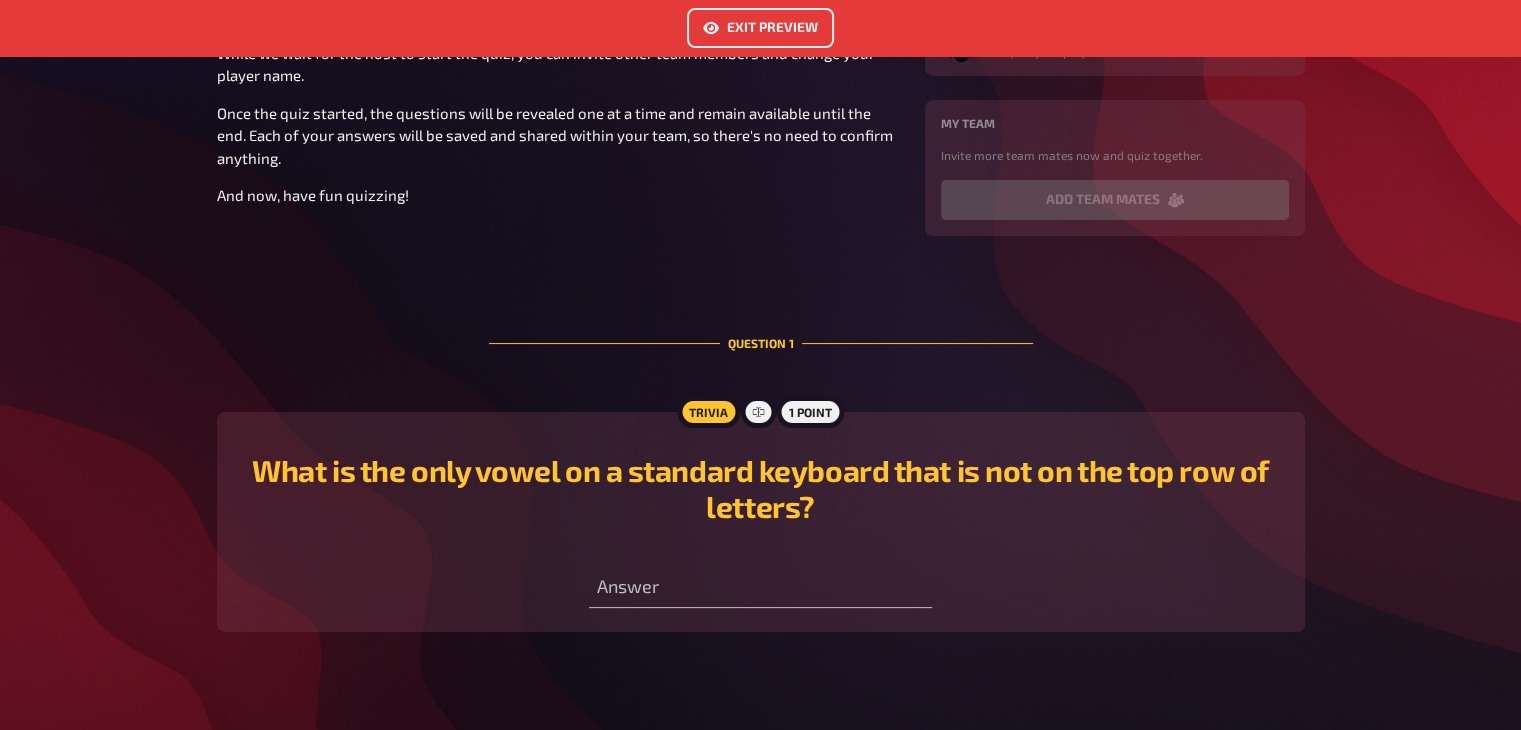 scroll, scrollTop: 292, scrollLeft: 0, axis: vertical 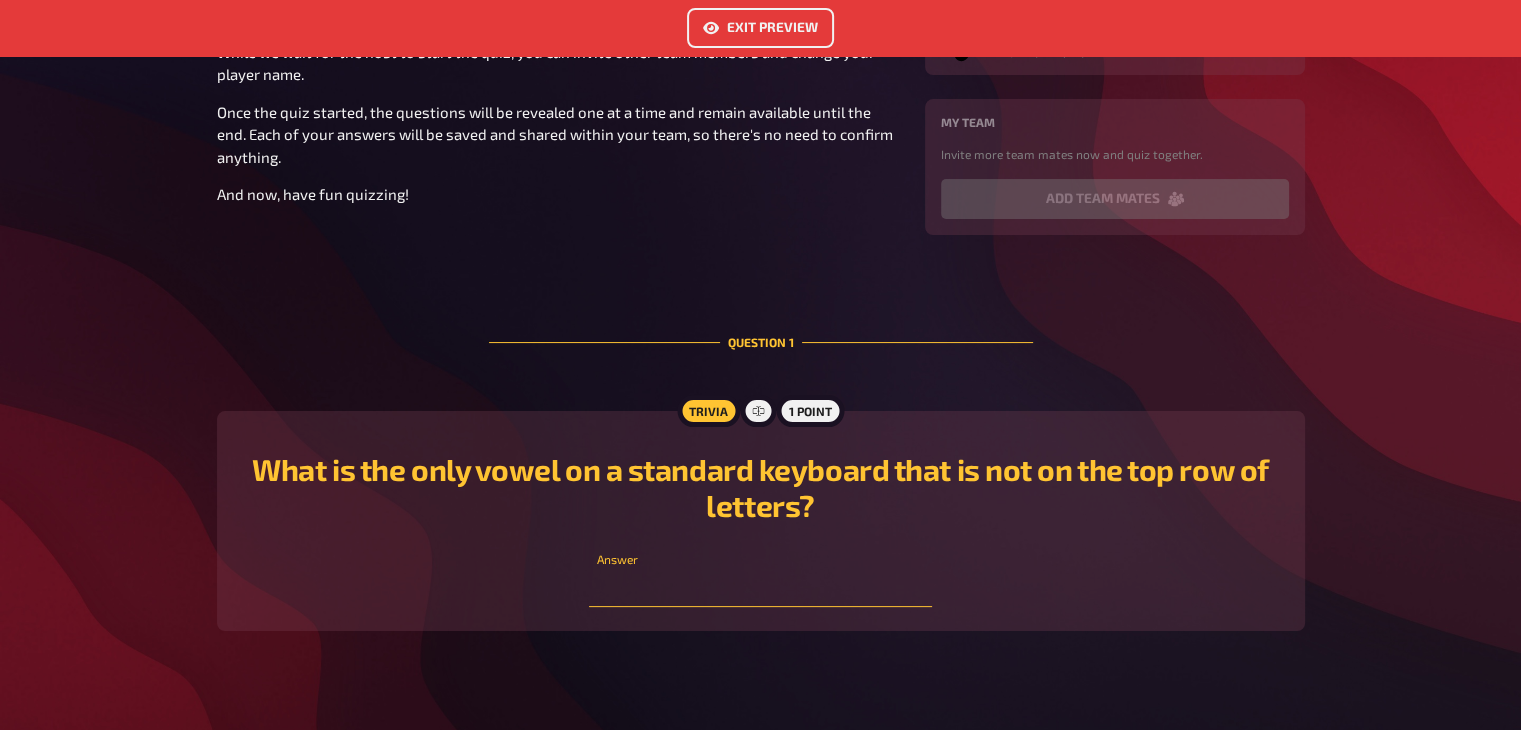 click at bounding box center [760, 587] 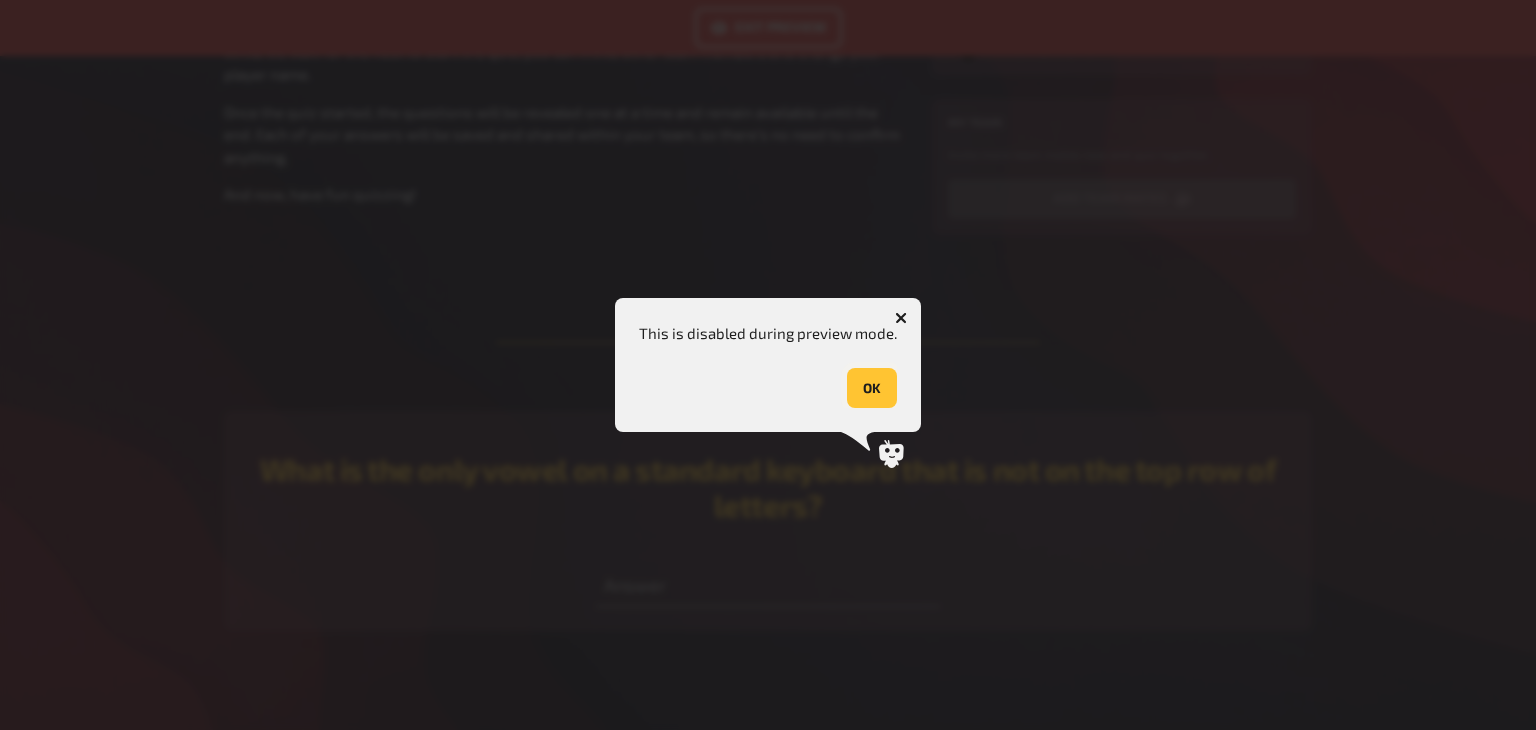 click on "OK" at bounding box center [872, 388] 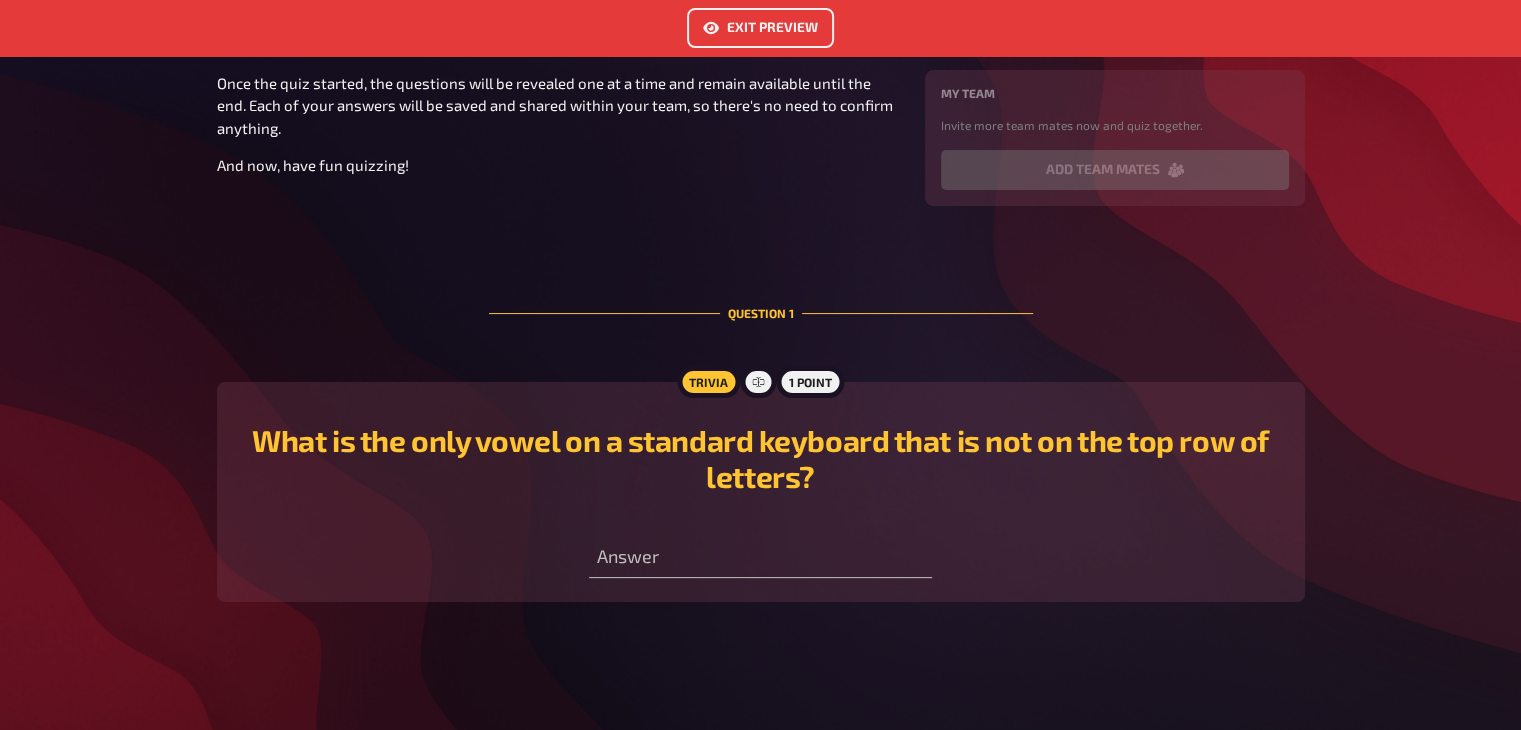 scroll, scrollTop: 0, scrollLeft: 0, axis: both 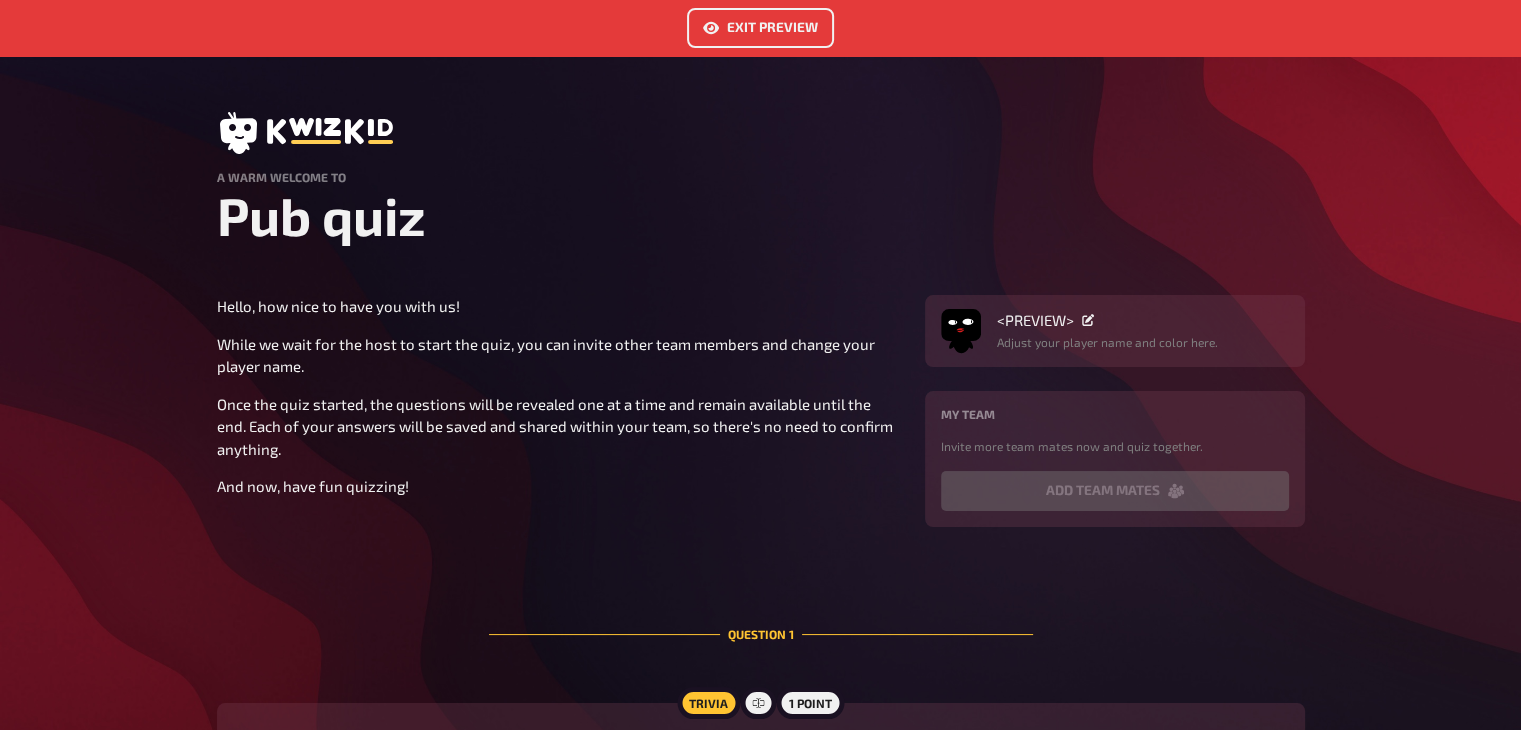 click on "Exit Preview" at bounding box center [760, 28] 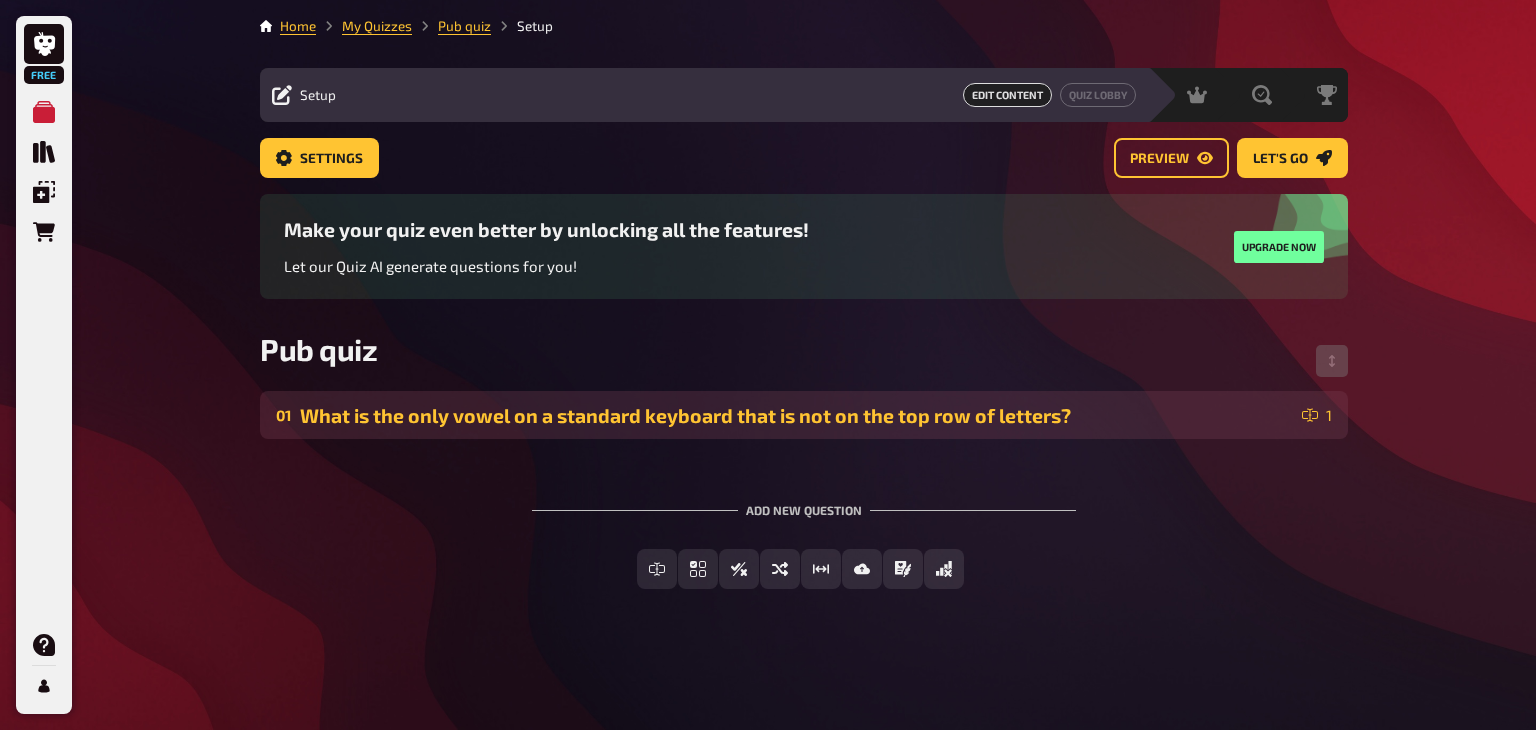 click on "What is the only vowel on a standard keyboard that is not on the top row of letters?" at bounding box center (797, 415) 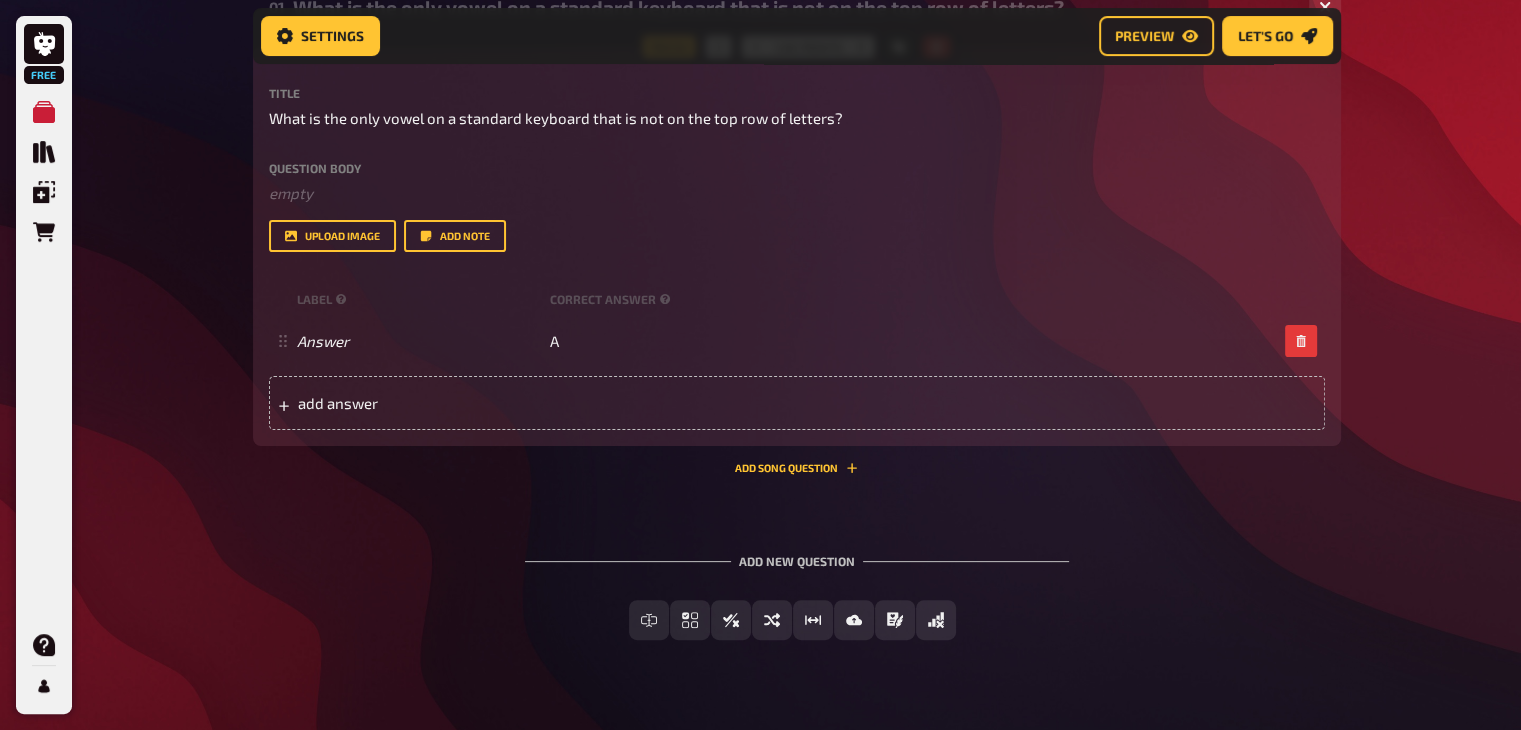 scroll, scrollTop: 436, scrollLeft: 0, axis: vertical 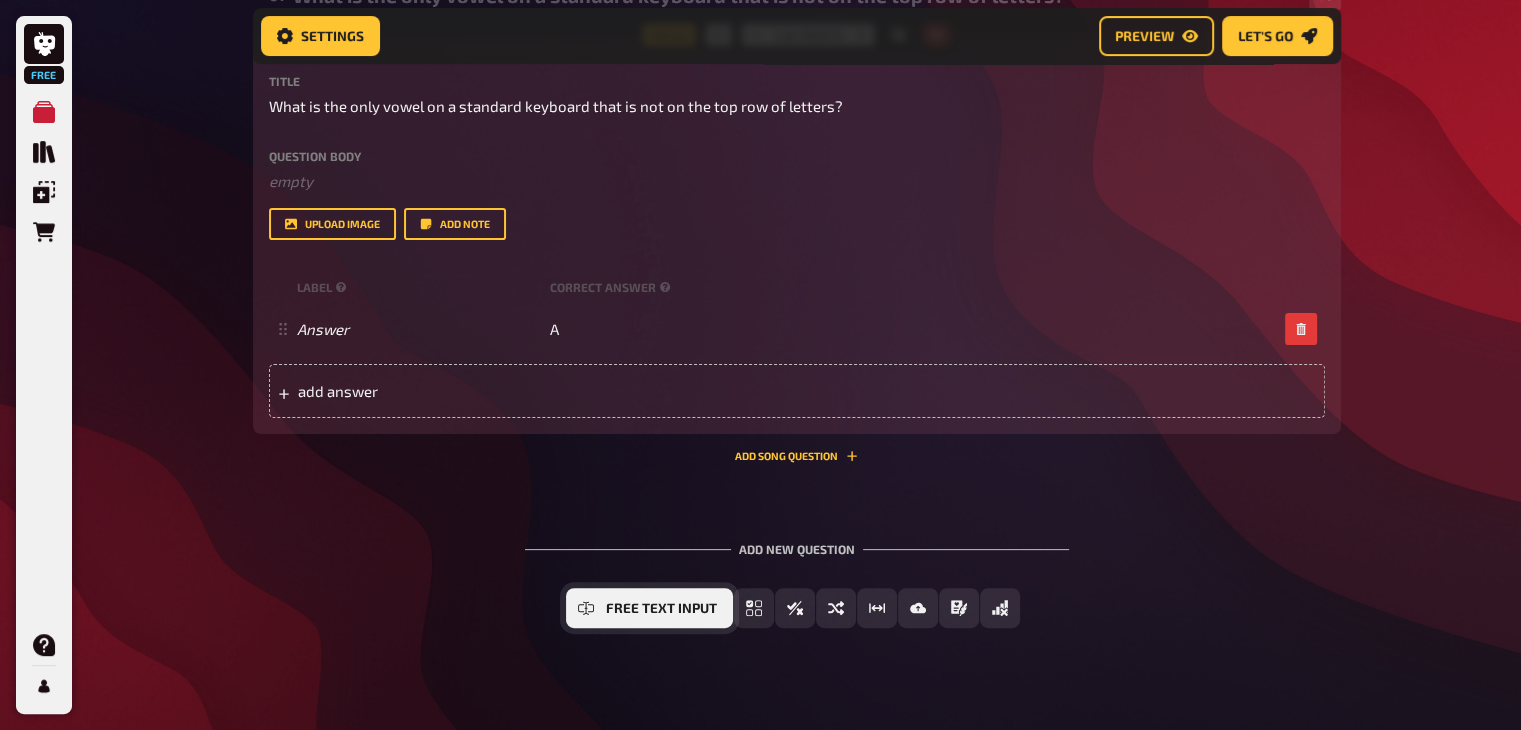 click 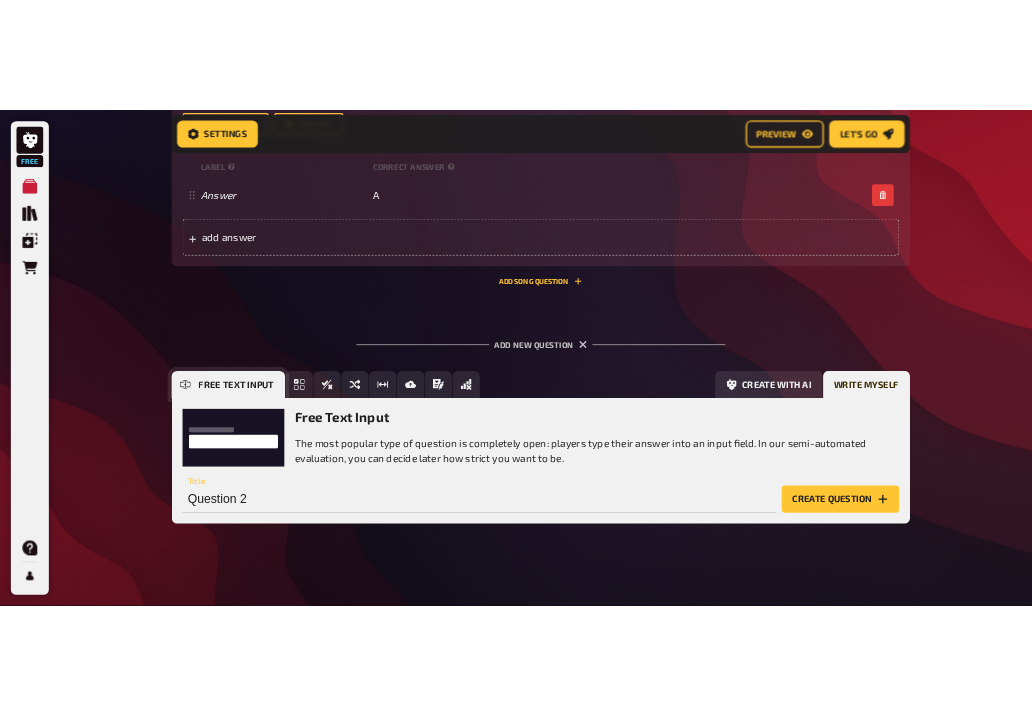 scroll, scrollTop: 648, scrollLeft: 0, axis: vertical 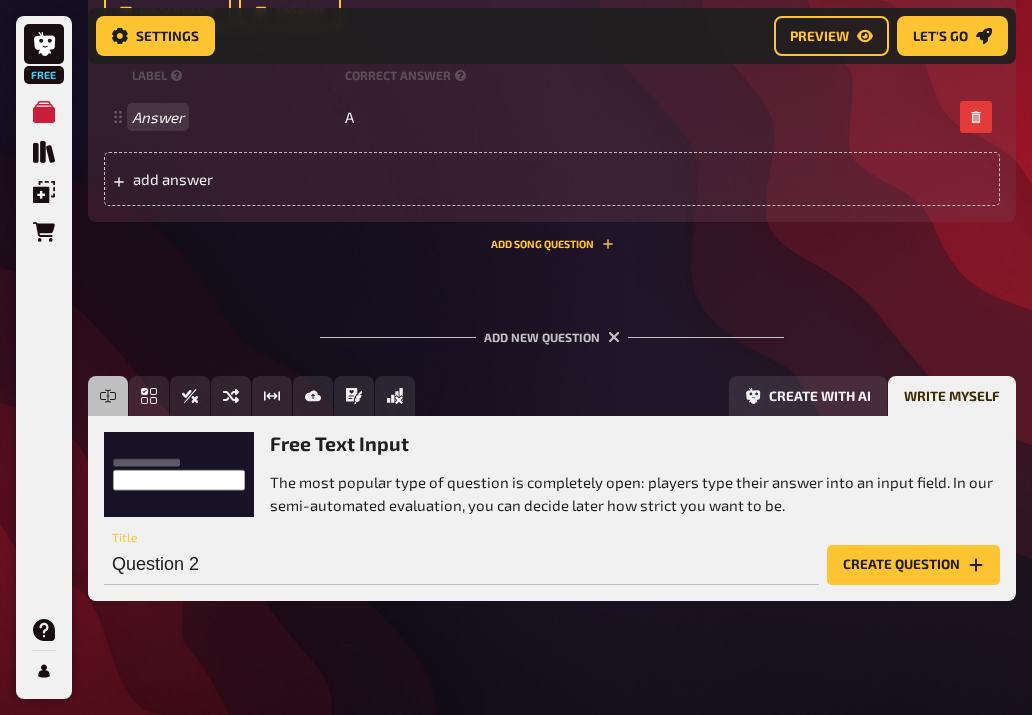 drag, startPoint x: 145, startPoint y: 269, endPoint x: 588, endPoint y: -5, distance: 520.8887 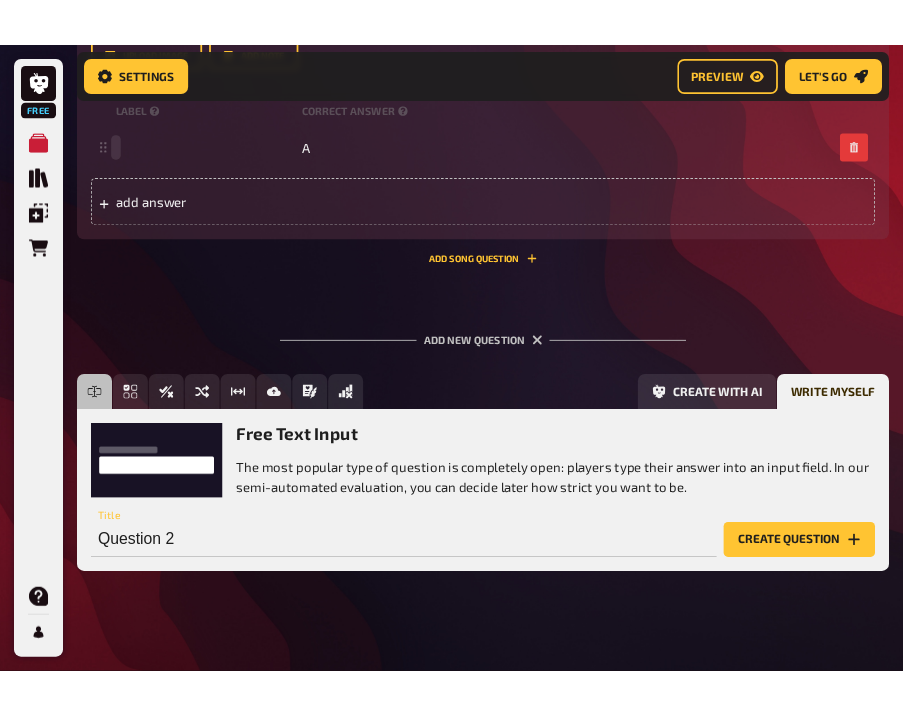 scroll, scrollTop: 589, scrollLeft: 0, axis: vertical 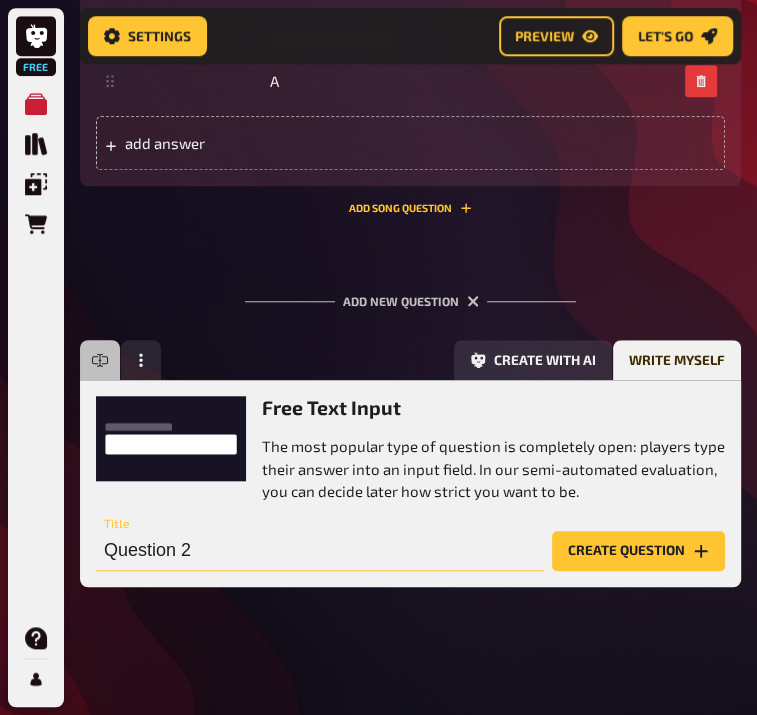 click on "Question 2" at bounding box center (320, 551) 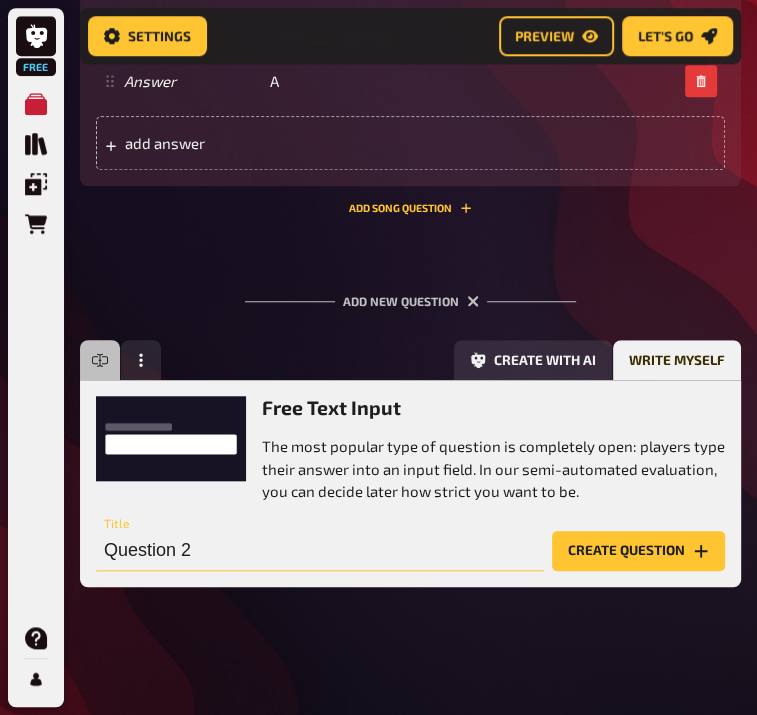 click on "Question 2" at bounding box center (320, 551) 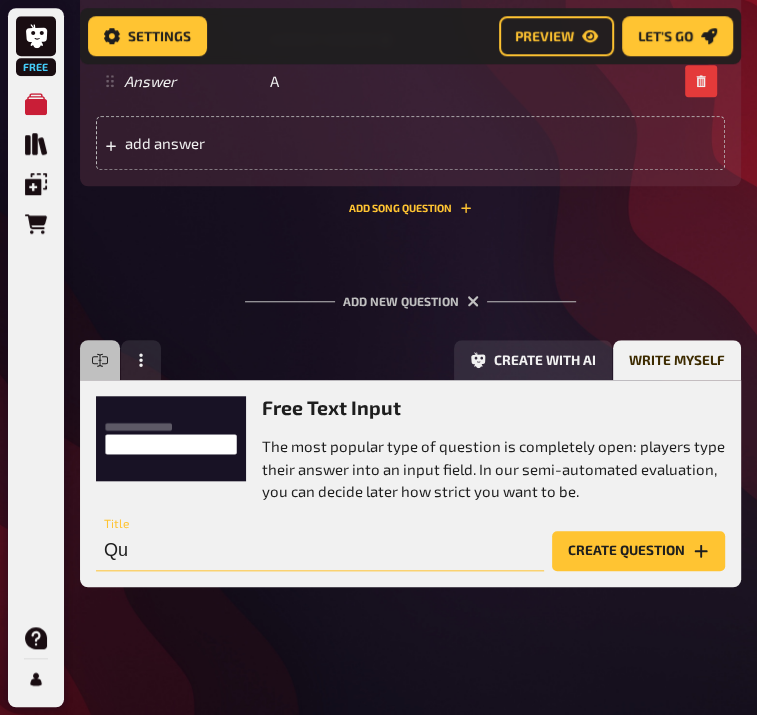 type on "Q" 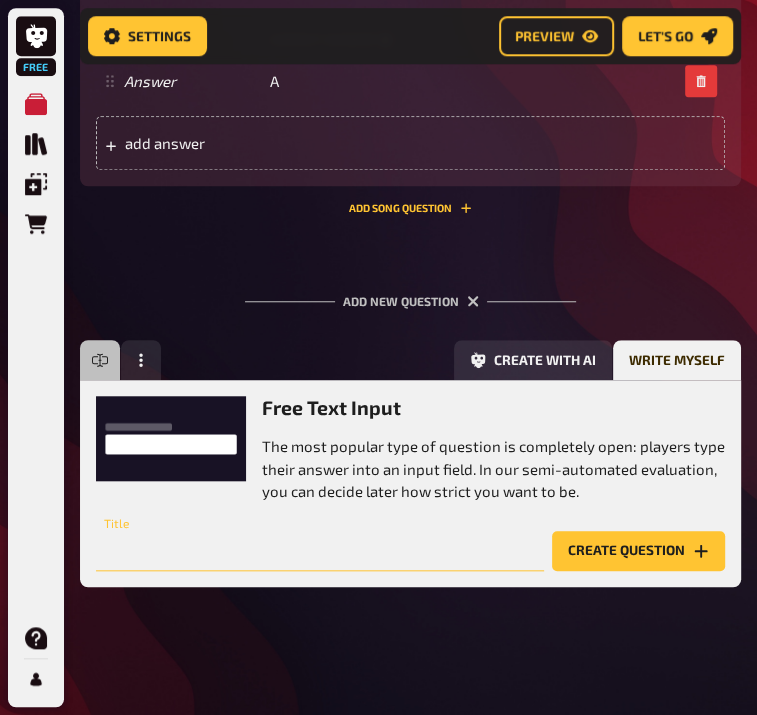 paste on "Which planet in our solar system is known for its prominent rings?" 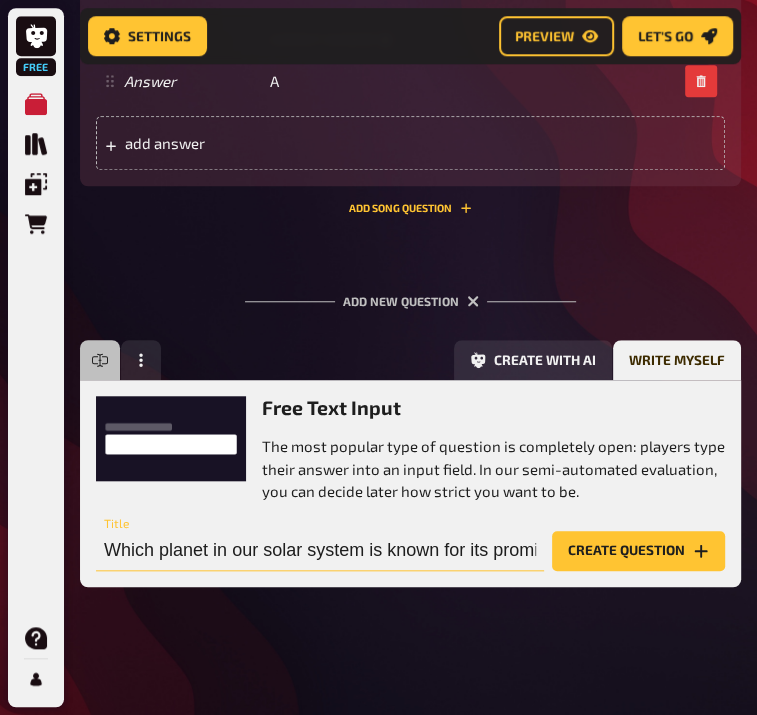 scroll, scrollTop: 0, scrollLeft: 91, axis: horizontal 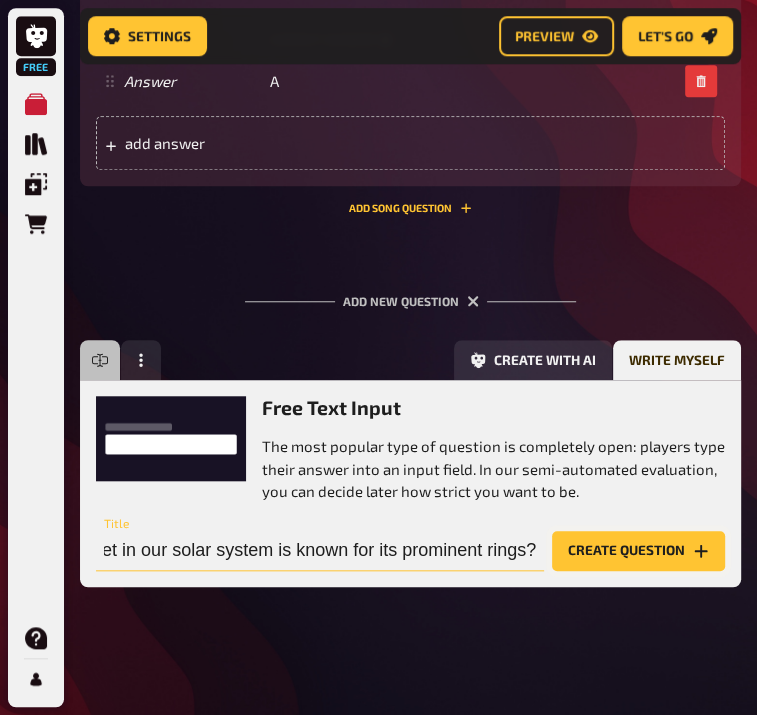 type on "Which planet in our solar system is known for its prominent rings?" 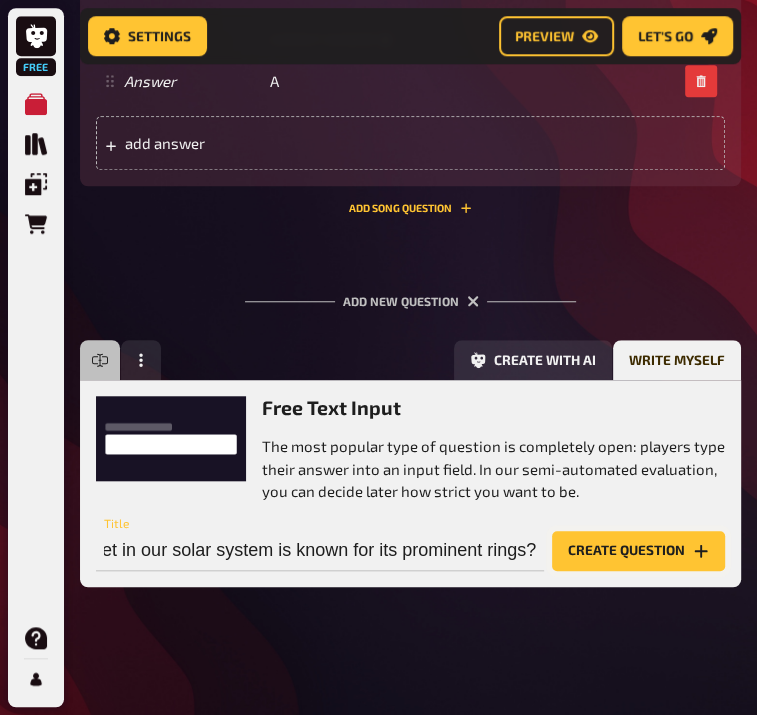 click on "Create question" at bounding box center (638, 551) 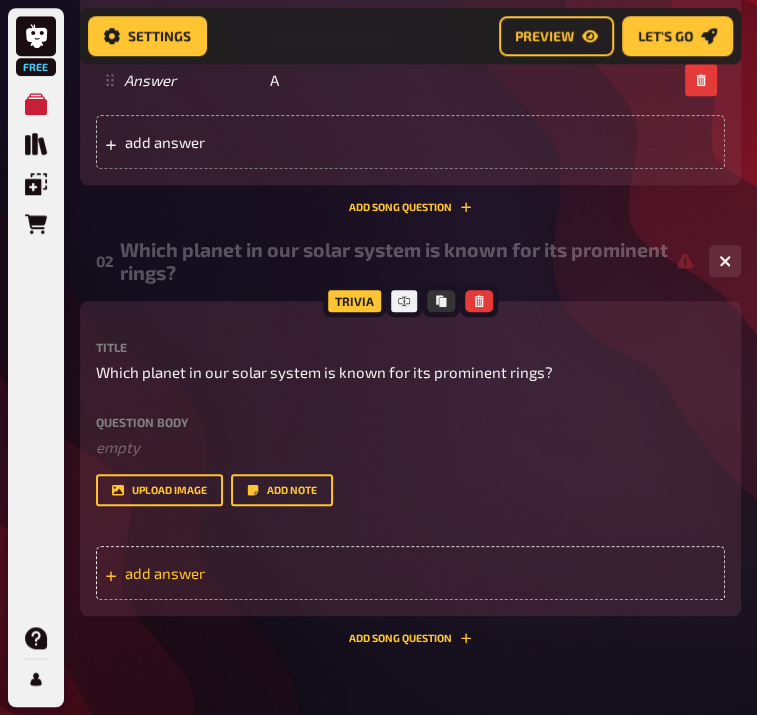 click on "add answer" at bounding box center [216, 573] 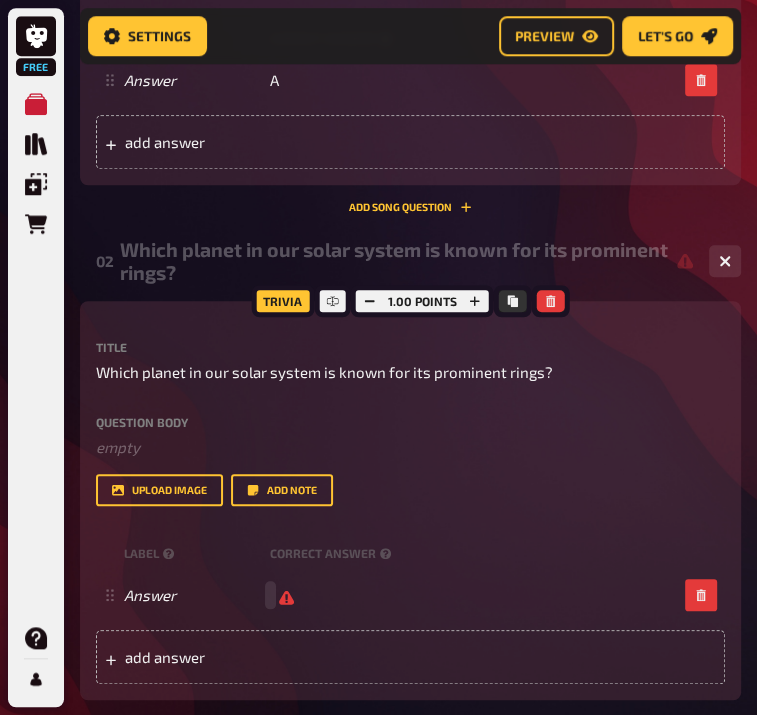 scroll, scrollTop: 707, scrollLeft: 0, axis: vertical 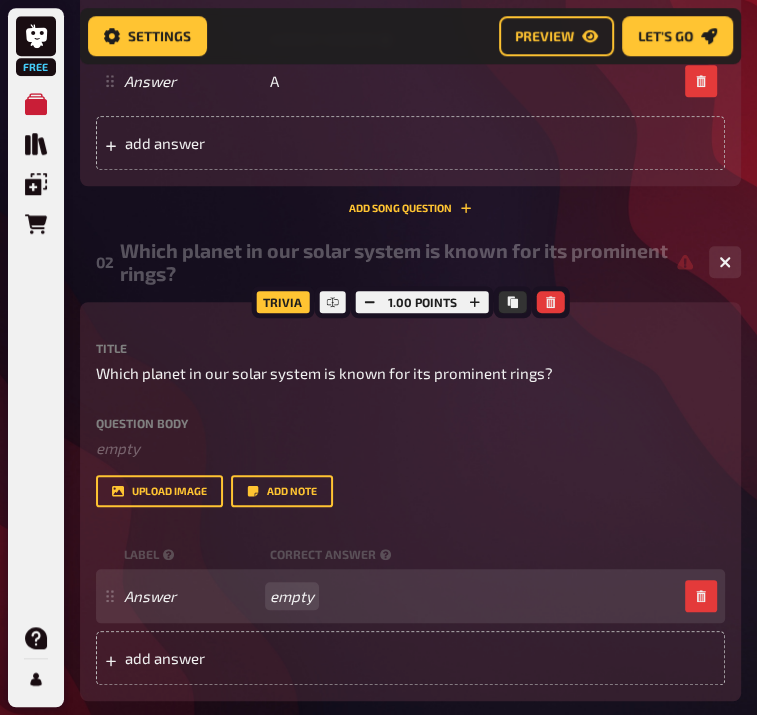 click on "Answer empty" at bounding box center [400, 596] 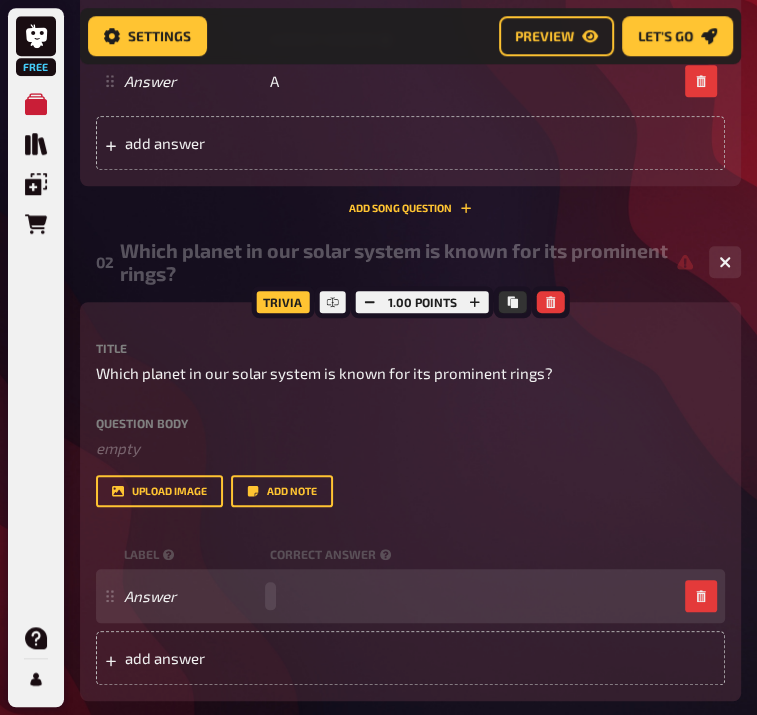 scroll, scrollTop: 708, scrollLeft: 0, axis: vertical 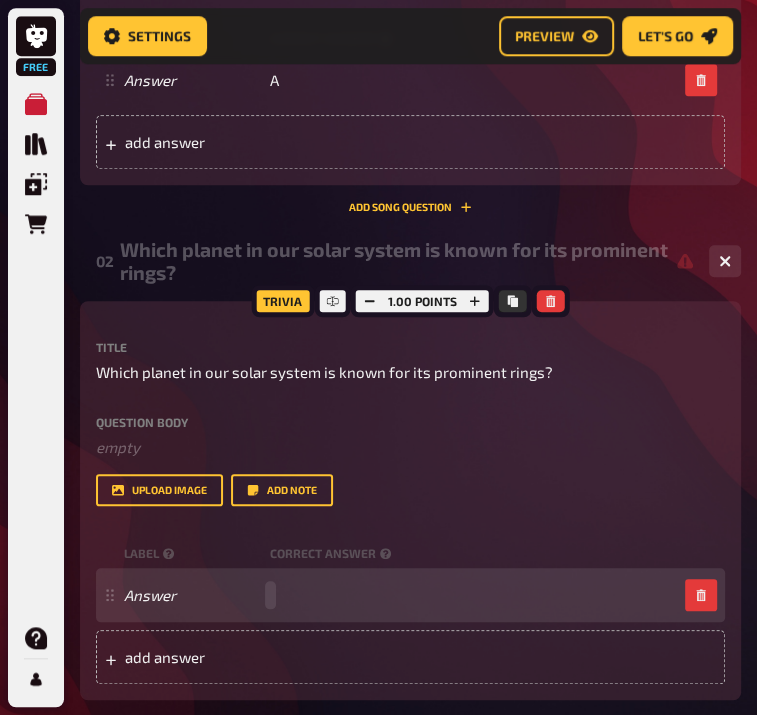 paste 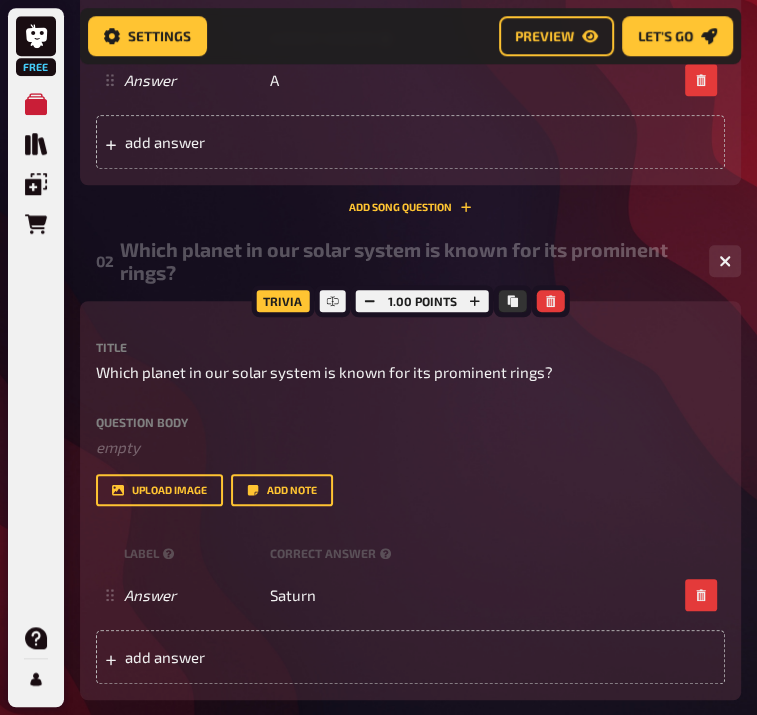 click on "upload image   Add note" at bounding box center [410, 490] 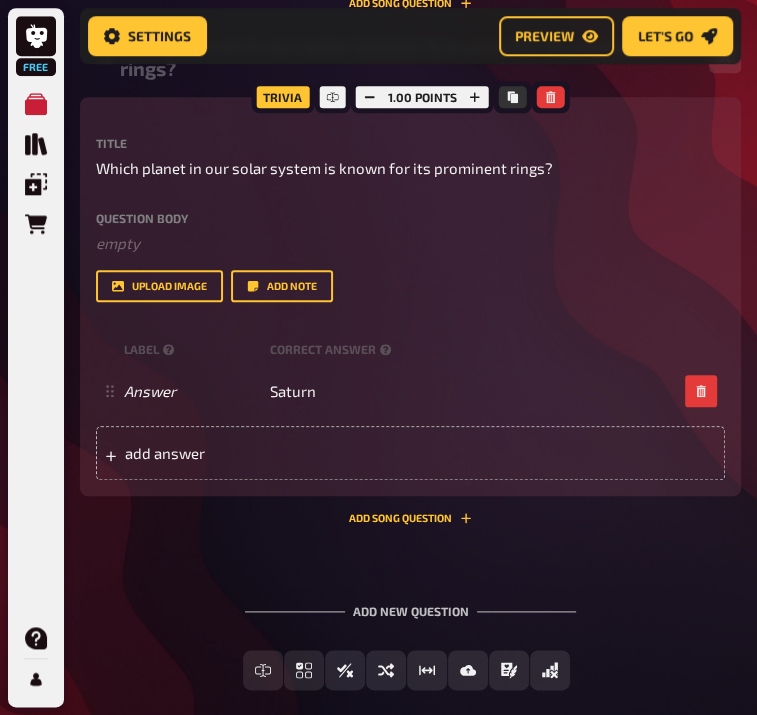 scroll, scrollTop: 996, scrollLeft: 0, axis: vertical 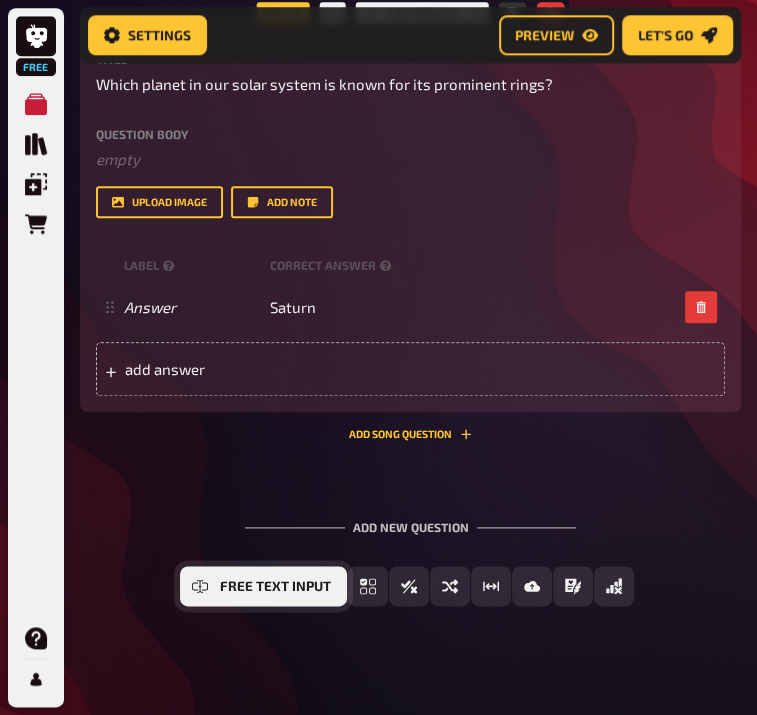 click on "Free Text Input" at bounding box center [275, 587] 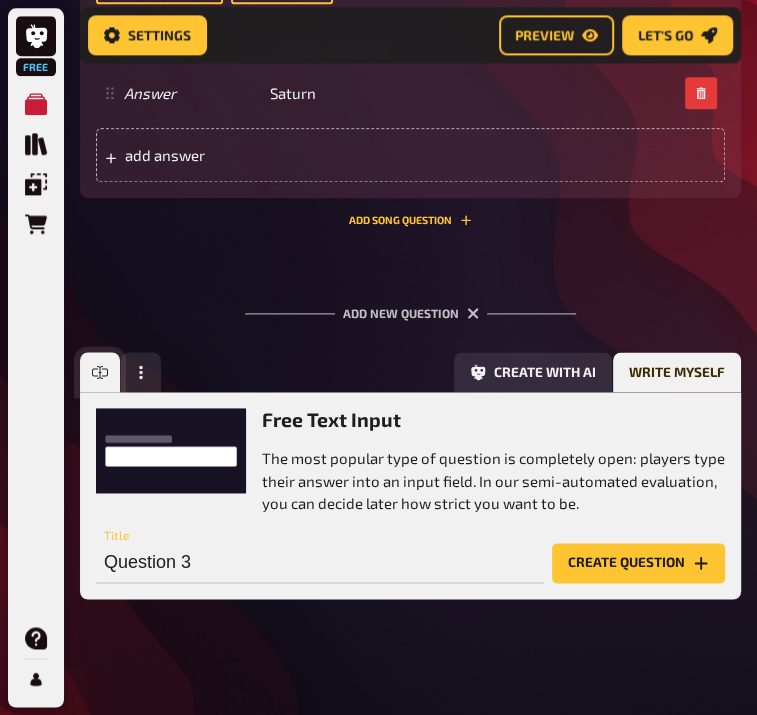 scroll, scrollTop: 1223, scrollLeft: 0, axis: vertical 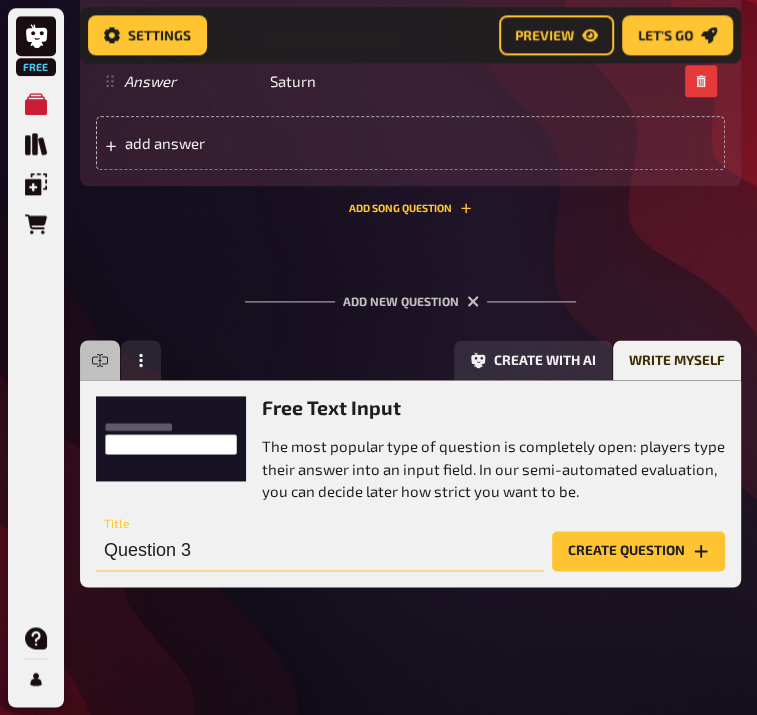 click on "Question 3" at bounding box center [320, 551] 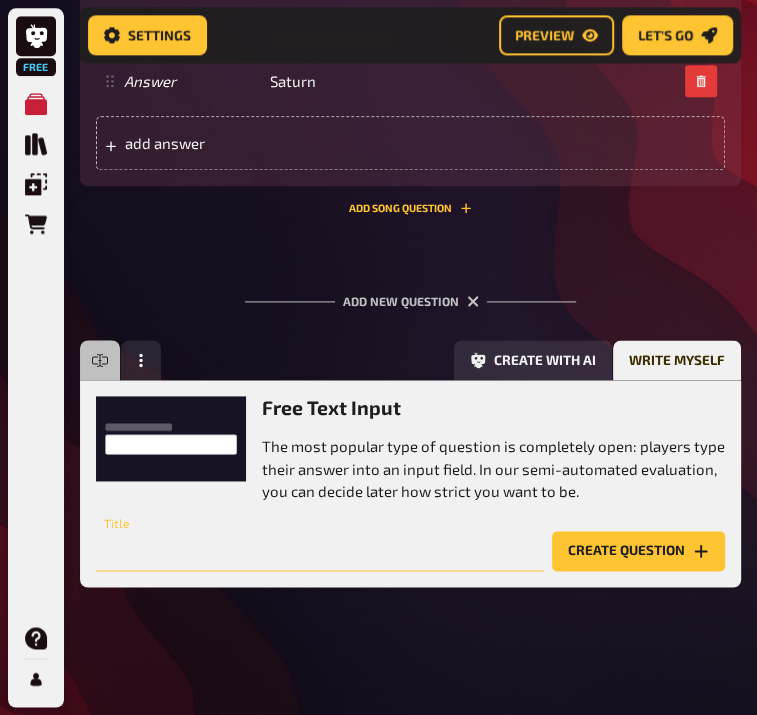 paste on "What is the most consumed manufactured drink in the world?" 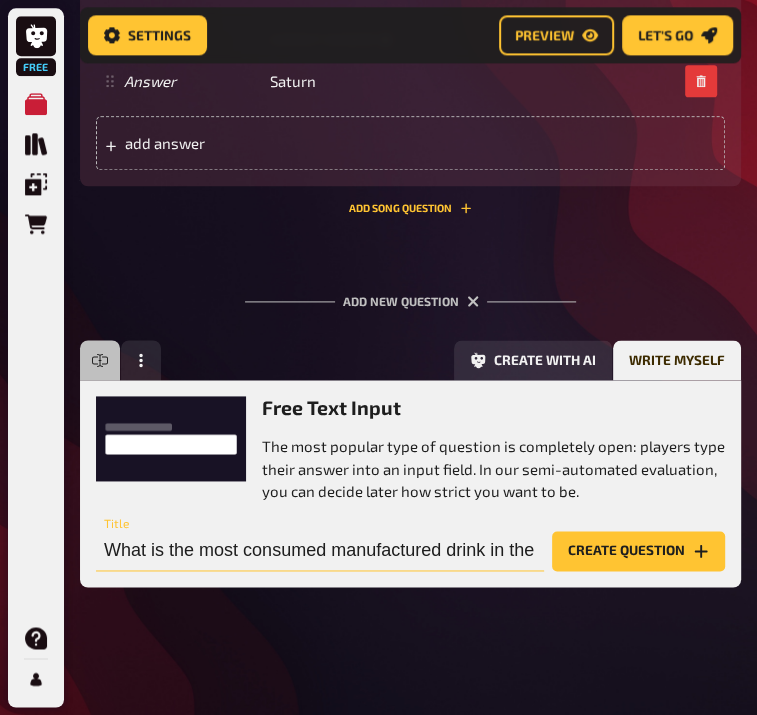 scroll, scrollTop: 0, scrollLeft: 56, axis: horizontal 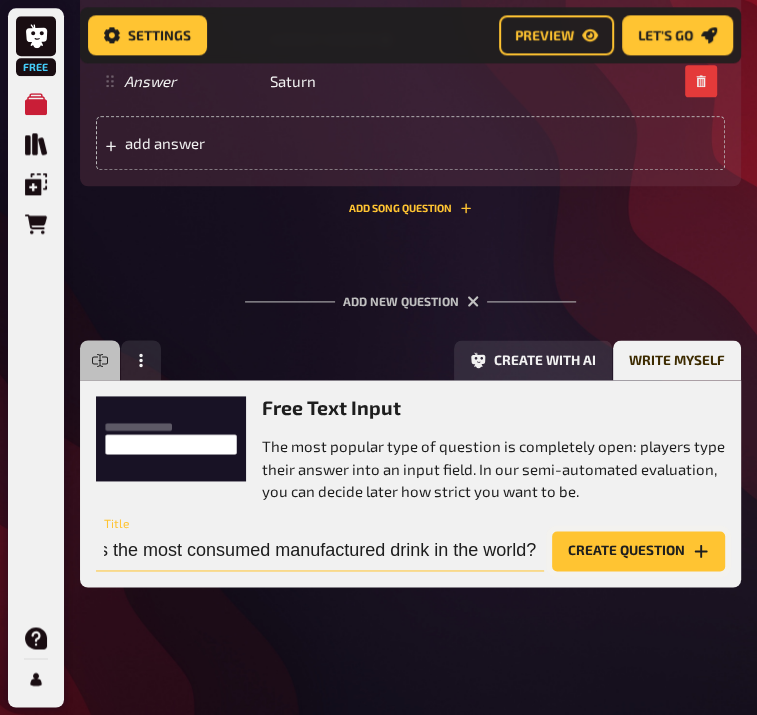 type on "What is the most consumed manufactured drink in the world?" 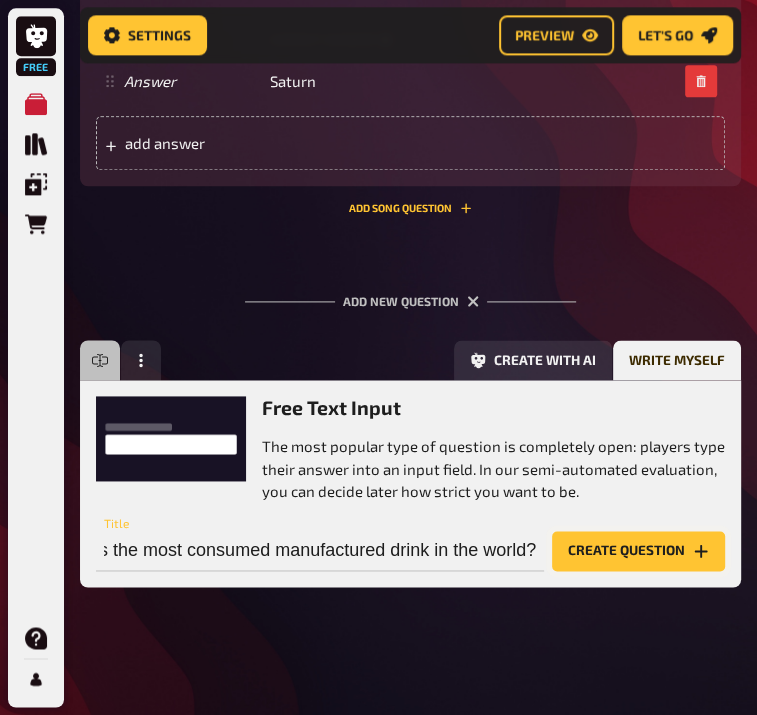 click on "Create question" at bounding box center (638, 551) 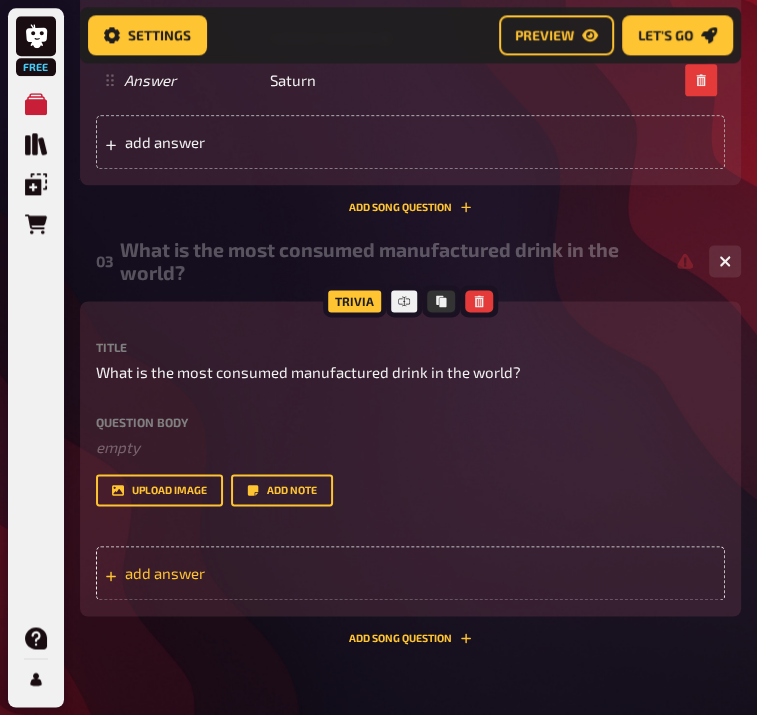 click on "add answer" at bounding box center (410, 573) 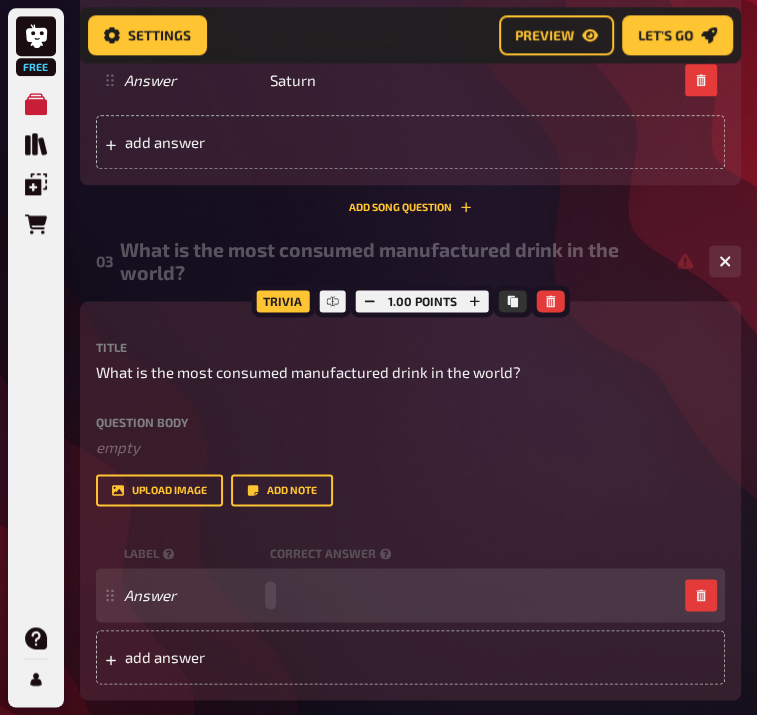 click on "Answer" at bounding box center (400, 595) 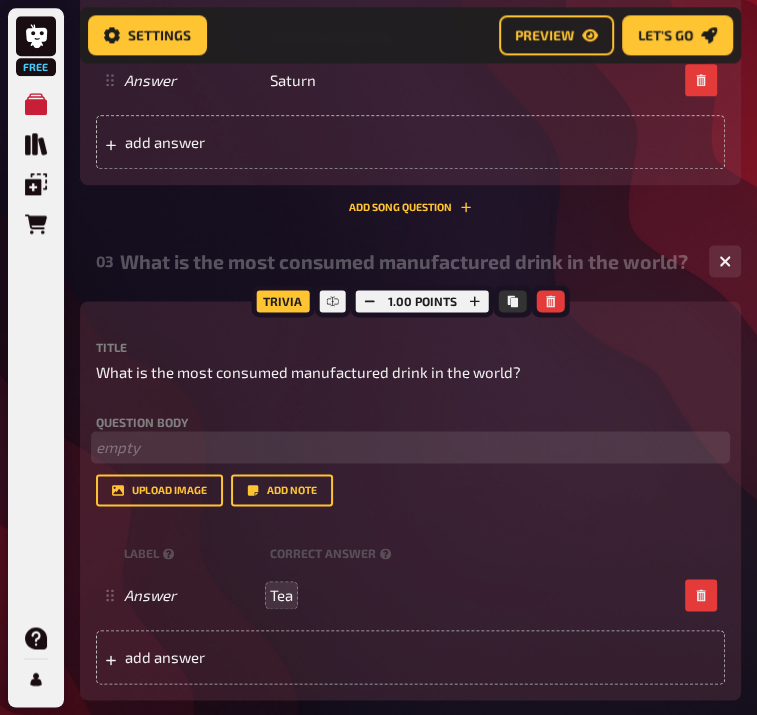 click on "﻿ empty" at bounding box center (410, 447) 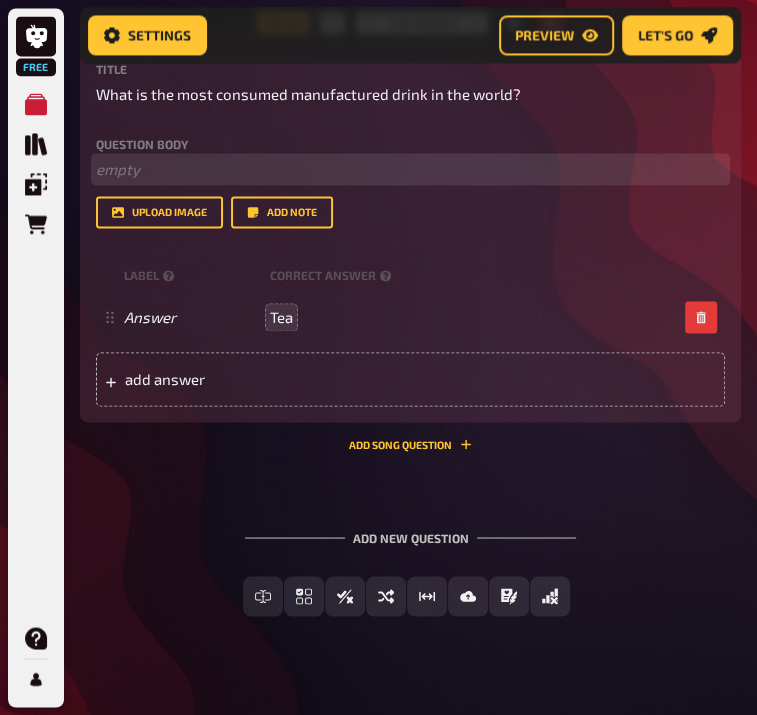 scroll, scrollTop: 1503, scrollLeft: 0, axis: vertical 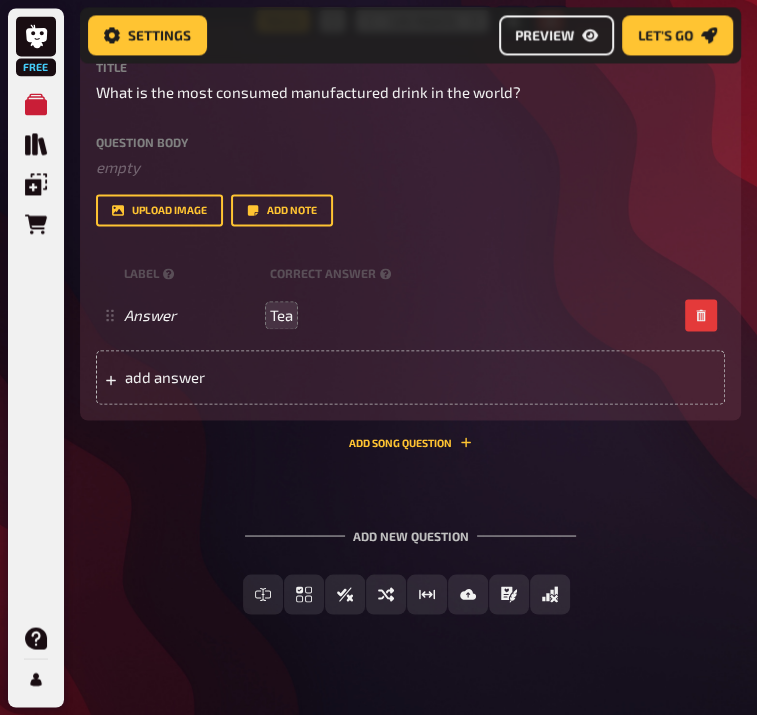 click on "Preview" at bounding box center [556, 36] 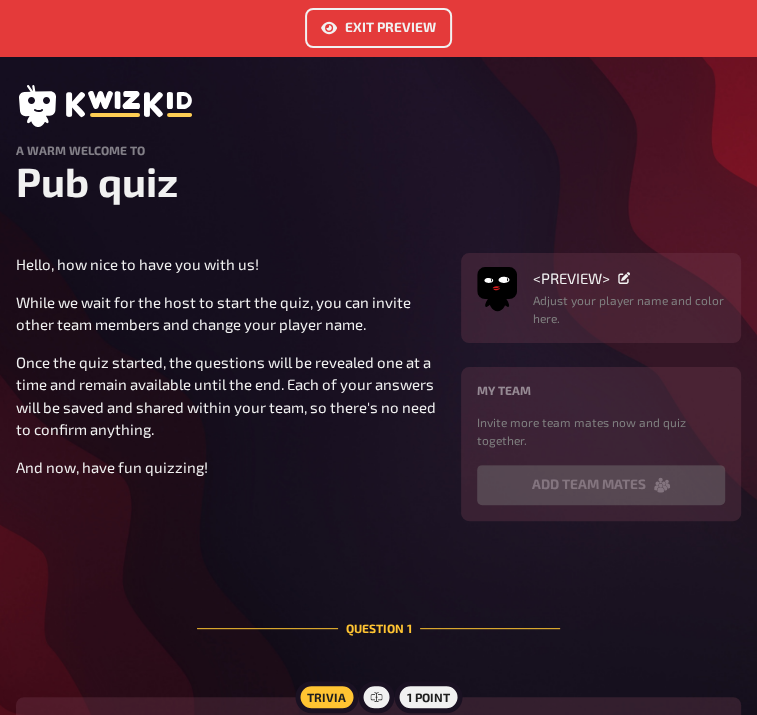 scroll, scrollTop: 0, scrollLeft: 0, axis: both 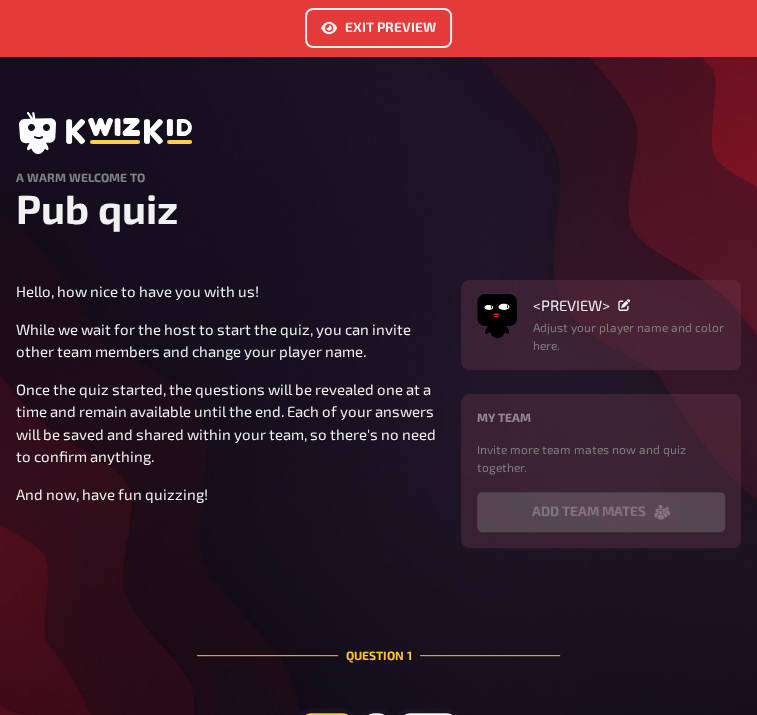 click on "Exit Preview" at bounding box center (378, 28) 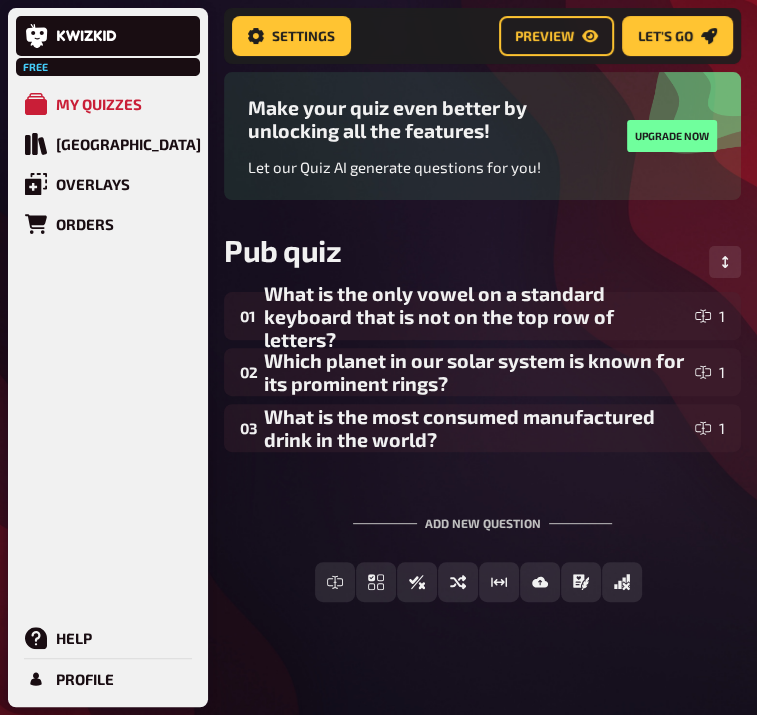 scroll, scrollTop: 154, scrollLeft: 0, axis: vertical 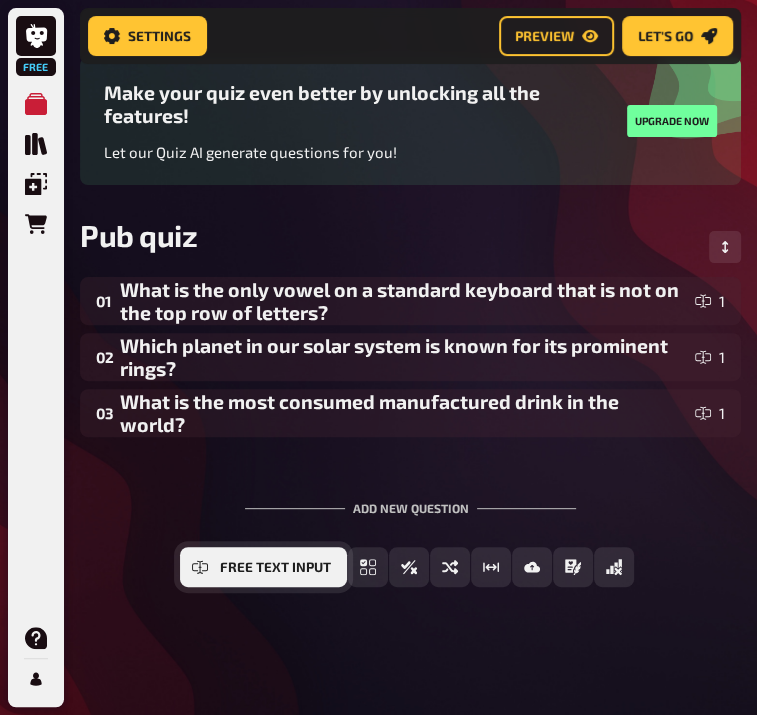 click on "Free Text Input" at bounding box center (275, 568) 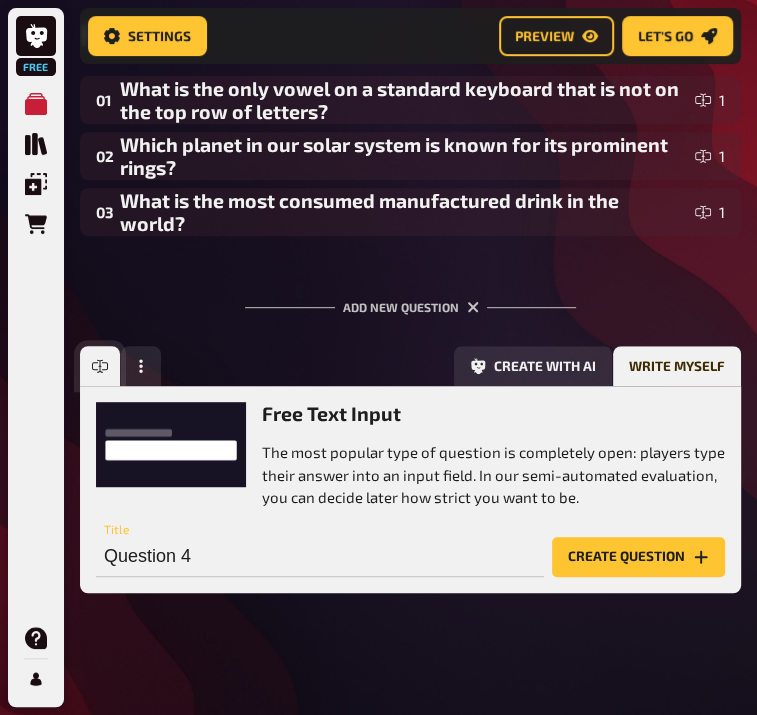 scroll, scrollTop: 360, scrollLeft: 0, axis: vertical 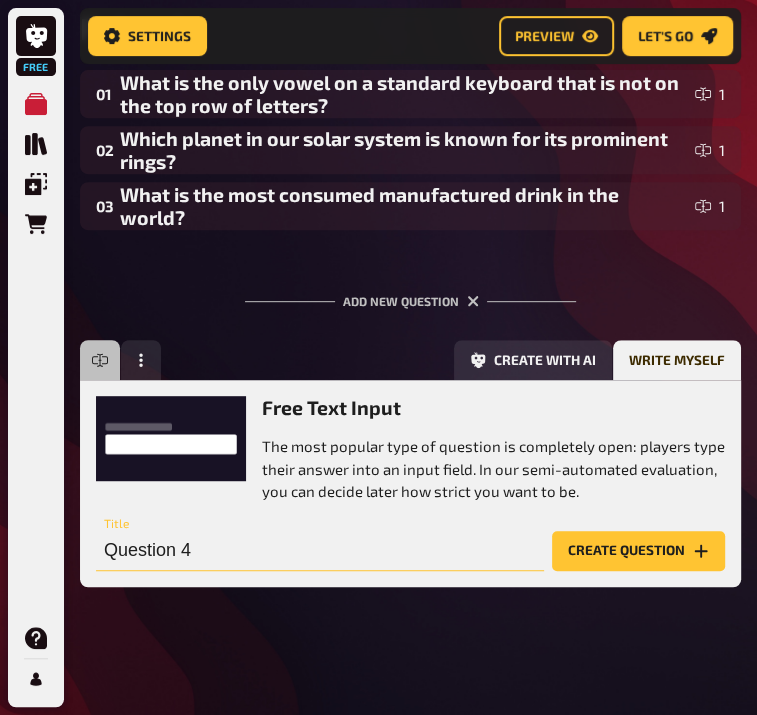 click on "Question 4" at bounding box center (320, 551) 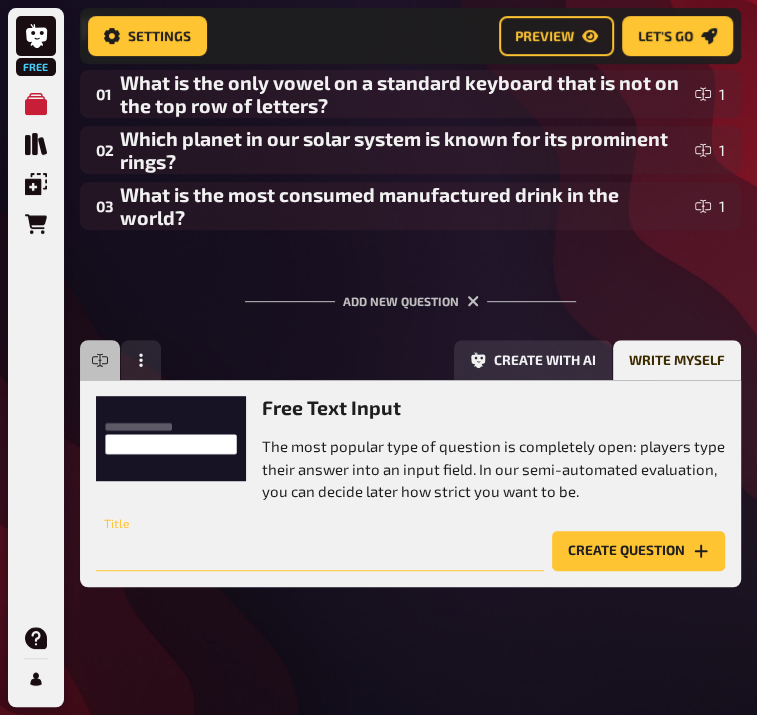 paste on "In what year did the Chernobyl disaster occur?" 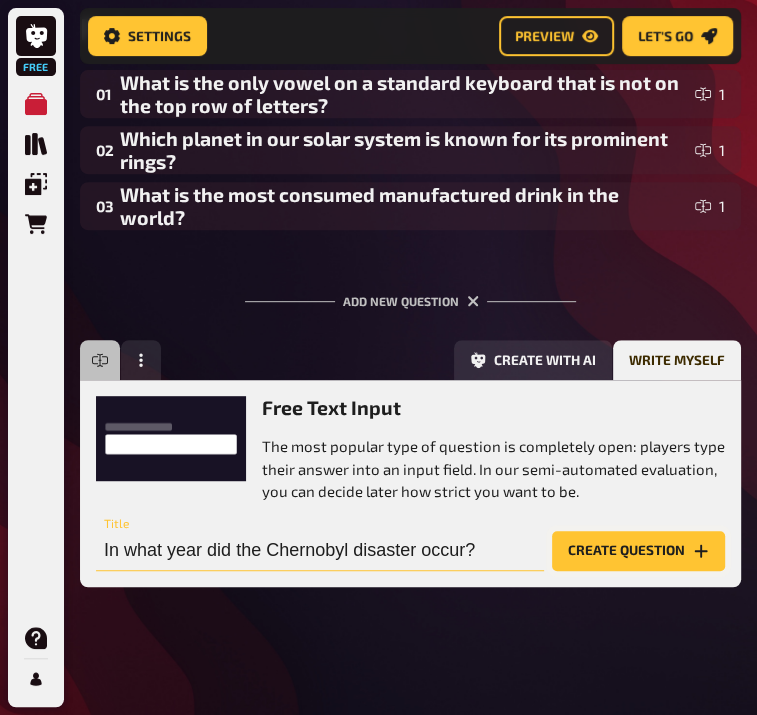 type on "In what year did the Chernobyl disaster occur?" 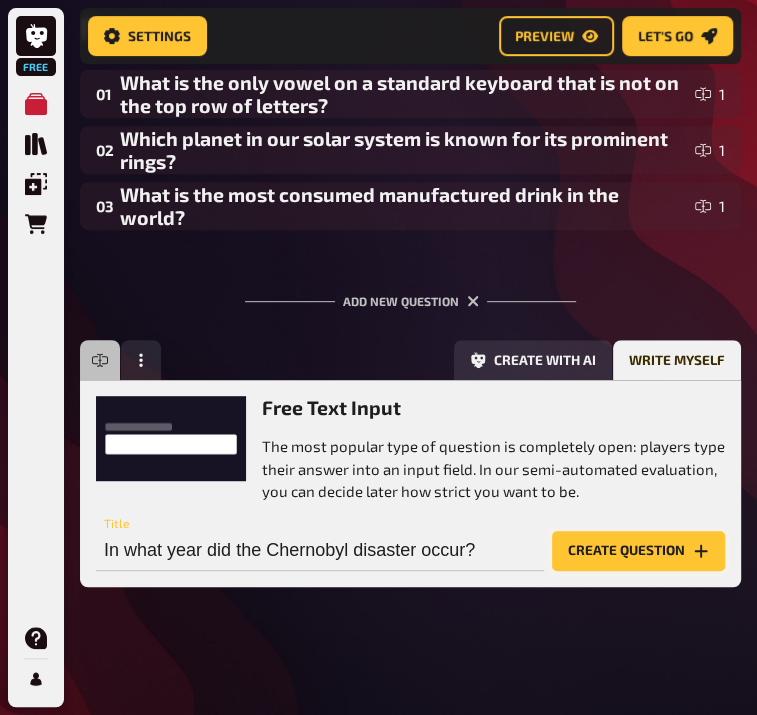 click on "Create question" at bounding box center (638, 551) 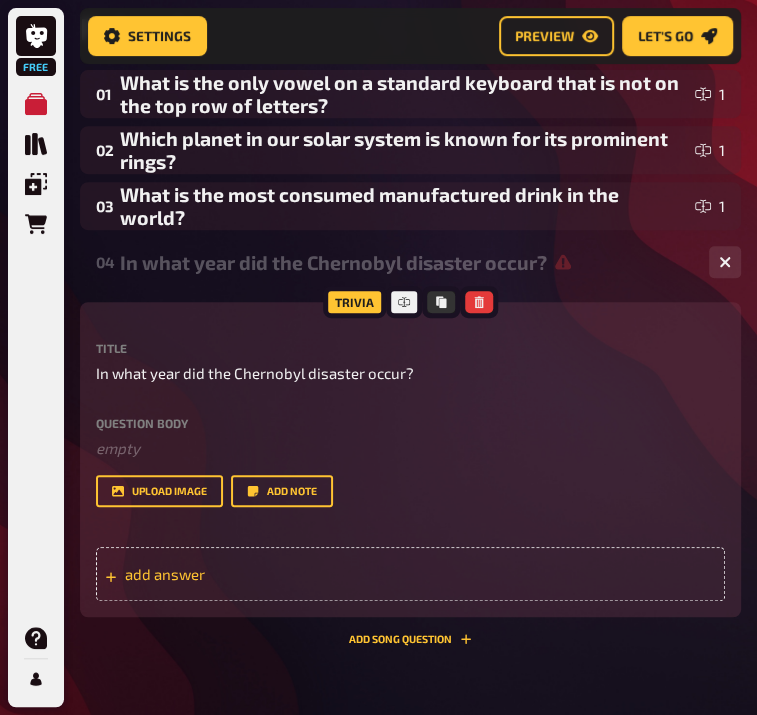 click on "add answer" at bounding box center [216, 574] 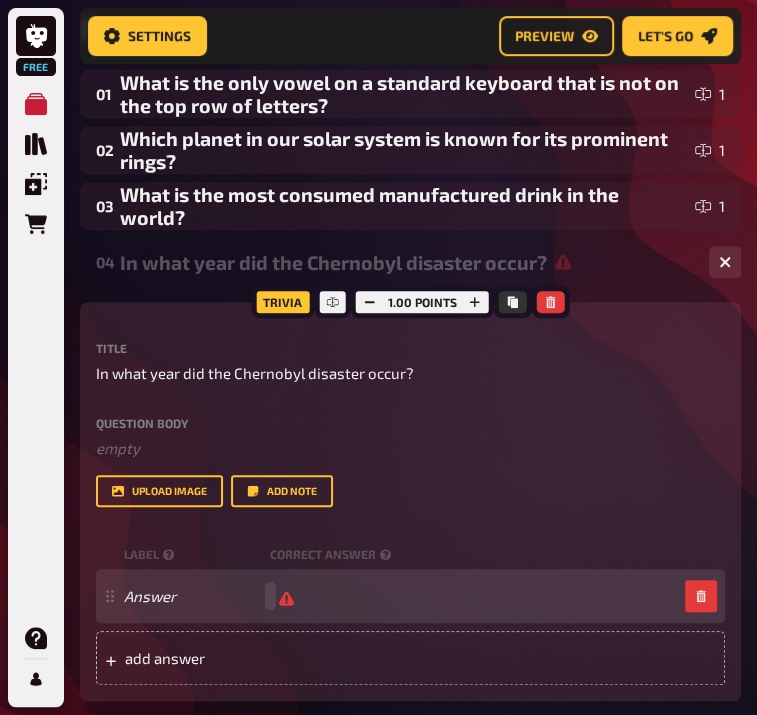 type 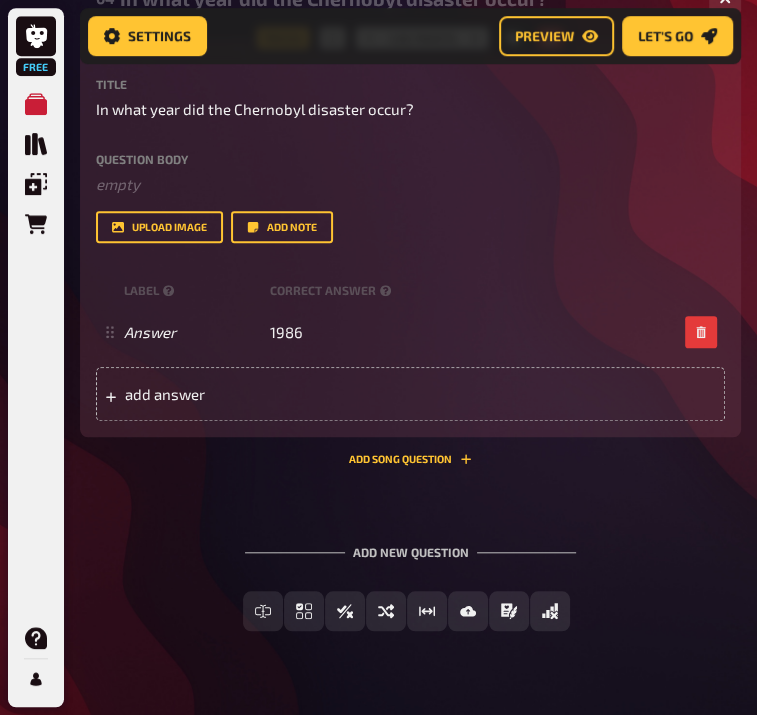 scroll, scrollTop: 669, scrollLeft: 0, axis: vertical 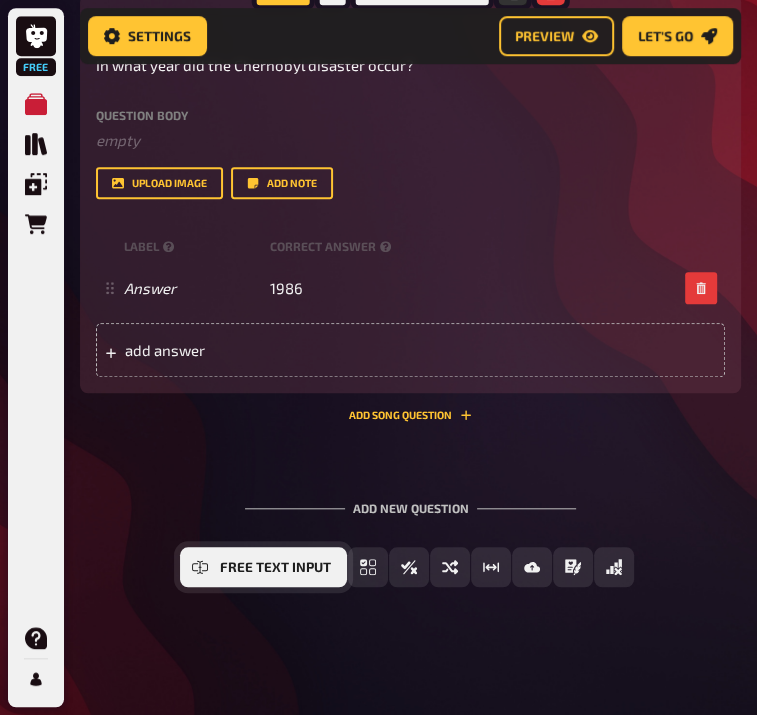 click on "Free Text Input" at bounding box center [275, 568] 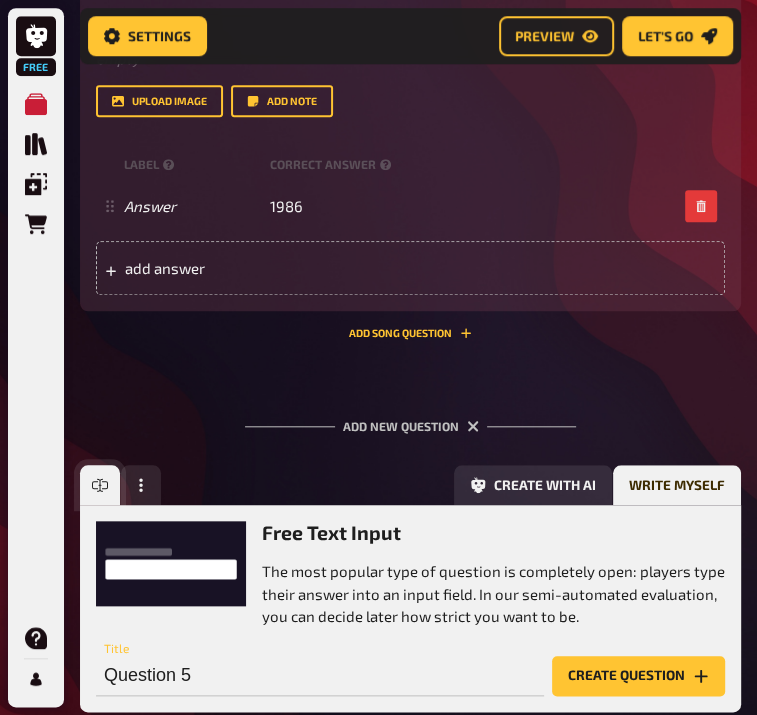 scroll, scrollTop: 876, scrollLeft: 0, axis: vertical 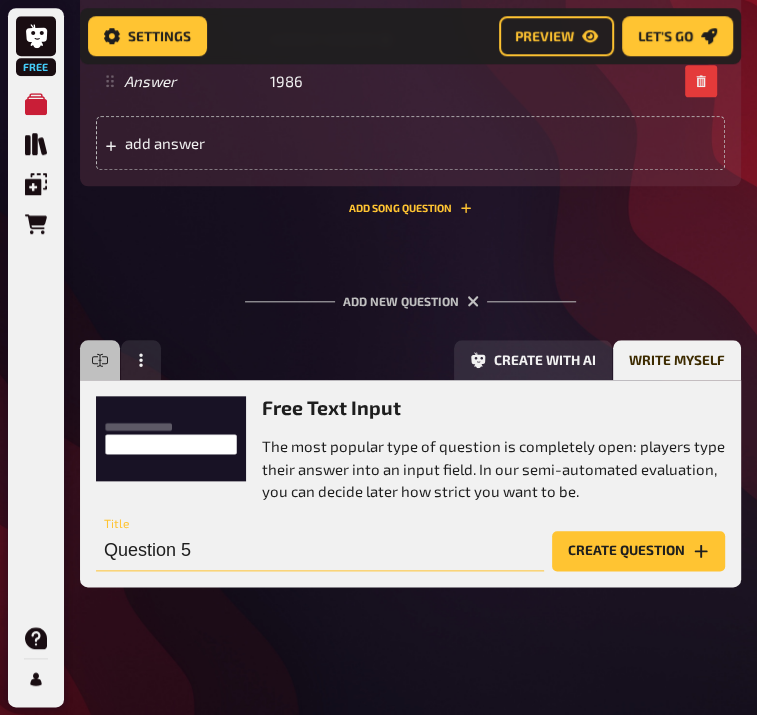 click on "Question 5" at bounding box center [320, 551] 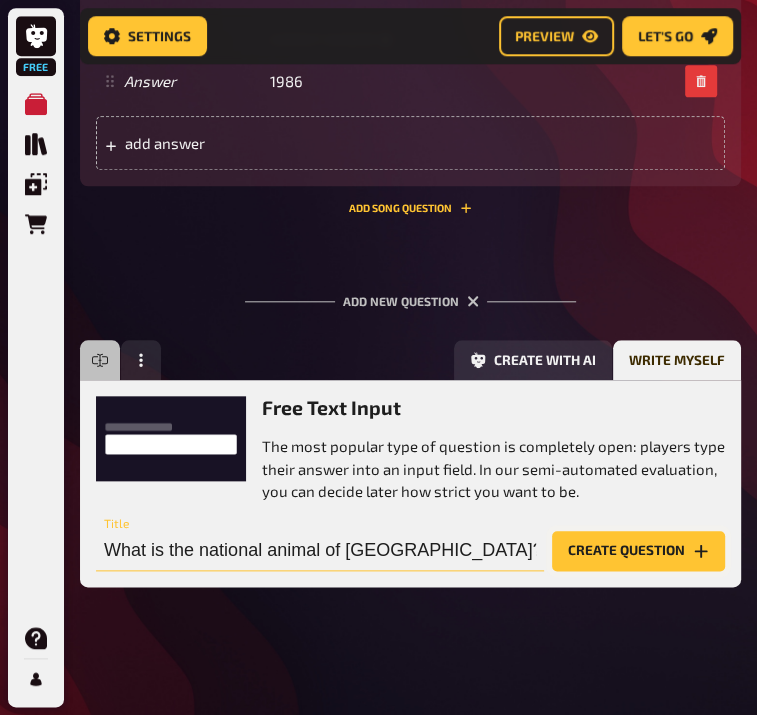 type on "What is the national animal of [GEOGRAPHIC_DATA]?" 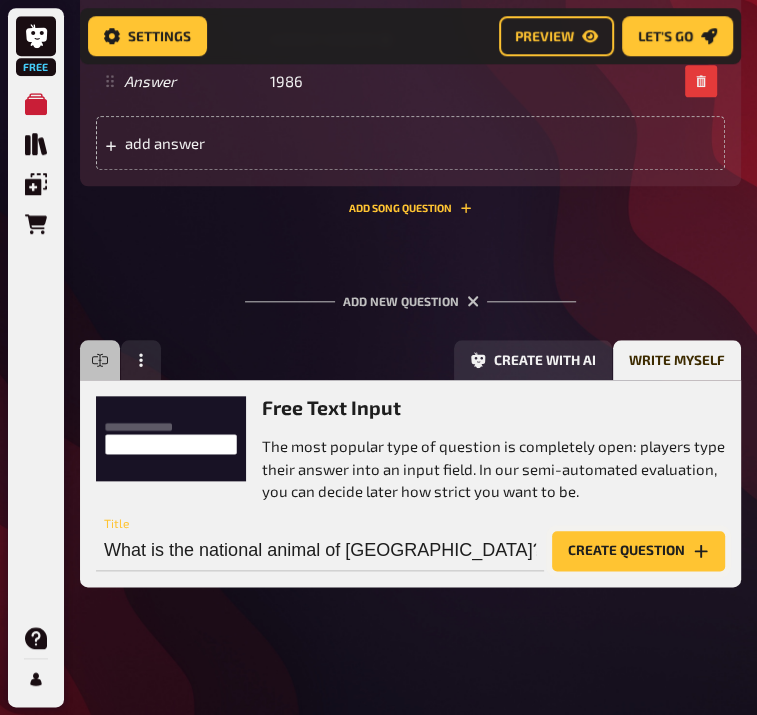 click on "Create question" at bounding box center [638, 551] 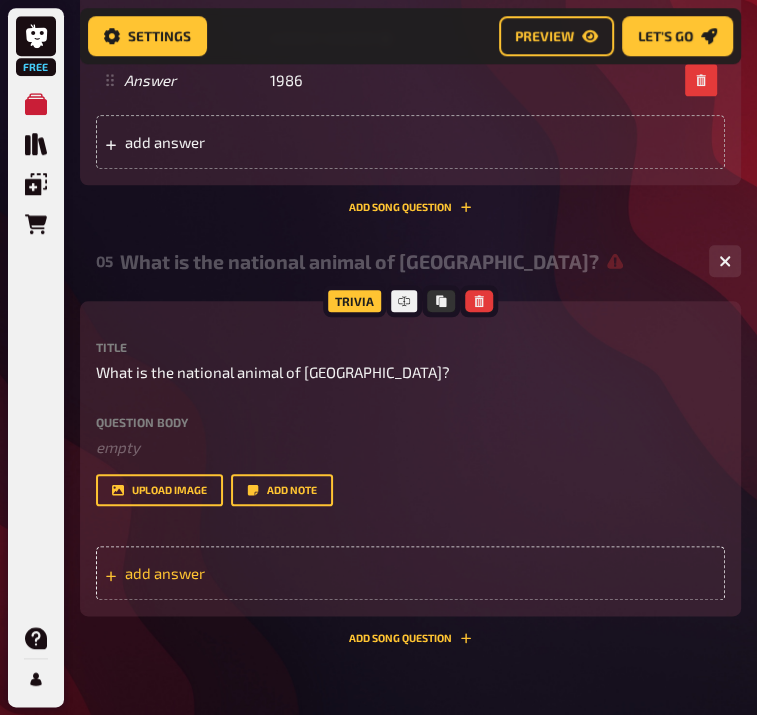 click on "add answer" at bounding box center [216, 573] 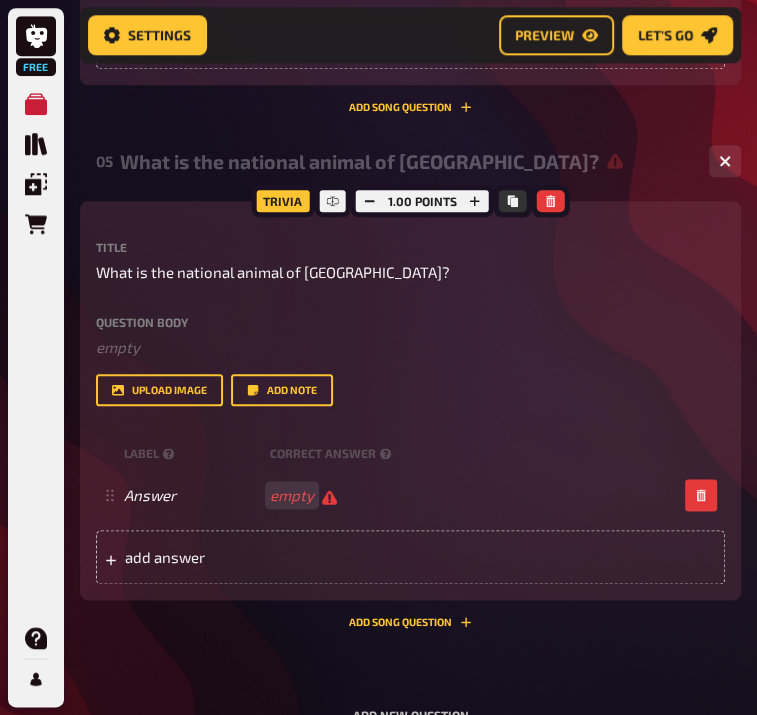 scroll, scrollTop: 976, scrollLeft: 0, axis: vertical 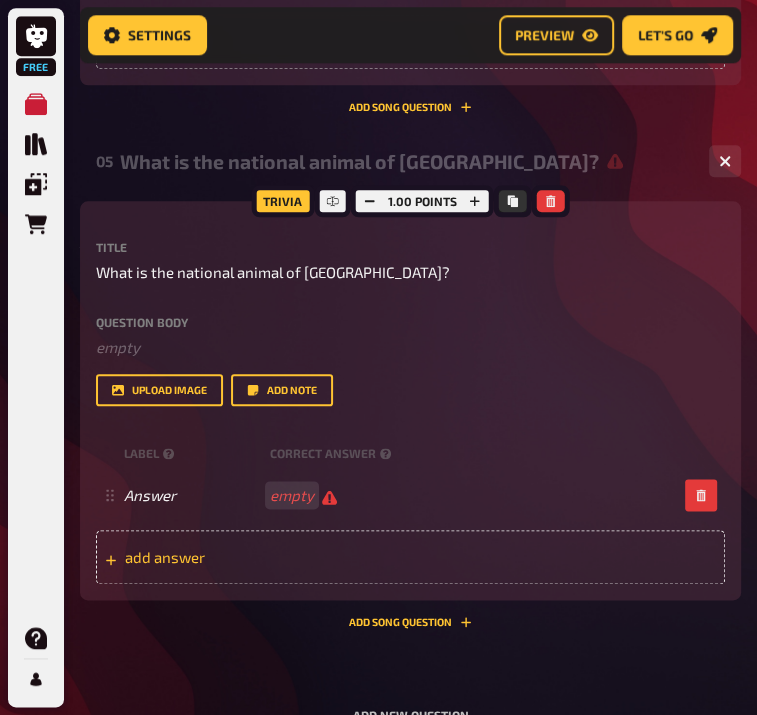 click on "add answer" at bounding box center [216, 557] 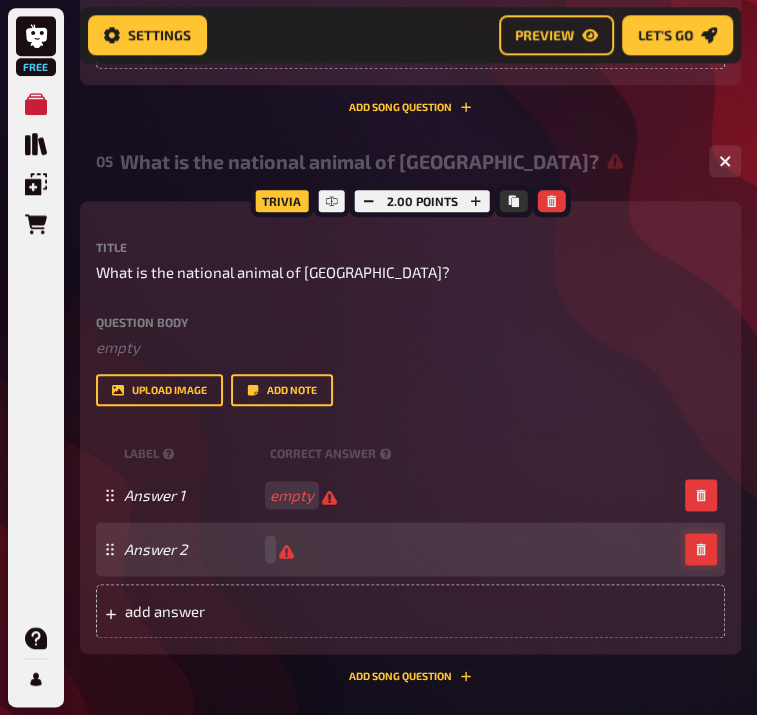 click 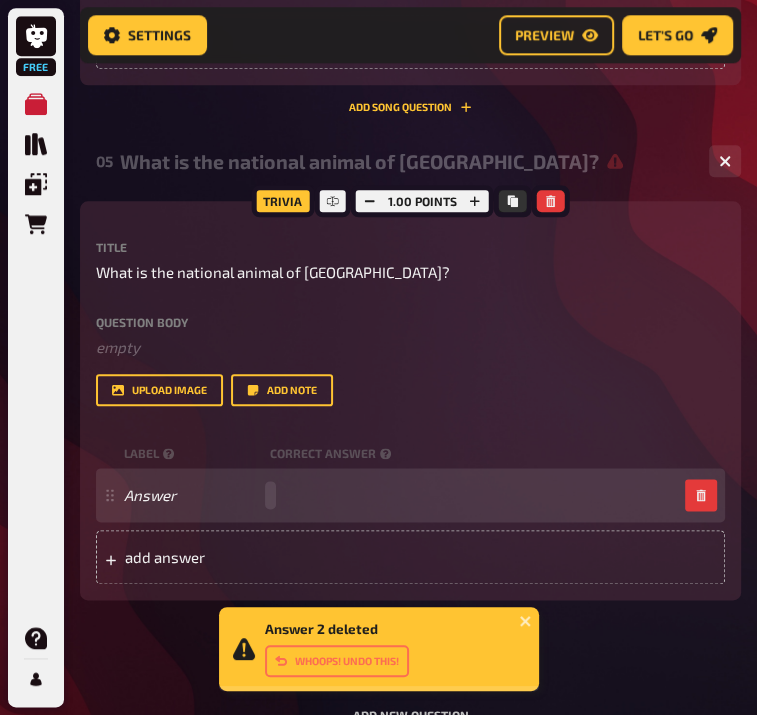 paste 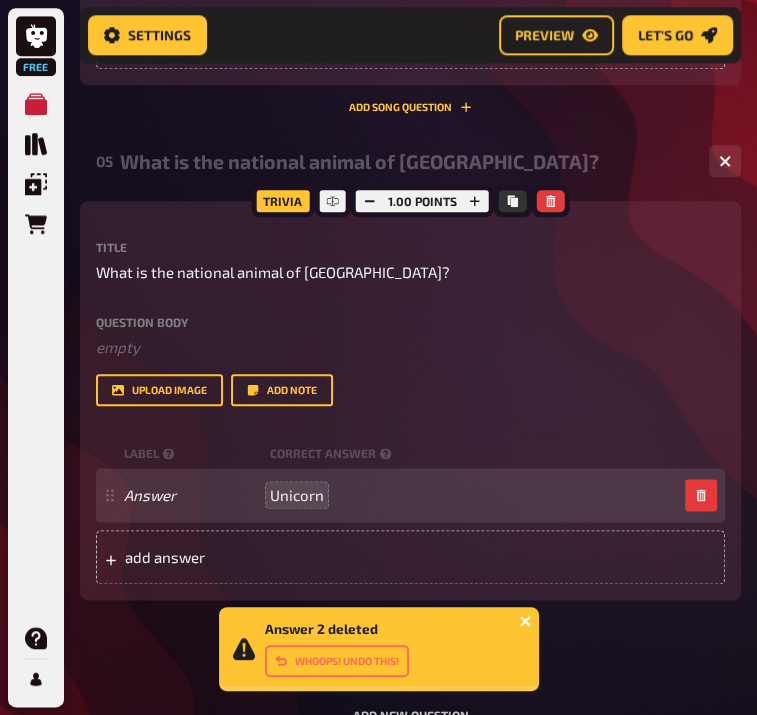click 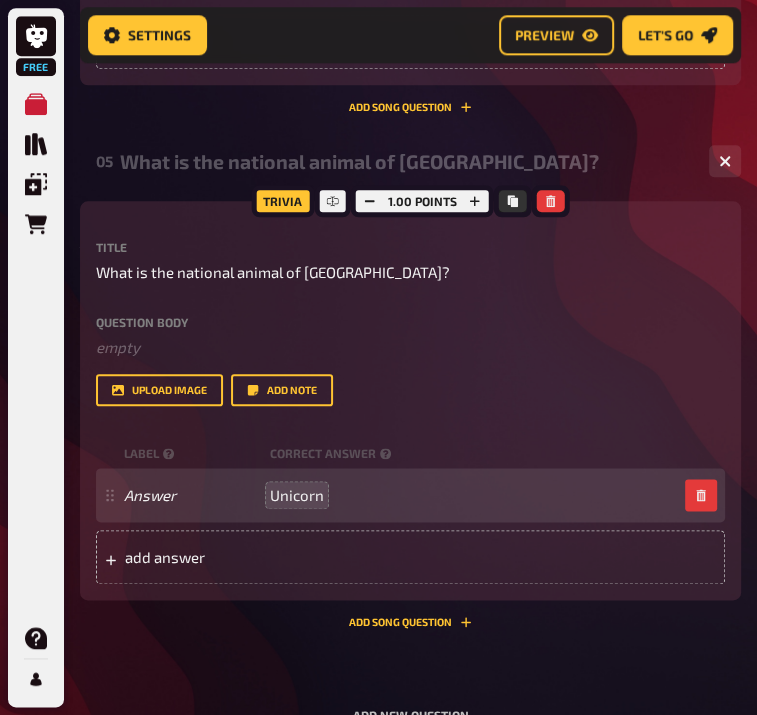 scroll, scrollTop: 1184, scrollLeft: 0, axis: vertical 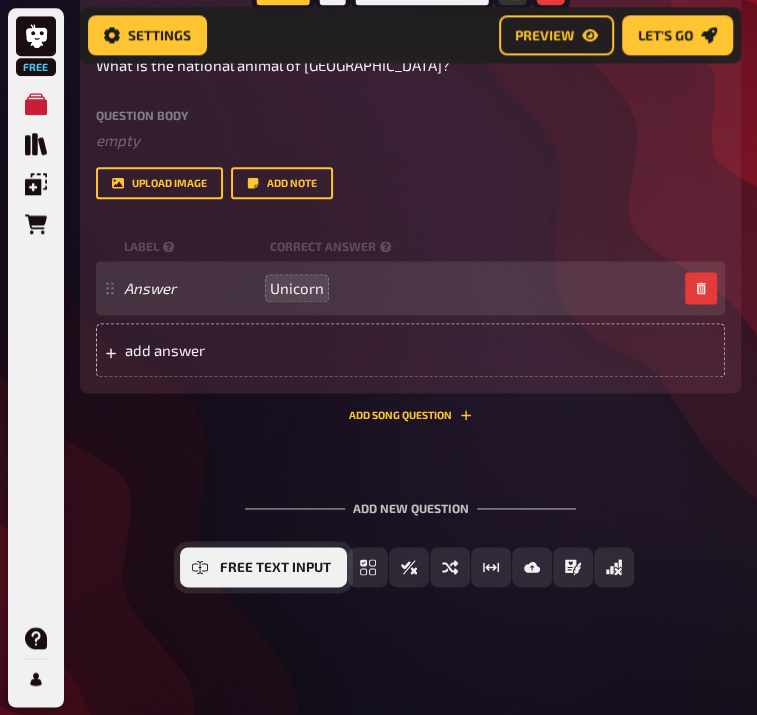 click on "Free Text Input" at bounding box center (263, 567) 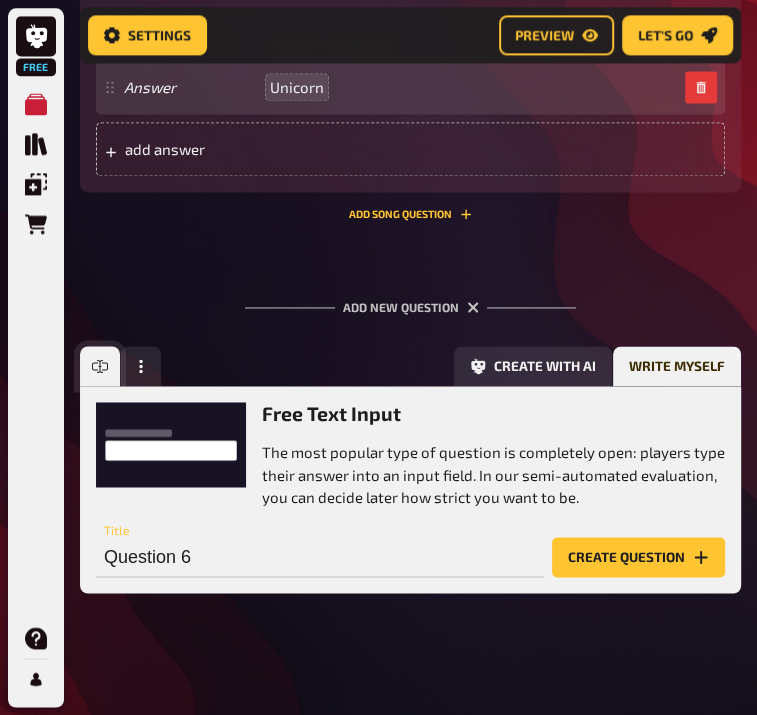 scroll, scrollTop: 1391, scrollLeft: 0, axis: vertical 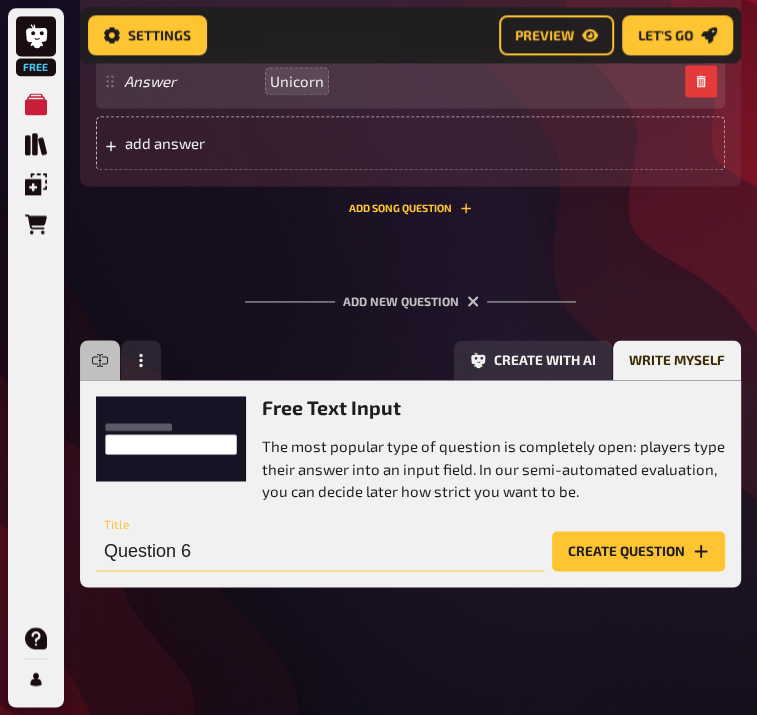 click on "Question 6" at bounding box center [320, 551] 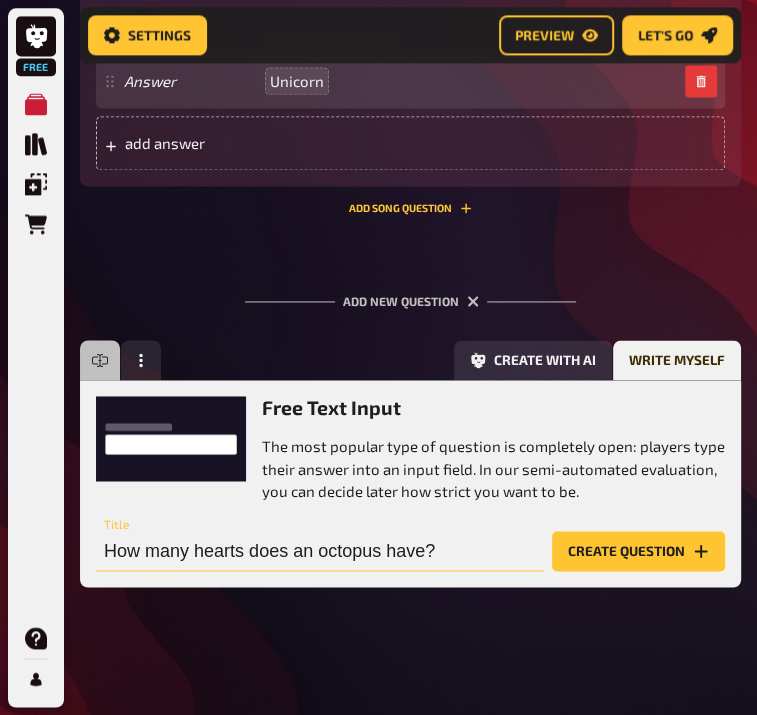 type on "How many hearts does an octopus have?" 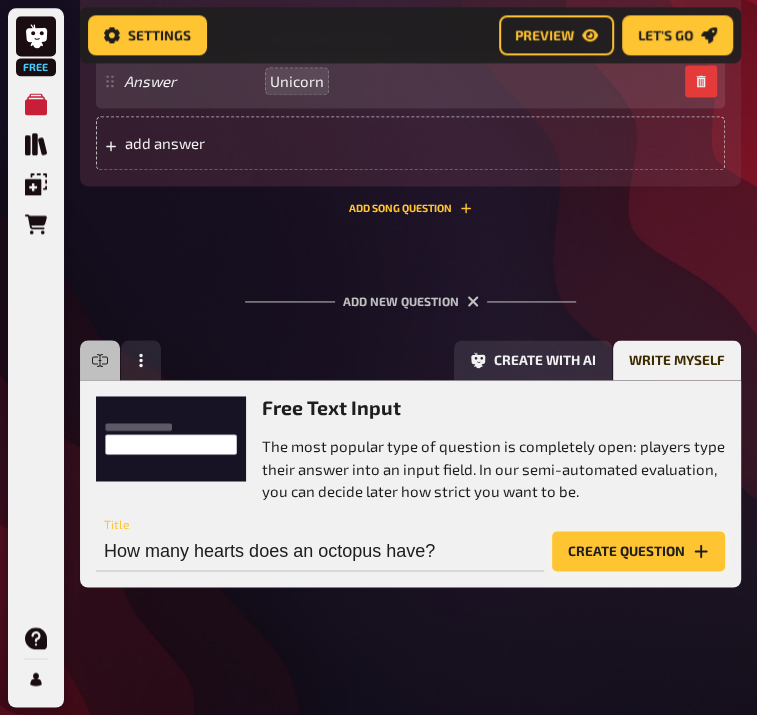 click on "Create question" at bounding box center (638, 551) 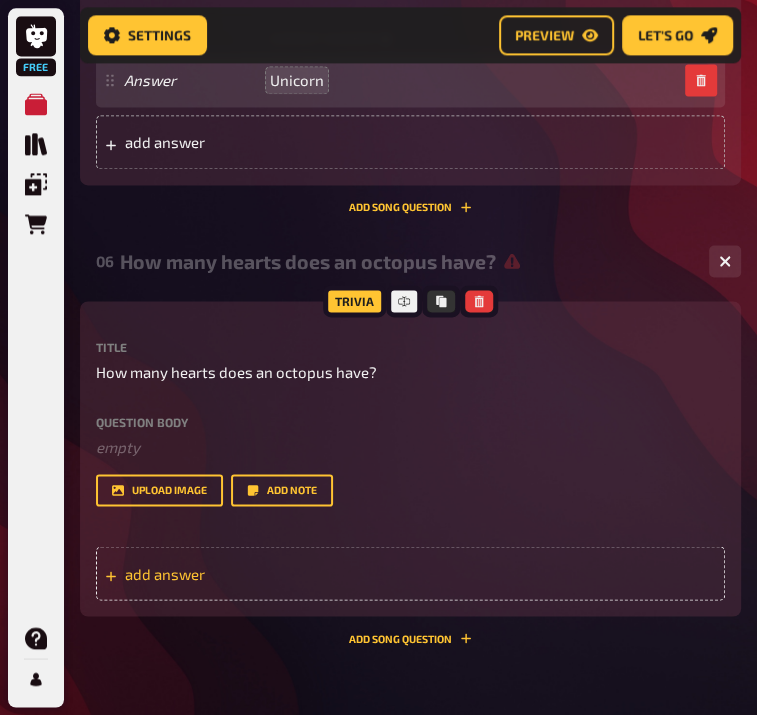 click on "add answer" at bounding box center (216, 573) 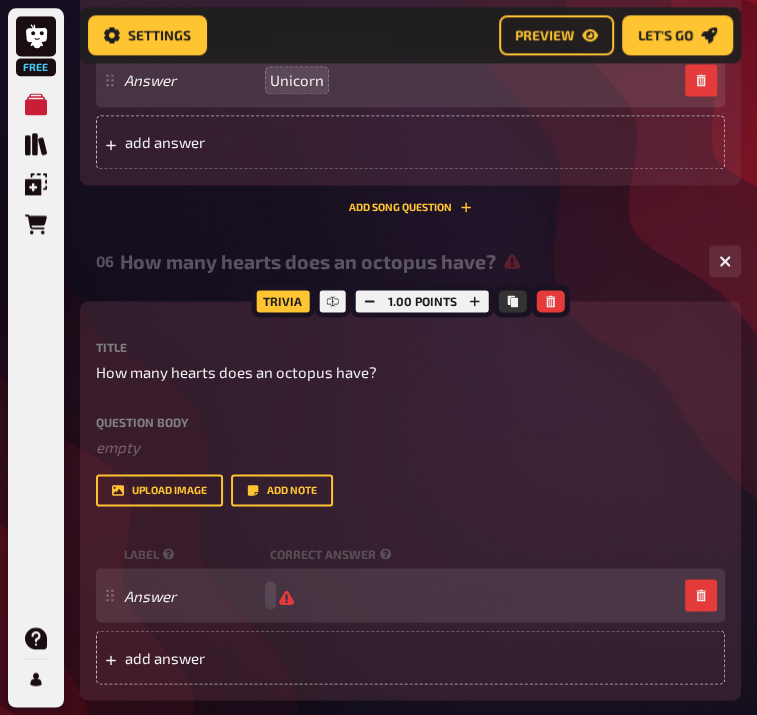 type 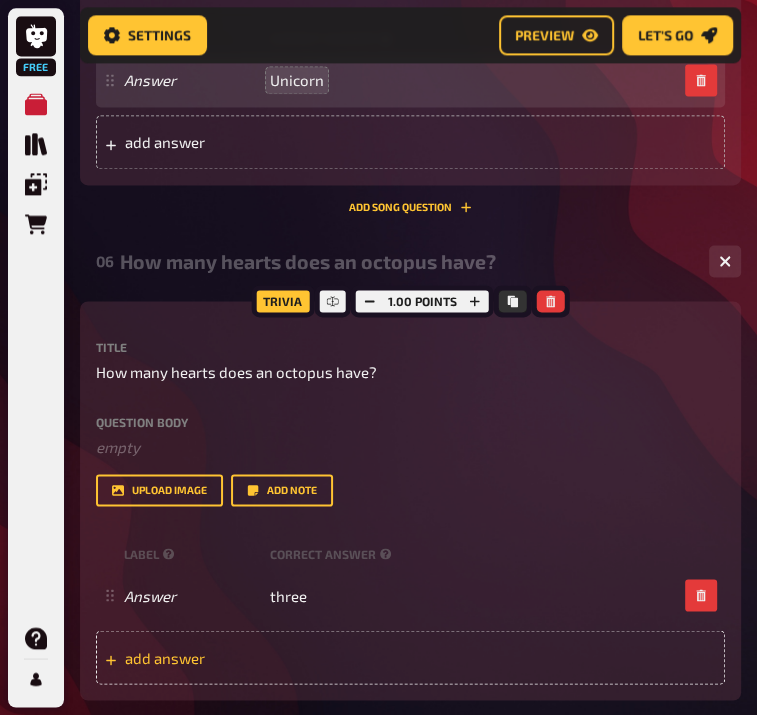 click on "add answer" at bounding box center (216, 657) 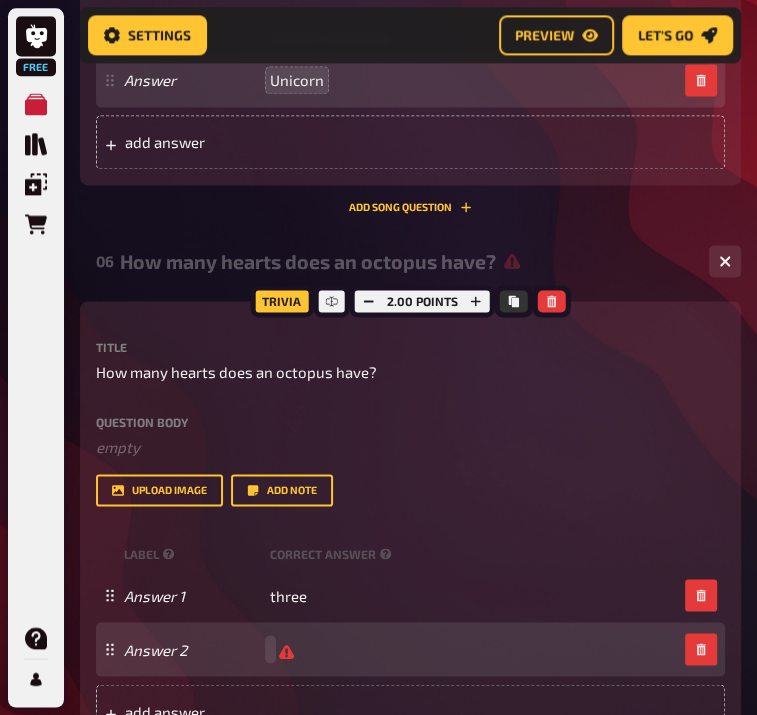type 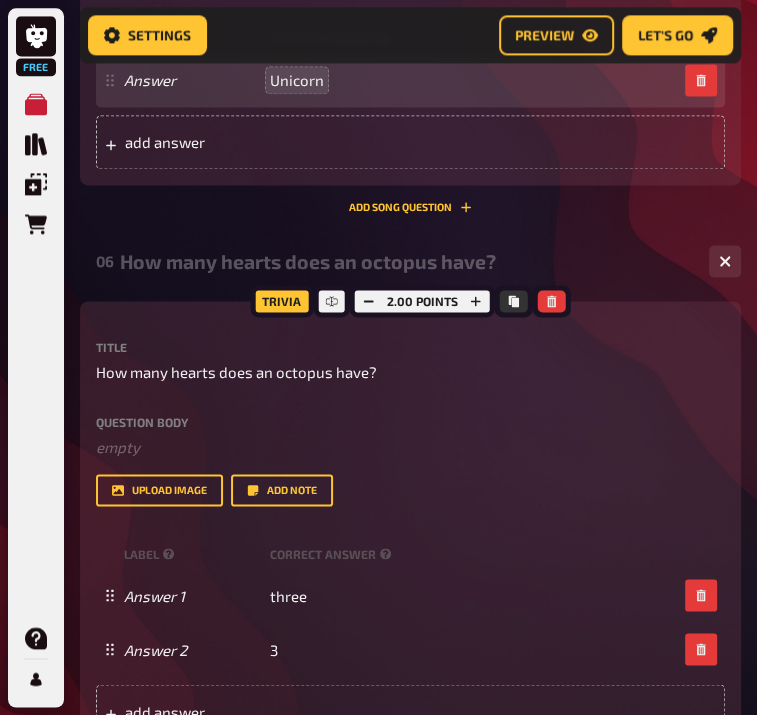 click on "Title How many hearts does an octopus have? Question body ﻿ empty Drop here to upload upload image   Add note label correct answer Answer 1 three Answer 2 3
To pick up a draggable item, press the space bar.
While dragging, use the arrow keys to move the item.
Press space again to drop the item in its new position, or press escape to cancel.
add answer" at bounding box center (410, 539) 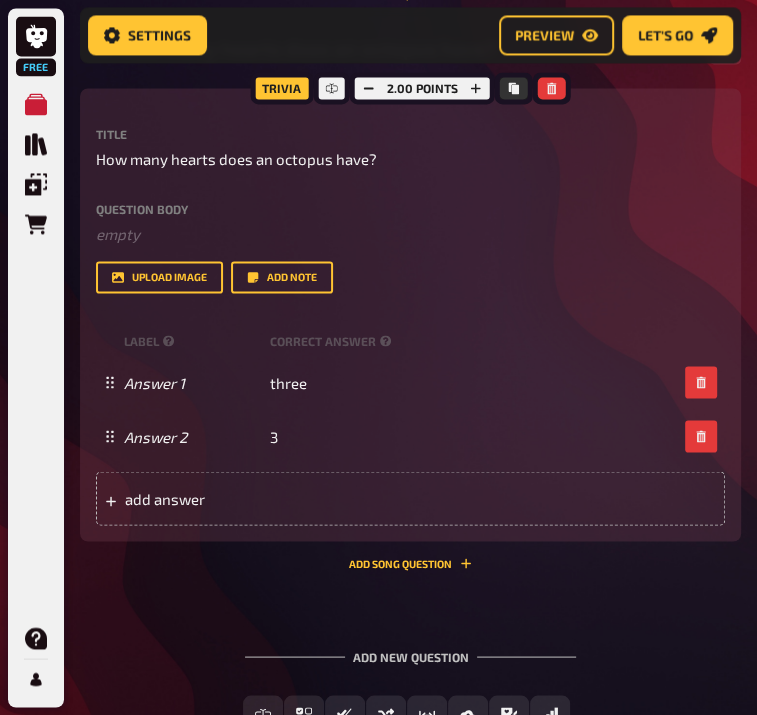 scroll, scrollTop: 1655, scrollLeft: 0, axis: vertical 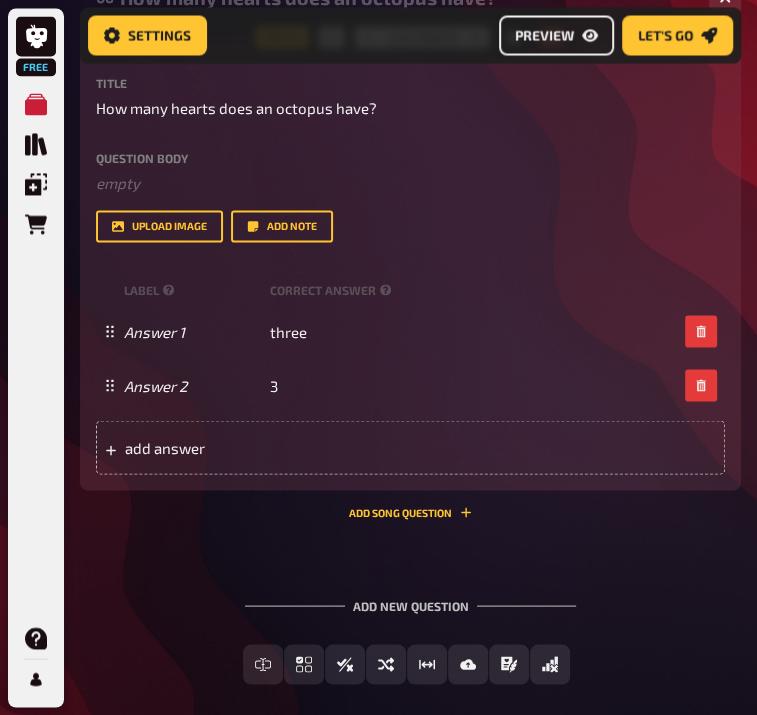 click on "Preview" at bounding box center (556, 36) 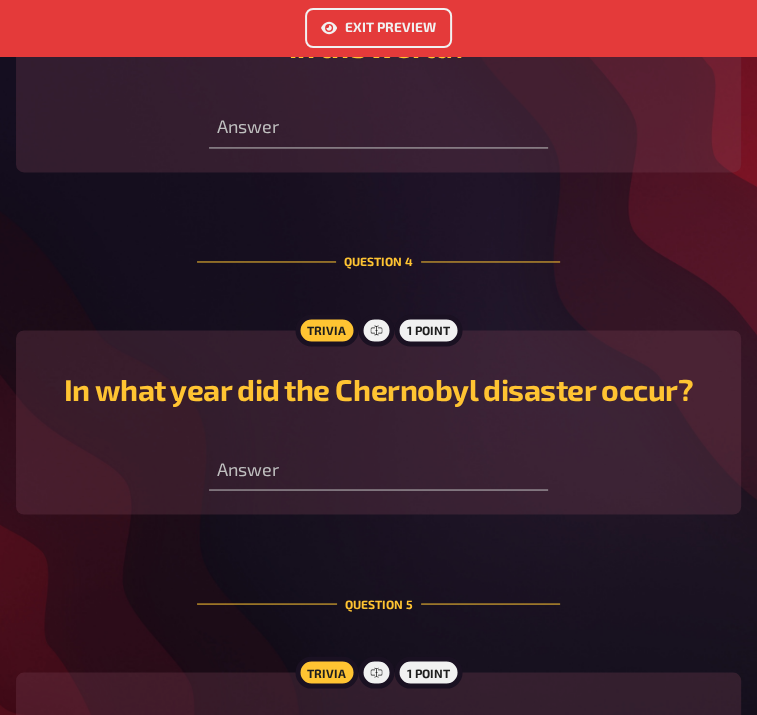 scroll, scrollTop: 1515, scrollLeft: 0, axis: vertical 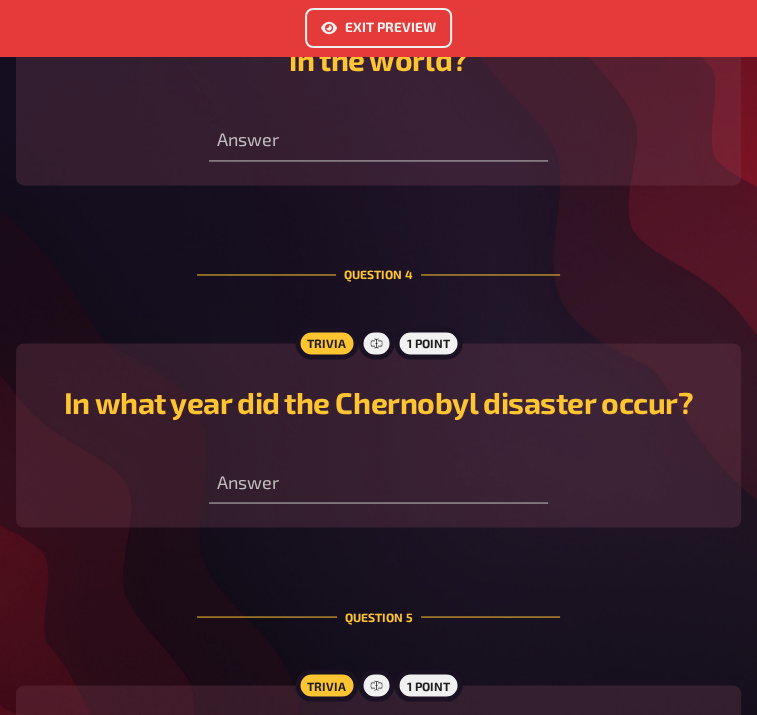 click on "Exit Preview" at bounding box center [378, 28] 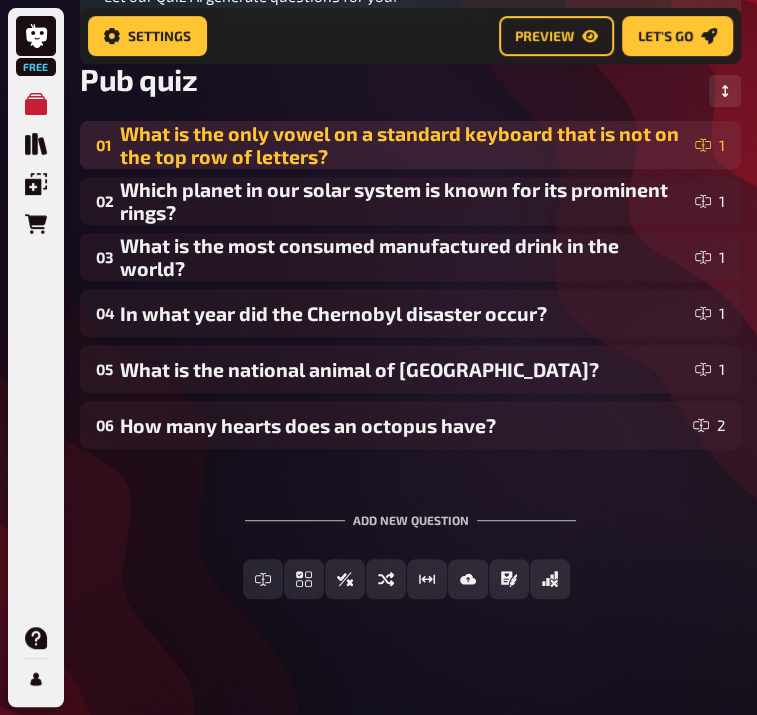 scroll, scrollTop: 322, scrollLeft: 0, axis: vertical 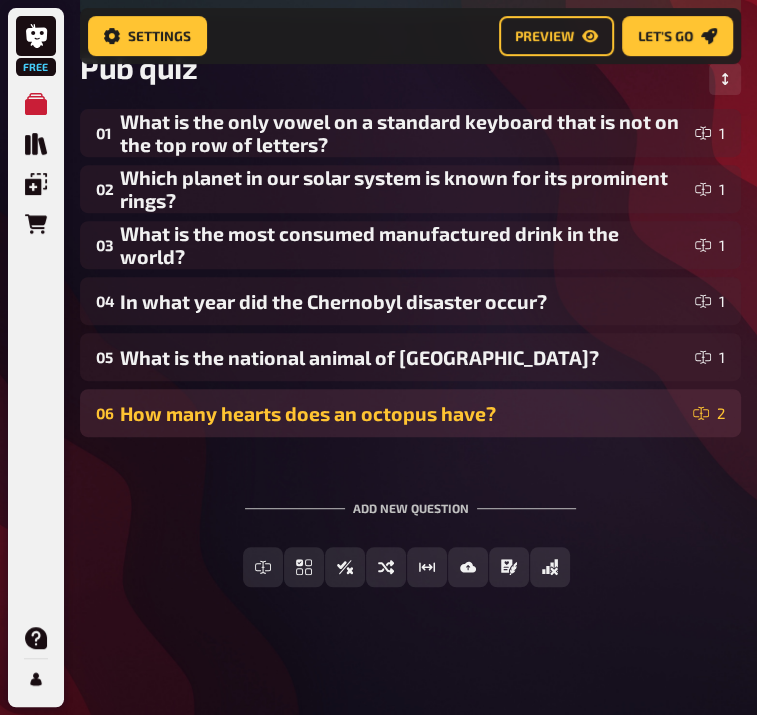 click on "How many hearts does an octopus have?" at bounding box center [402, 413] 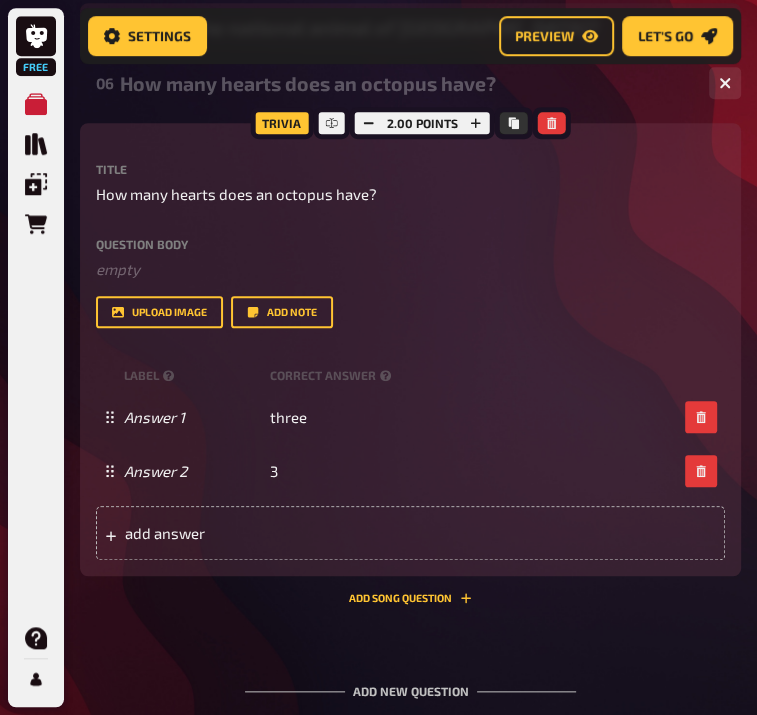 scroll, scrollTop: 650, scrollLeft: 0, axis: vertical 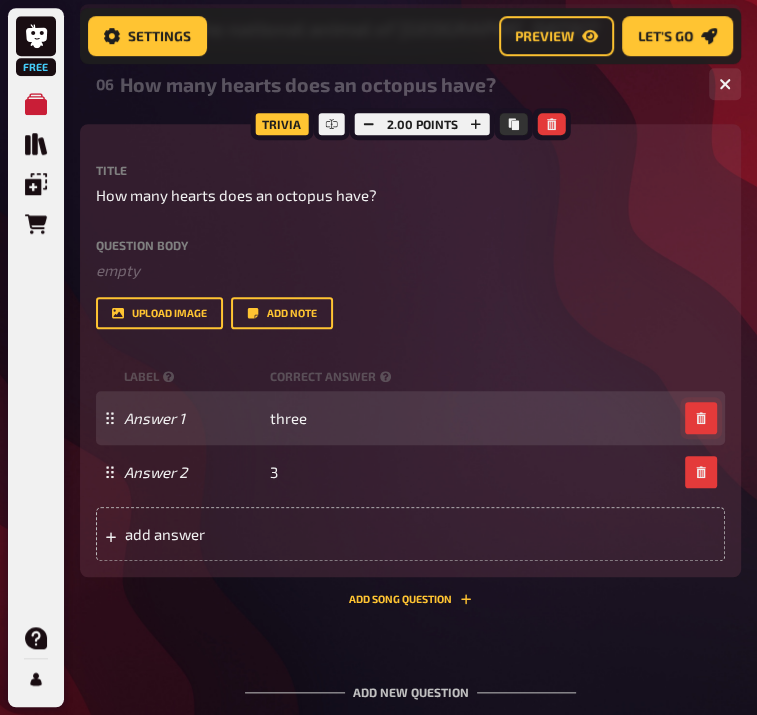 click 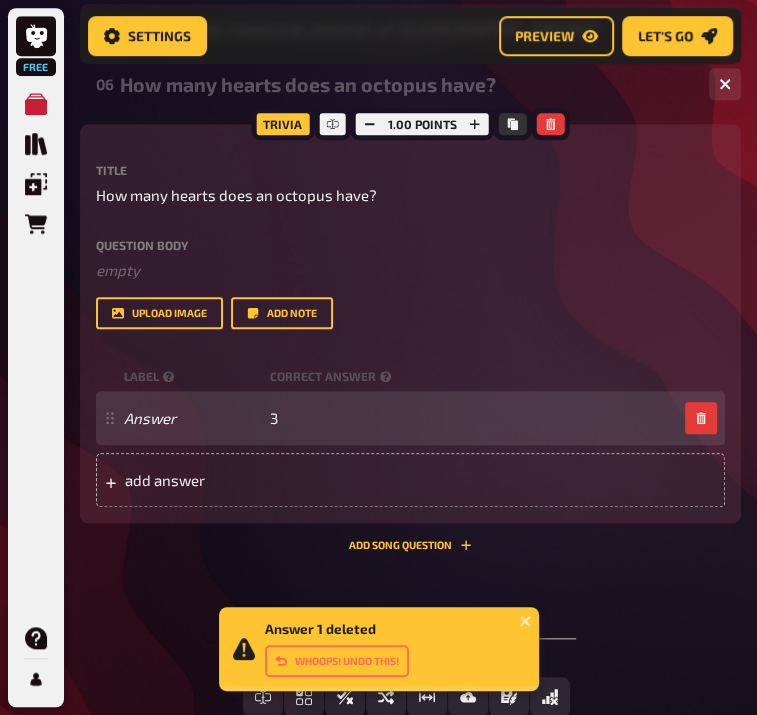 scroll, scrollTop: 781, scrollLeft: 0, axis: vertical 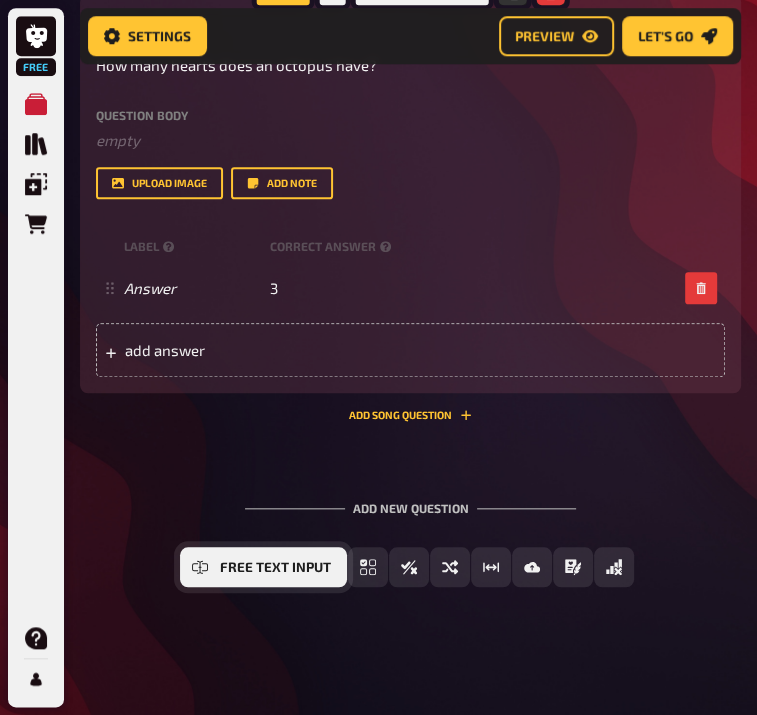 click on "Free Text Input" at bounding box center [263, 567] 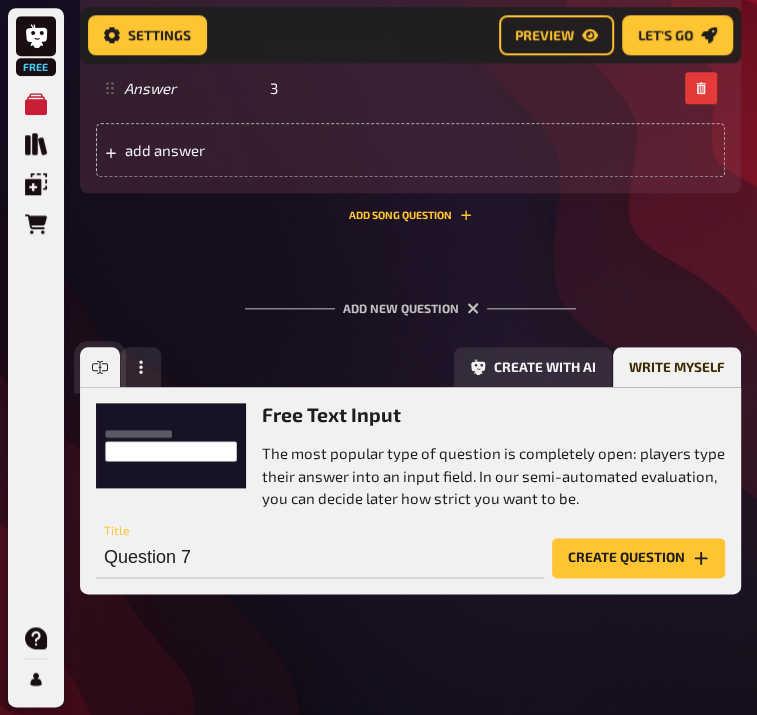 scroll, scrollTop: 988, scrollLeft: 0, axis: vertical 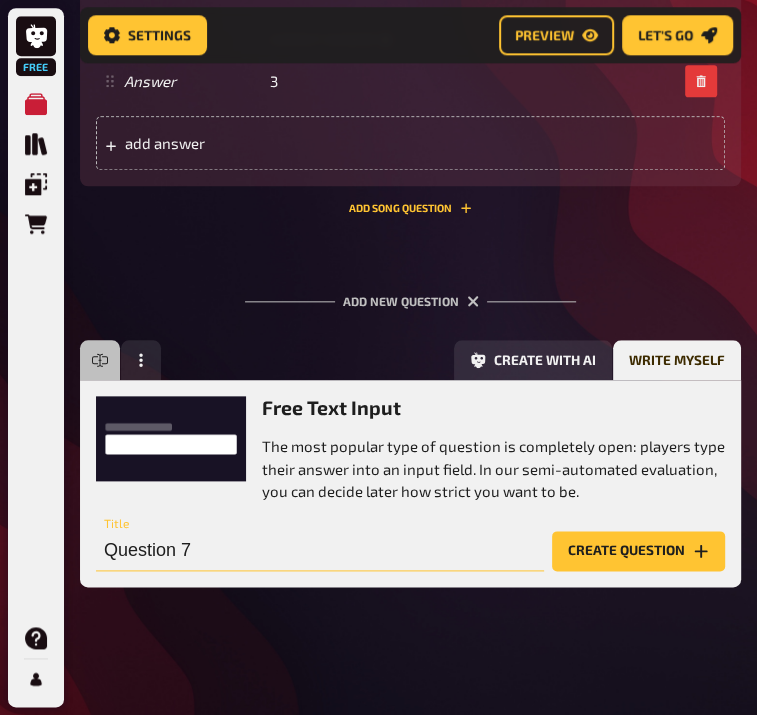 click on "Question 7" at bounding box center (320, 551) 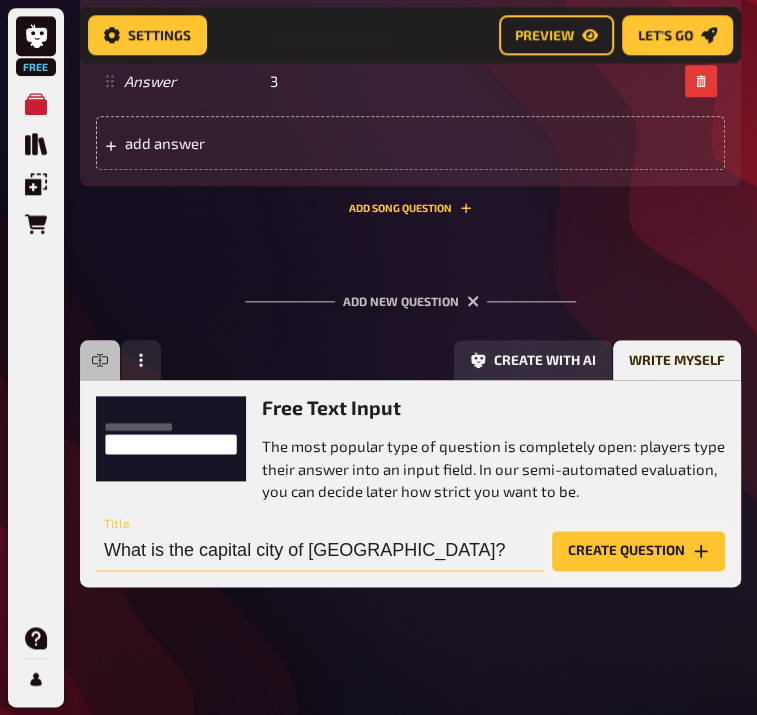 type on "What is the capital city of [GEOGRAPHIC_DATA]?" 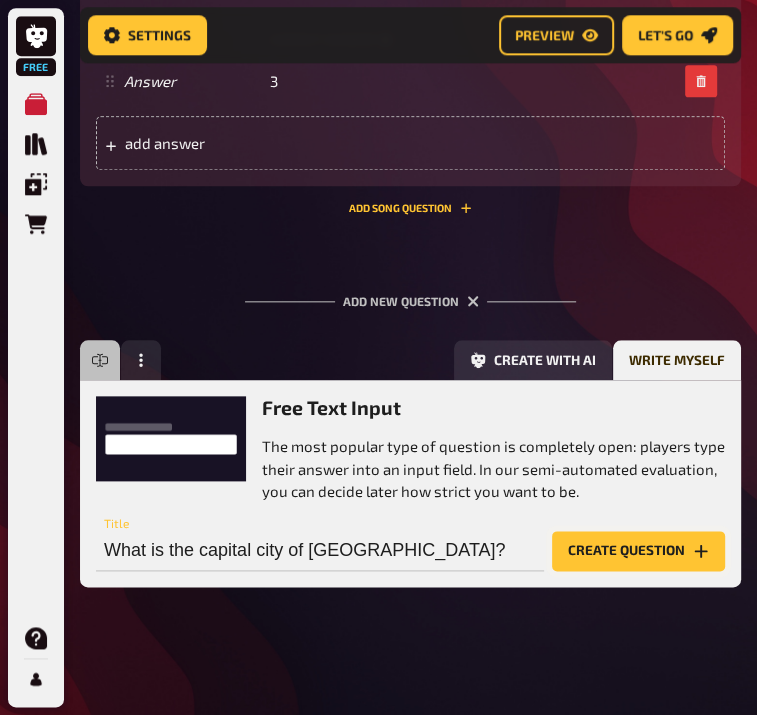 click on "Create question" at bounding box center [638, 551] 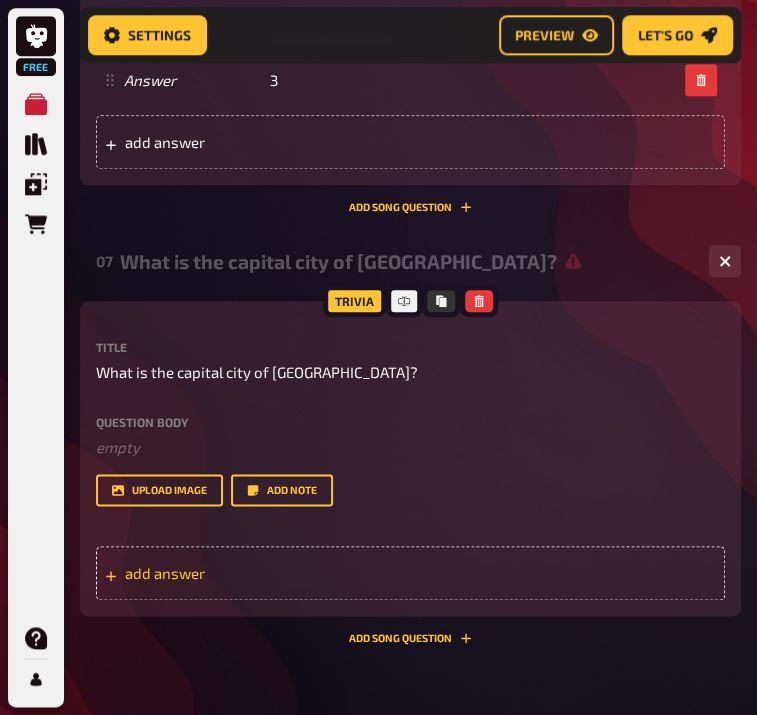 click on "add answer" at bounding box center (216, 573) 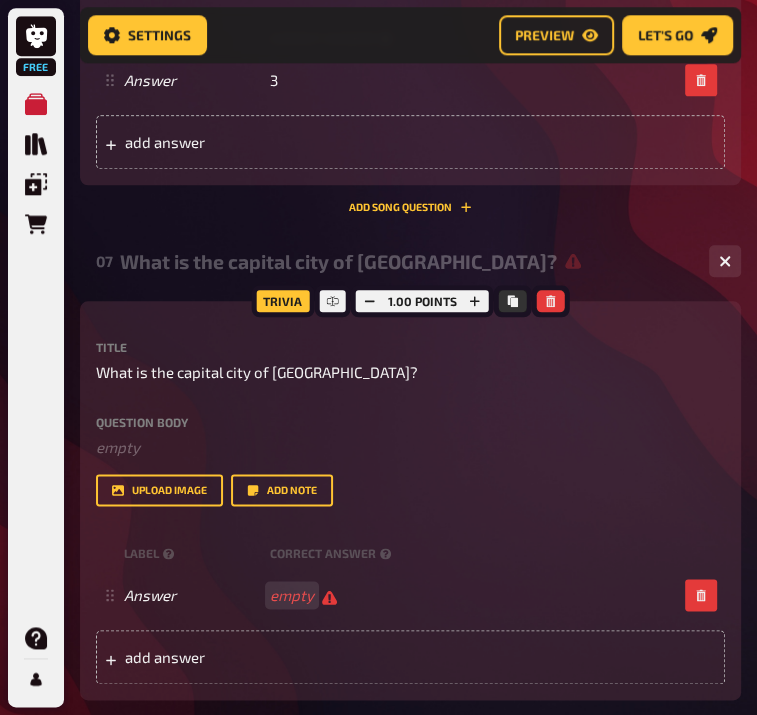 scroll, scrollTop: 987, scrollLeft: 0, axis: vertical 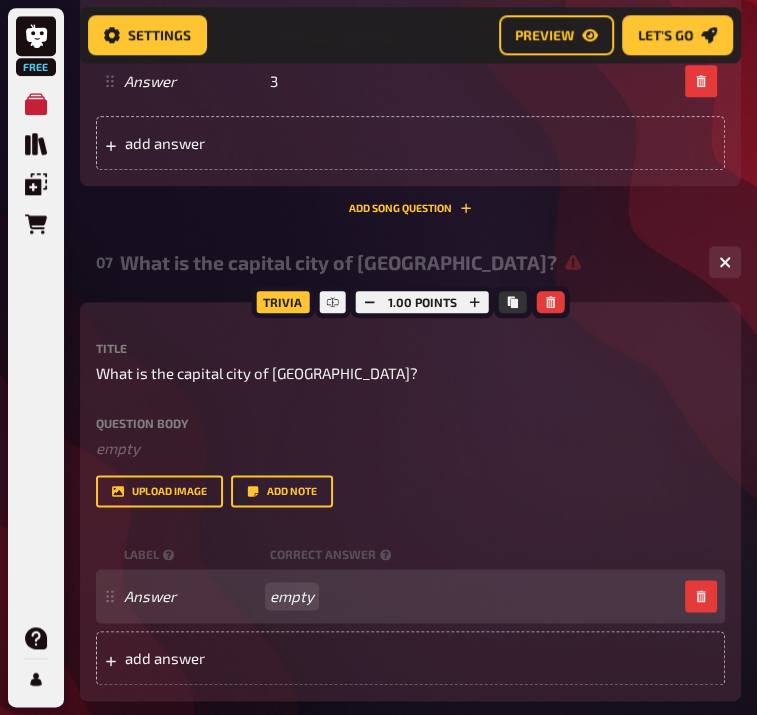 click on "Answer empty" at bounding box center [400, 596] 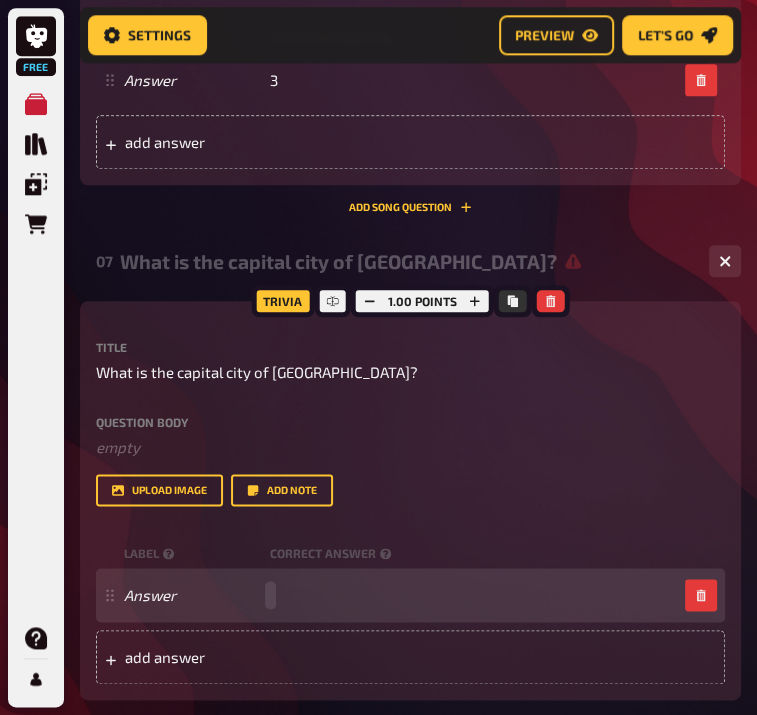 paste 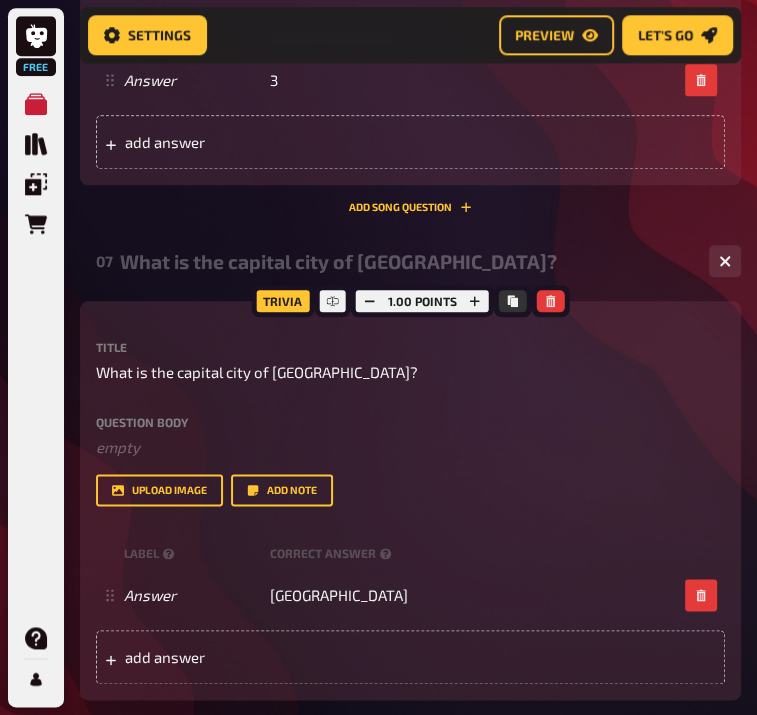 click on "Title What is the capital city of [GEOGRAPHIC_DATA]? Question body ﻿ empty Drop here to upload upload image   Add note label correct answer Answer Ottawa
To pick up a draggable item, press the space bar.
While dragging, use the arrow keys to move the item.
Press space again to drop the item in its new position, or press escape to cancel.
add answer" at bounding box center [410, 512] 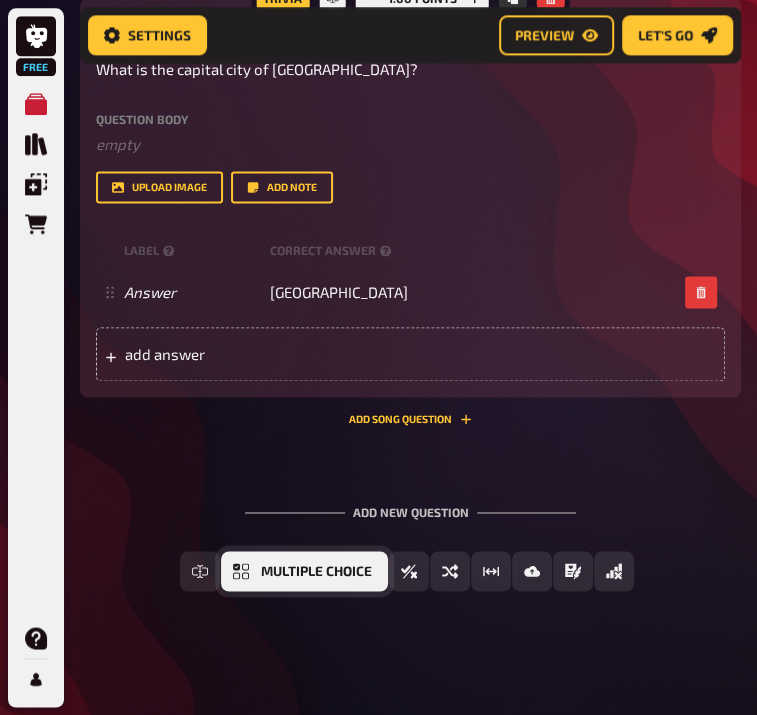 click on "Multiple Choice" at bounding box center (316, 572) 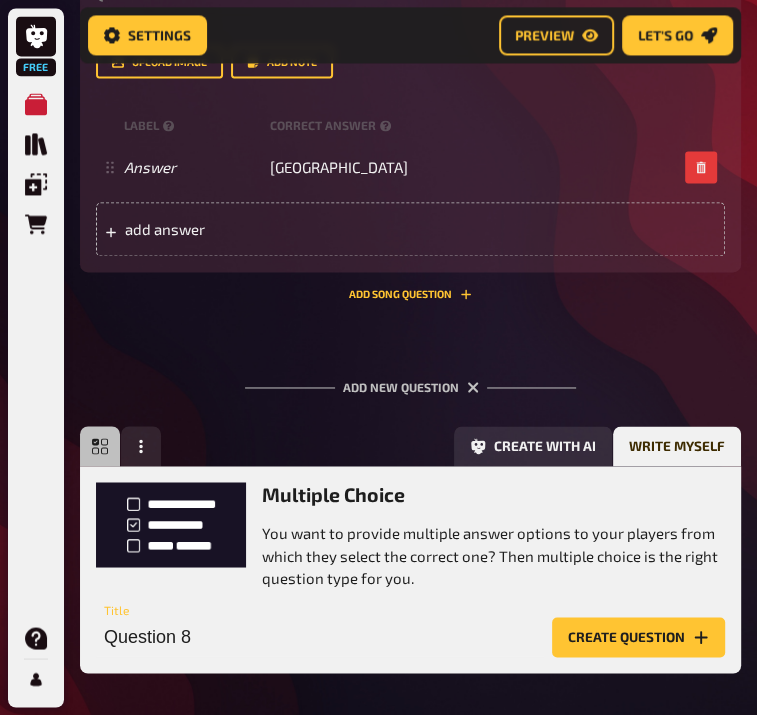 scroll, scrollTop: 1503, scrollLeft: 0, axis: vertical 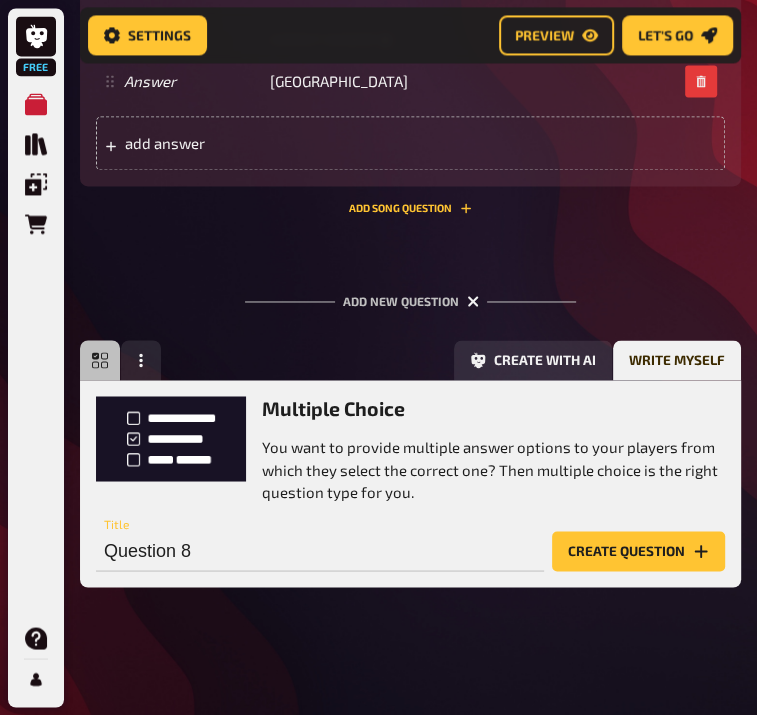 click 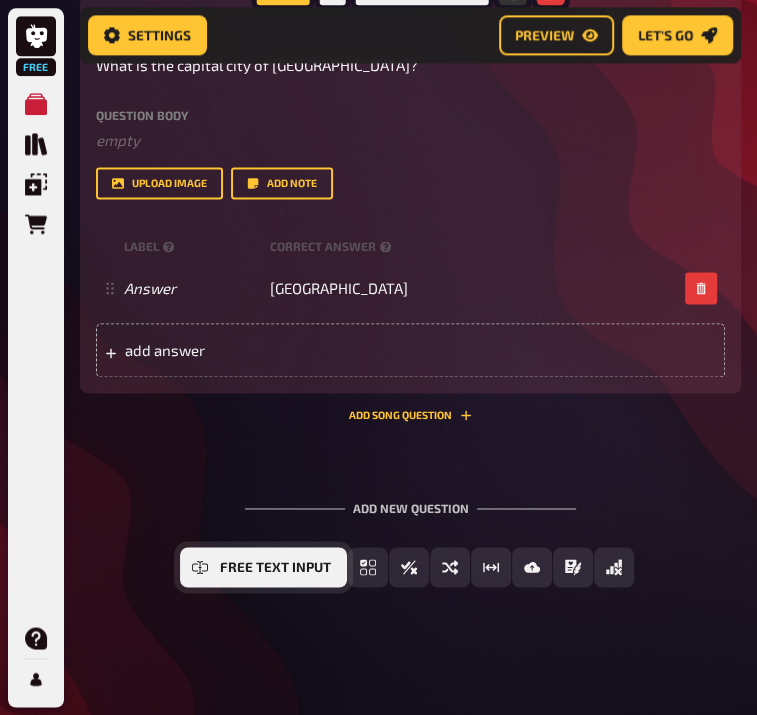 click on "Free Text Input" at bounding box center [275, 568] 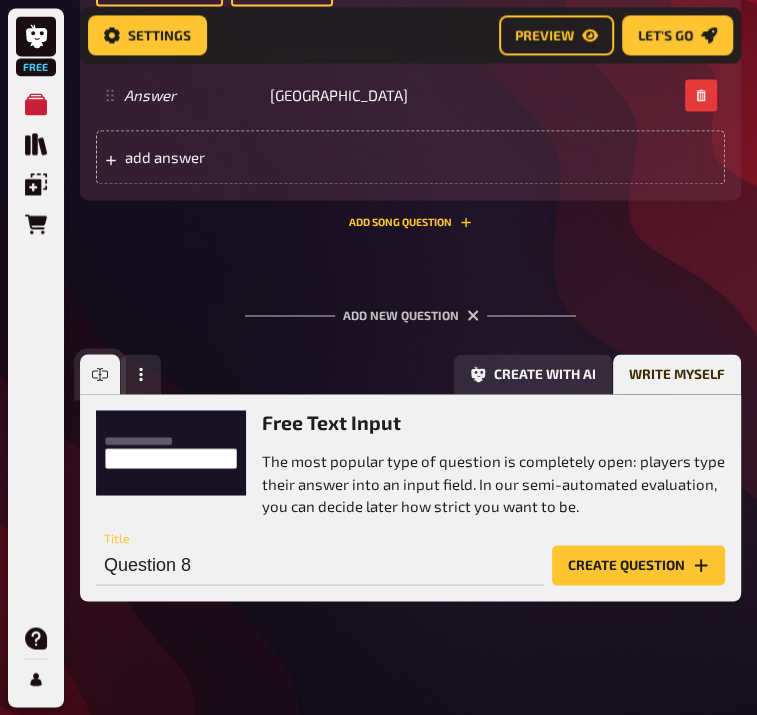 scroll, scrollTop: 1503, scrollLeft: 0, axis: vertical 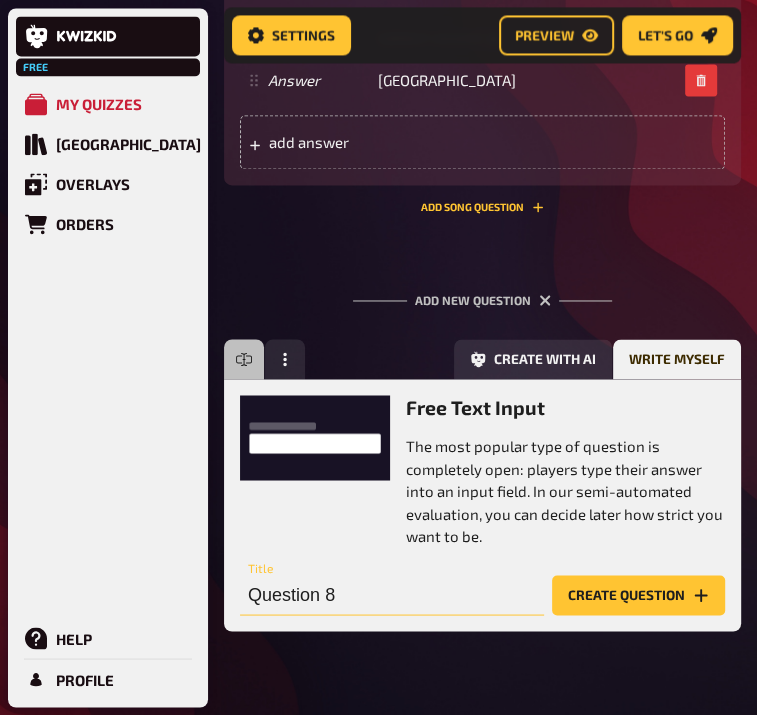 click on "Question 8" at bounding box center [392, 595] 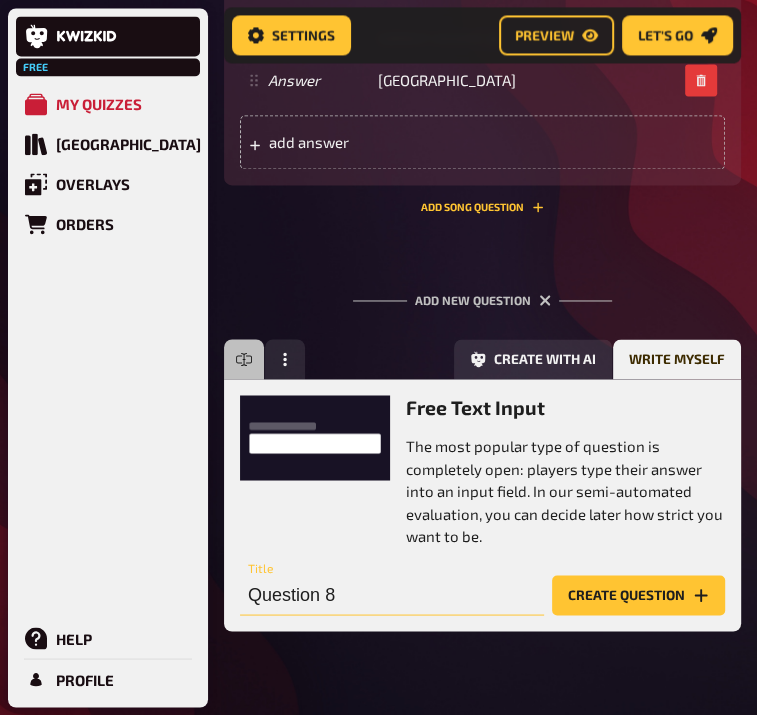 paste on "Which is the only country to have a flag that is not rectangular?" 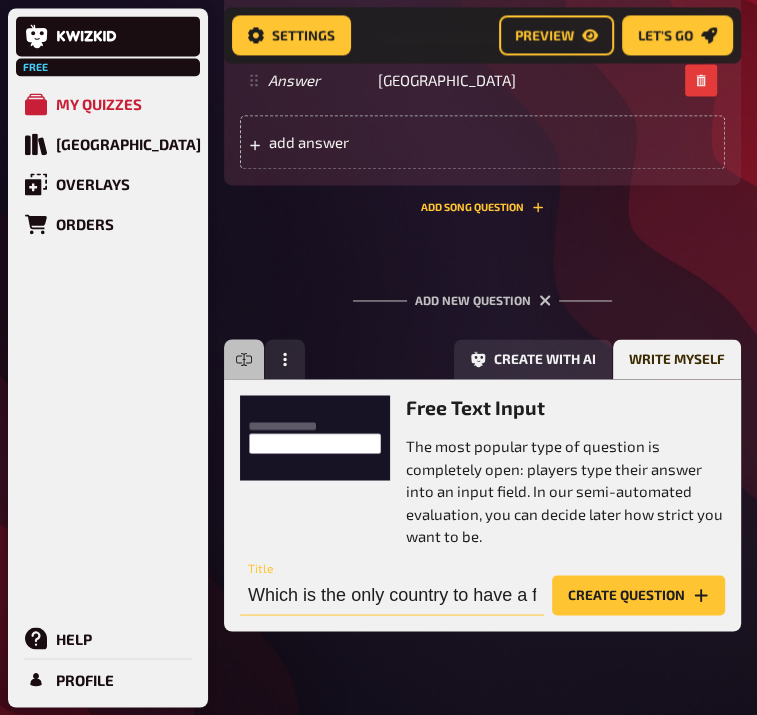 scroll, scrollTop: 0, scrollLeft: 213, axis: horizontal 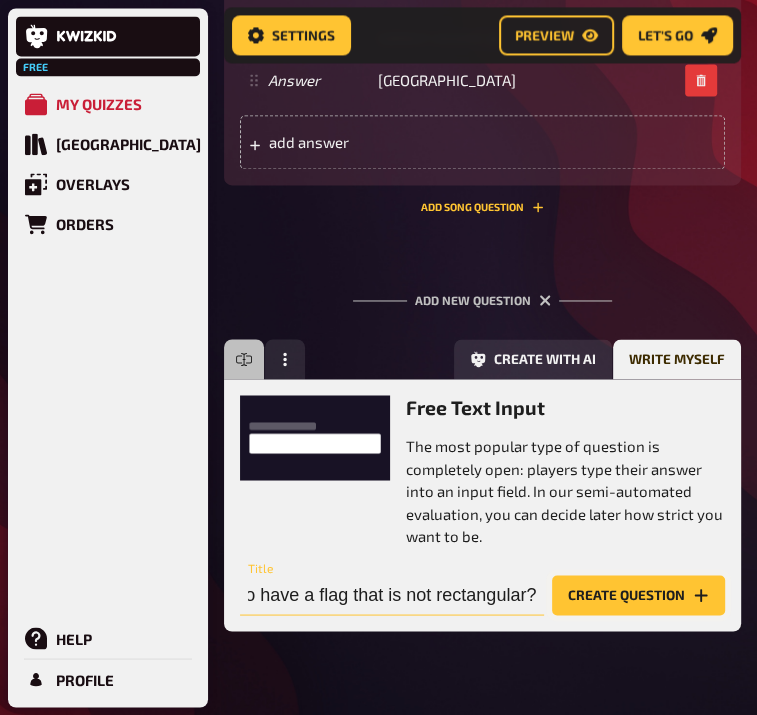 type on "Which is the only country to have a flag that is not rectangular?" 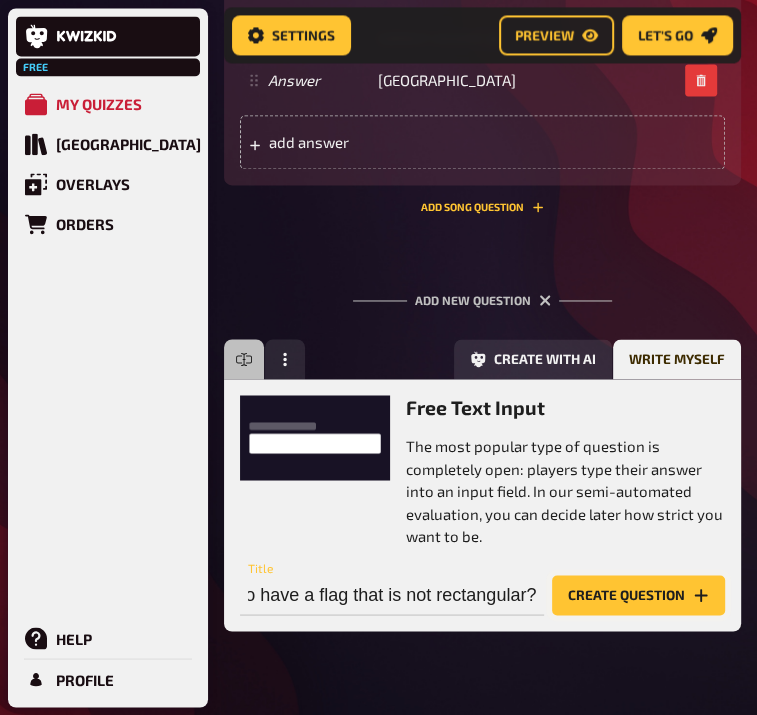click on "Create question" at bounding box center [638, 595] 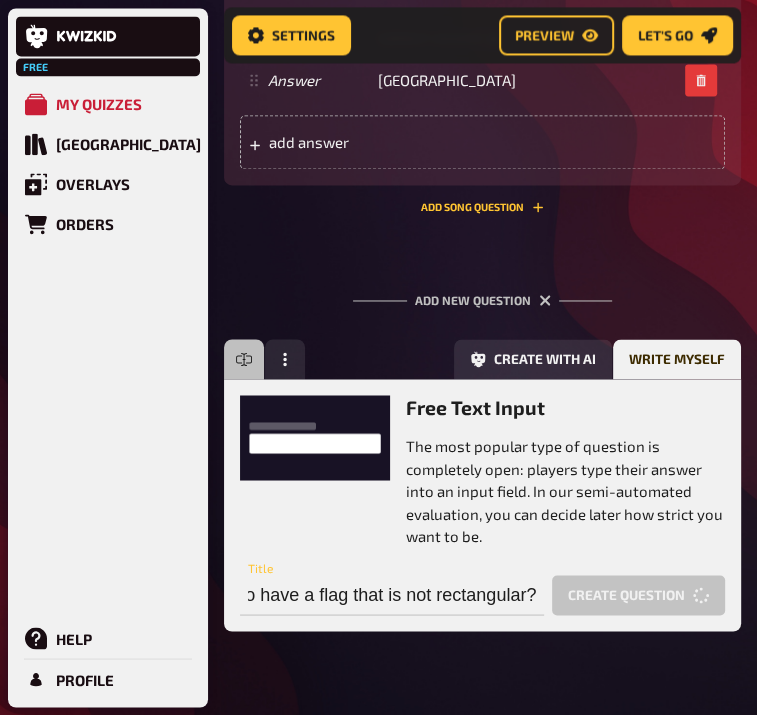scroll, scrollTop: 0, scrollLeft: 0, axis: both 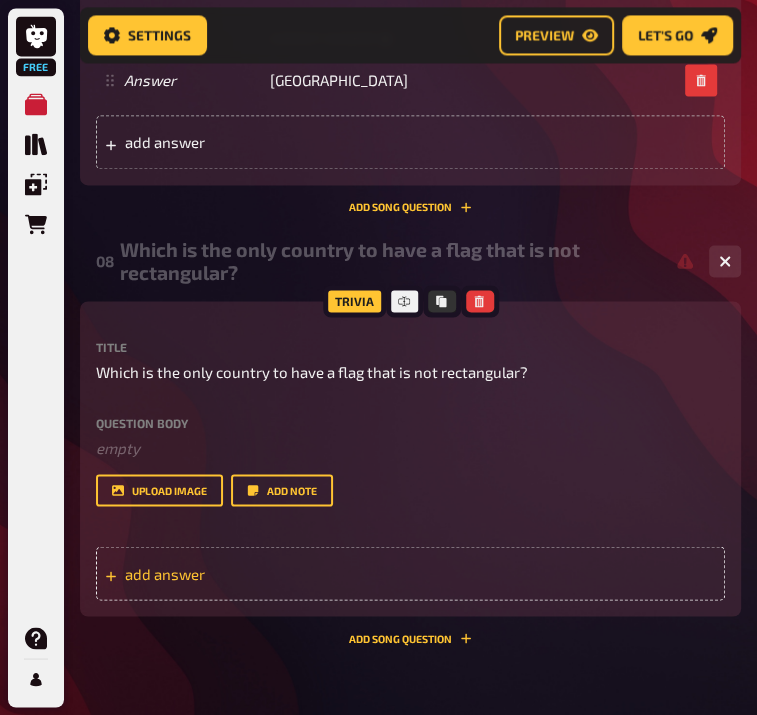 click on "add answer" at bounding box center [216, 573] 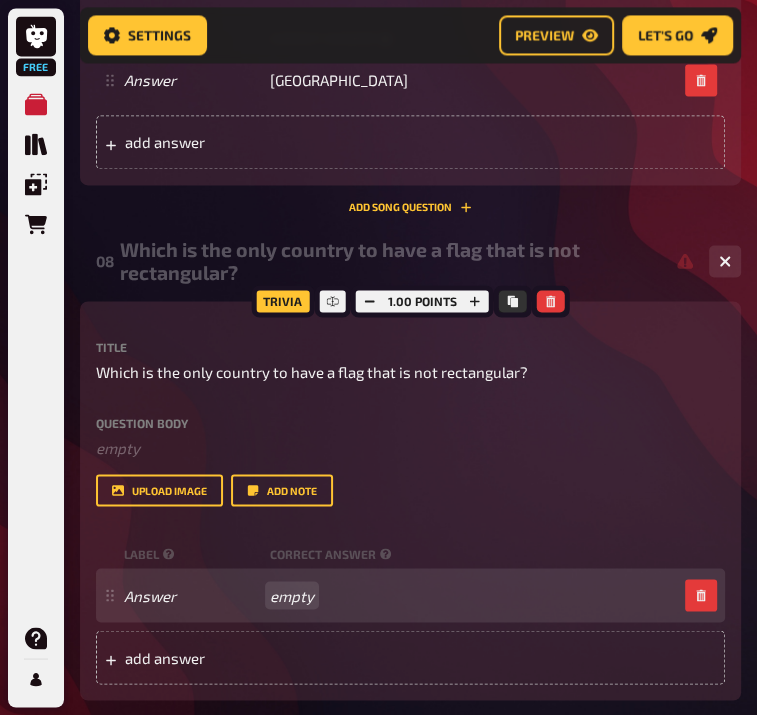 click on "Answer empty" at bounding box center (400, 595) 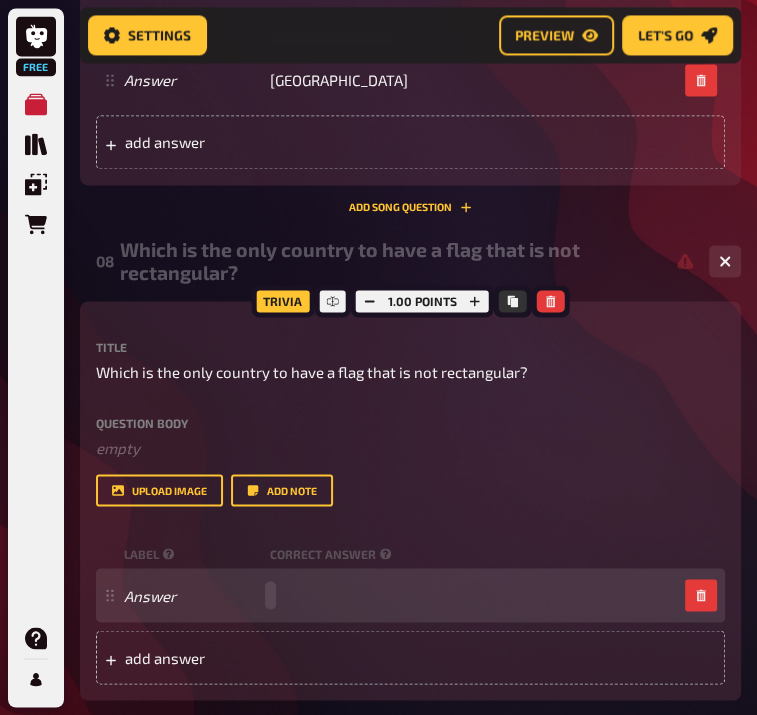 paste 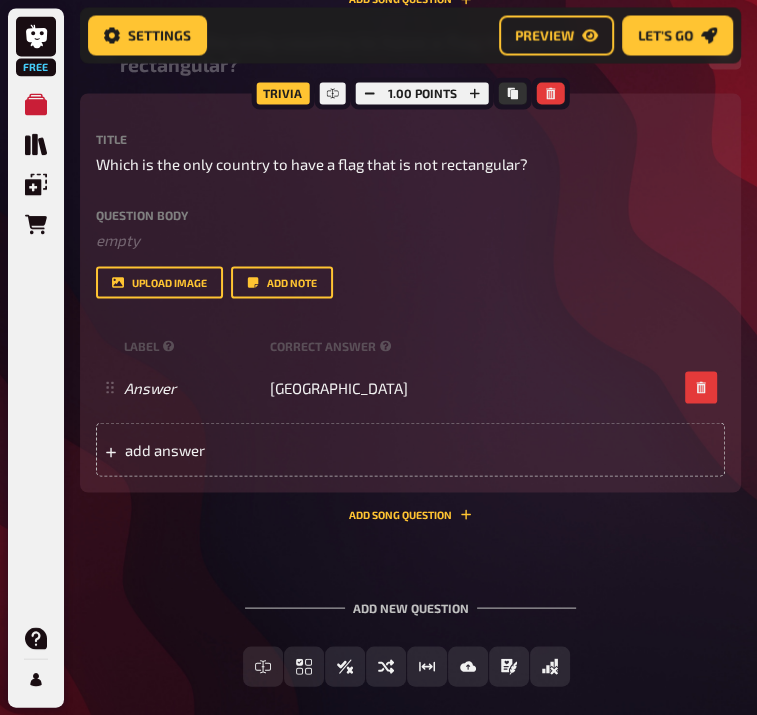 scroll, scrollTop: 1760, scrollLeft: 0, axis: vertical 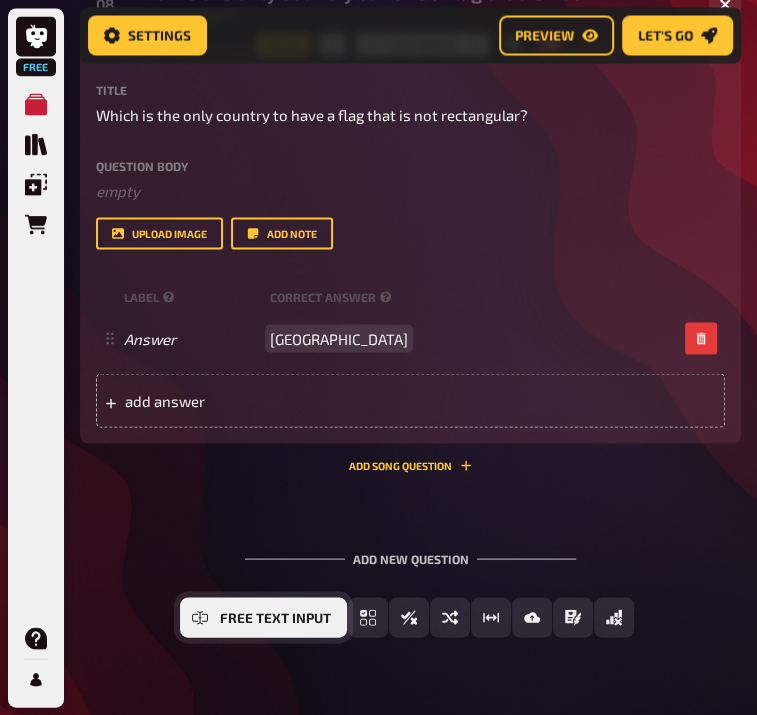 click on "Free Text Input" at bounding box center (275, 618) 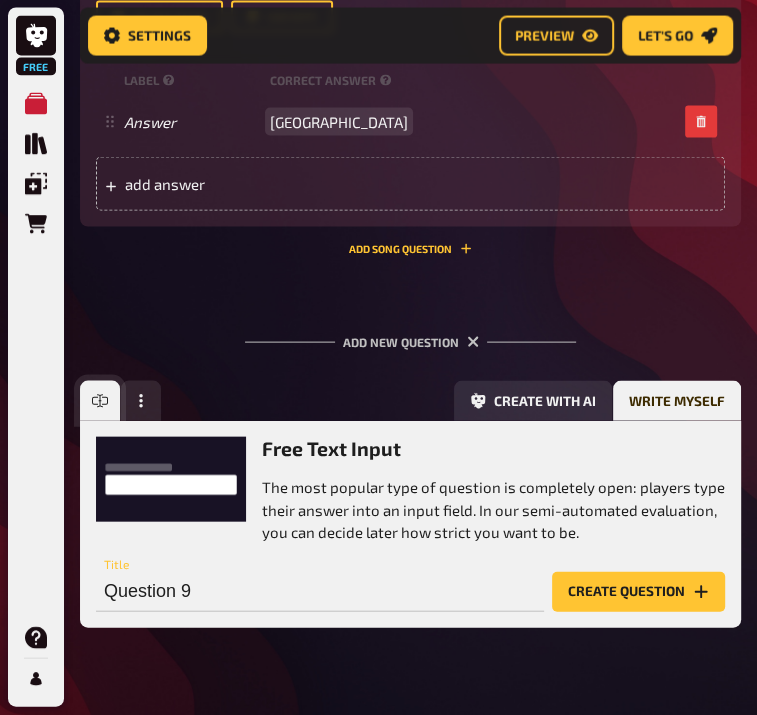 scroll, scrollTop: 2017, scrollLeft: 0, axis: vertical 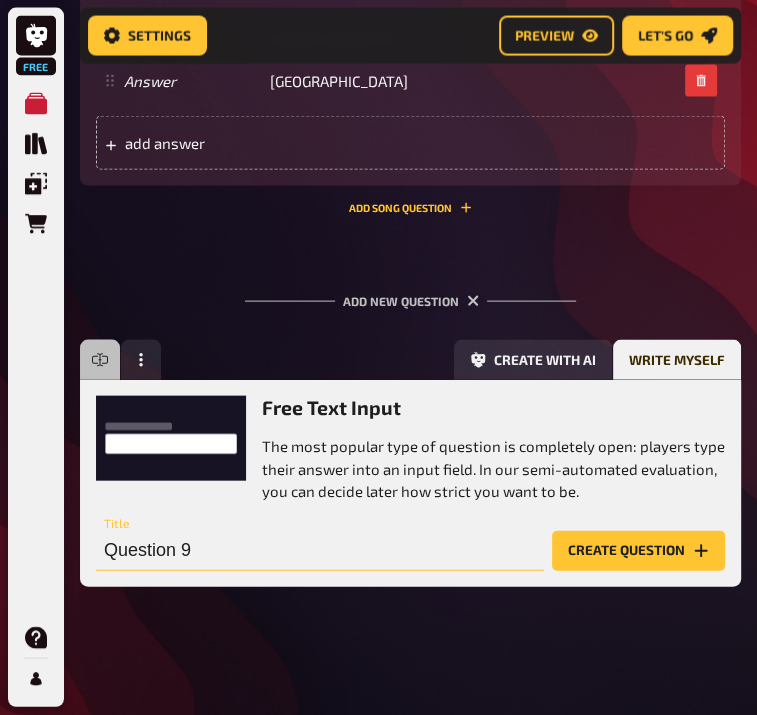click on "Question 9" at bounding box center [320, 551] 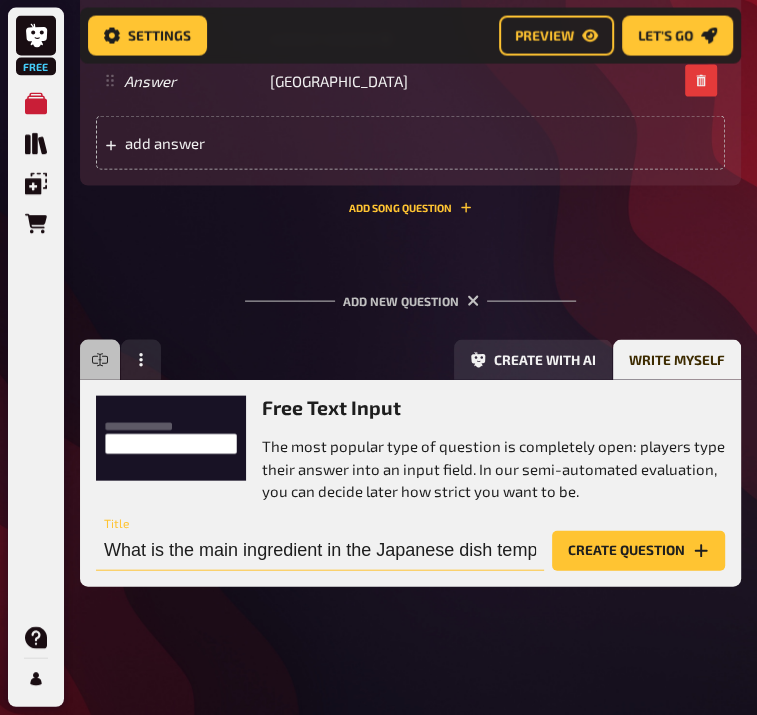 scroll, scrollTop: 0, scrollLeft: 37, axis: horizontal 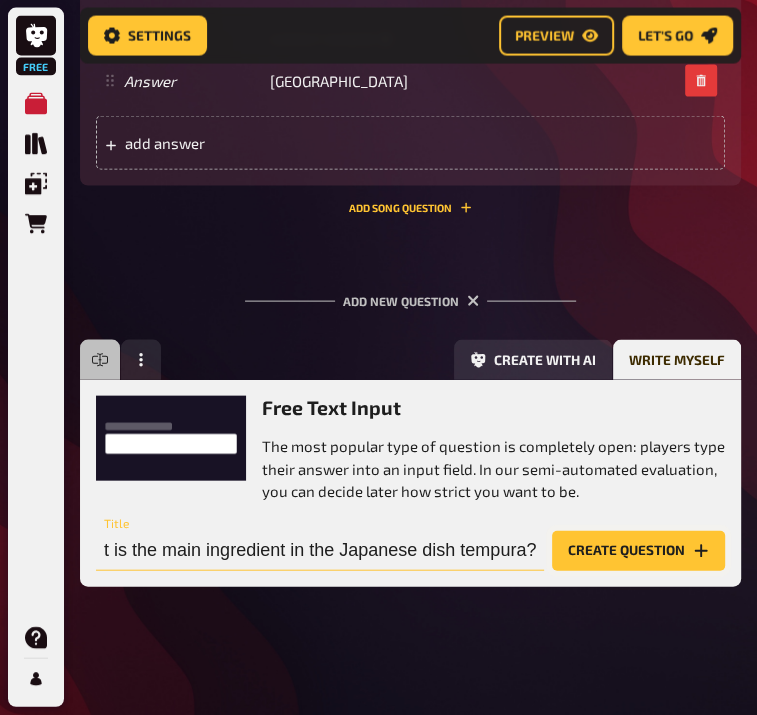 type on "What is the main ingredient in the Japanese dish tempura?" 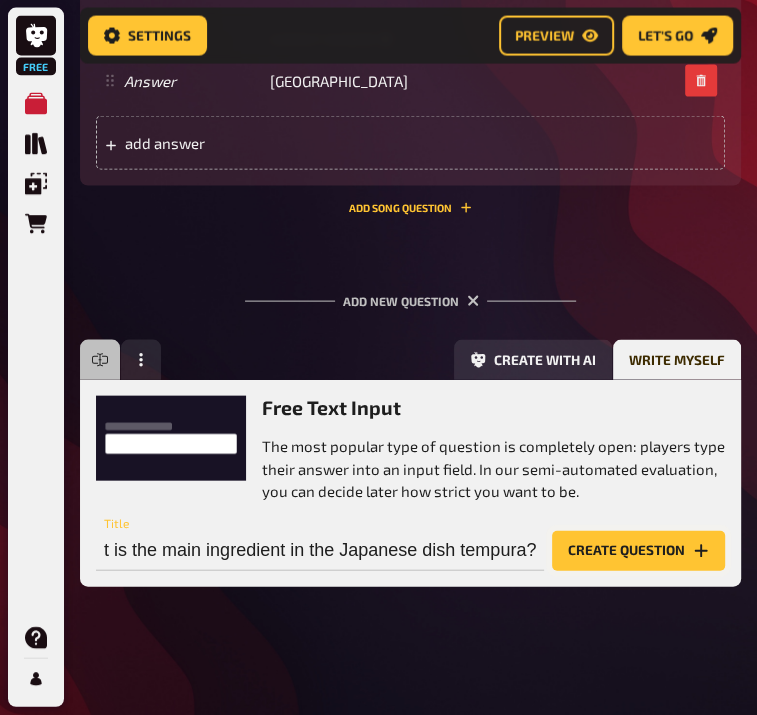 click on "Create question" at bounding box center (638, 551) 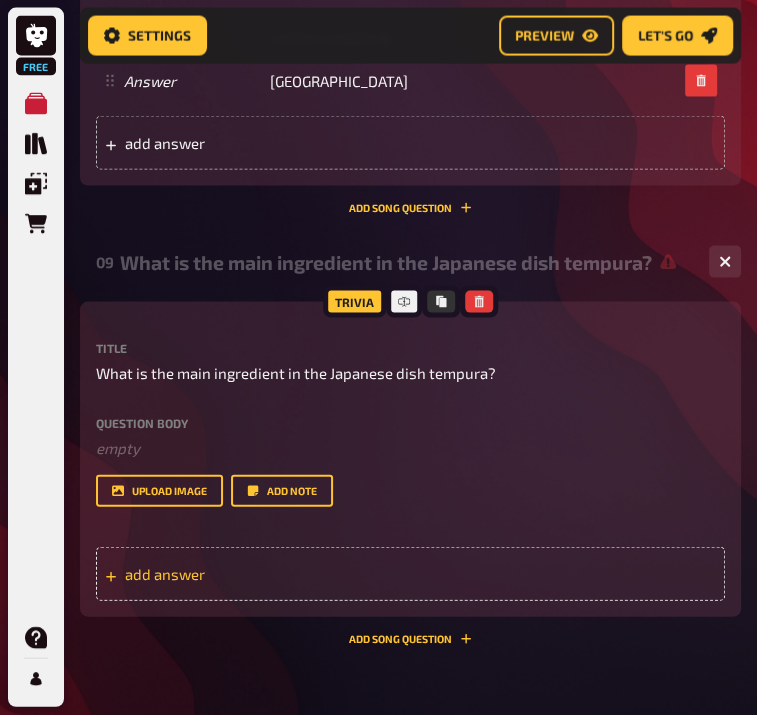 click on "add answer" at bounding box center [216, 574] 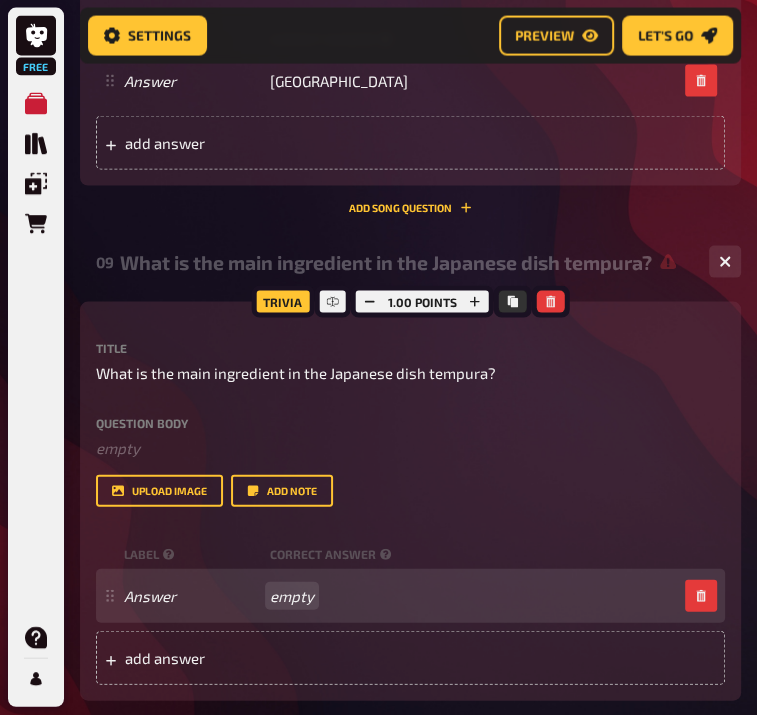 click on "Answer empty" at bounding box center (400, 596) 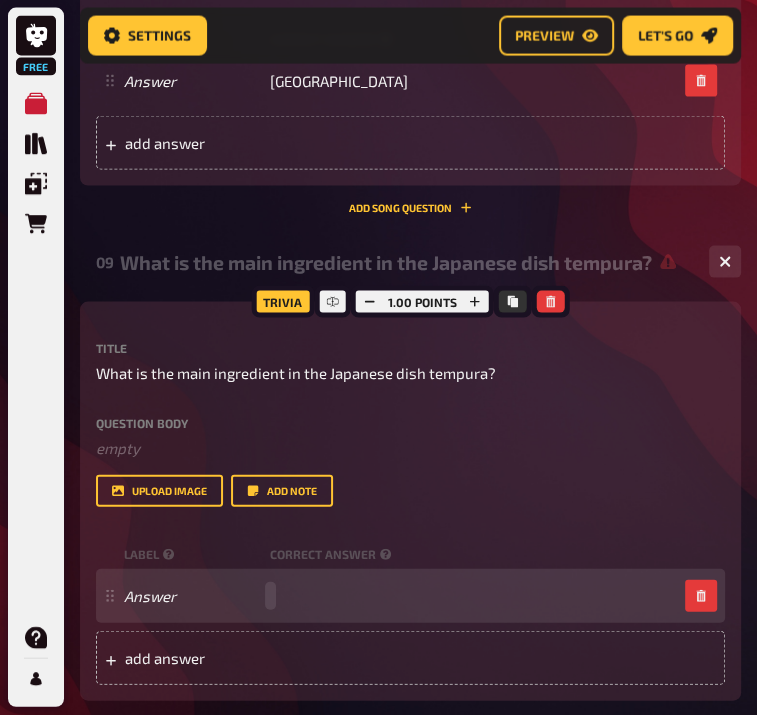 paste 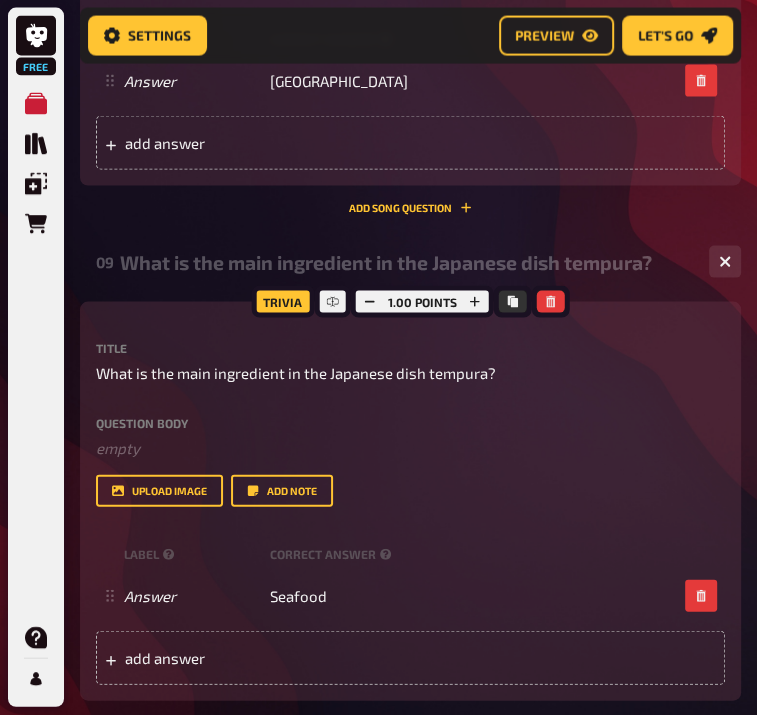 click on "Title What is the main ingredient in the Japanese dish tempura? Question body ﻿ empty Drop here to upload upload image   Add note label correct answer Answer Seafood
To pick up a draggable item, press the space bar.
While dragging, use the arrow keys to move the item.
Press space again to drop the item in its new position, or press escape to cancel.
add answer" at bounding box center [410, 513] 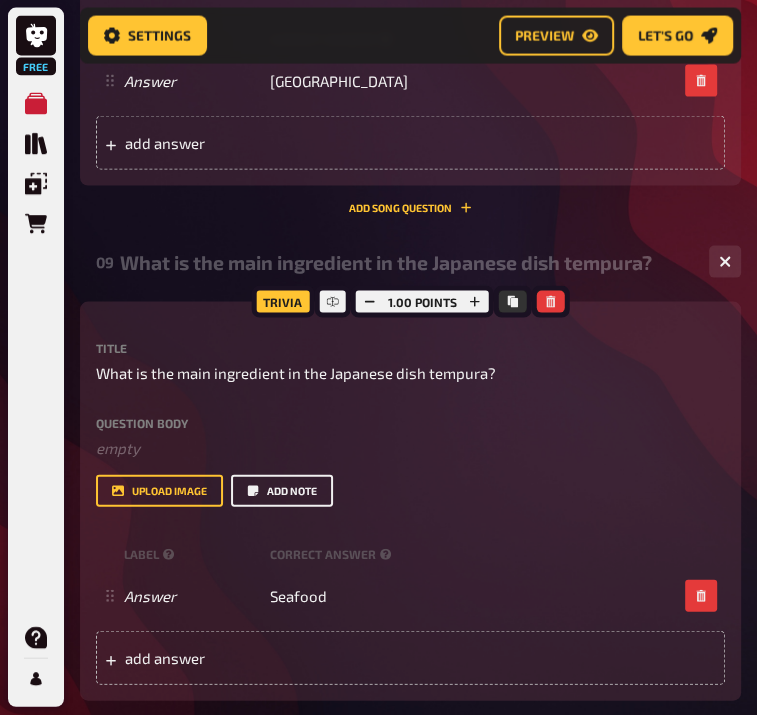 click on "Add note" at bounding box center [282, 491] 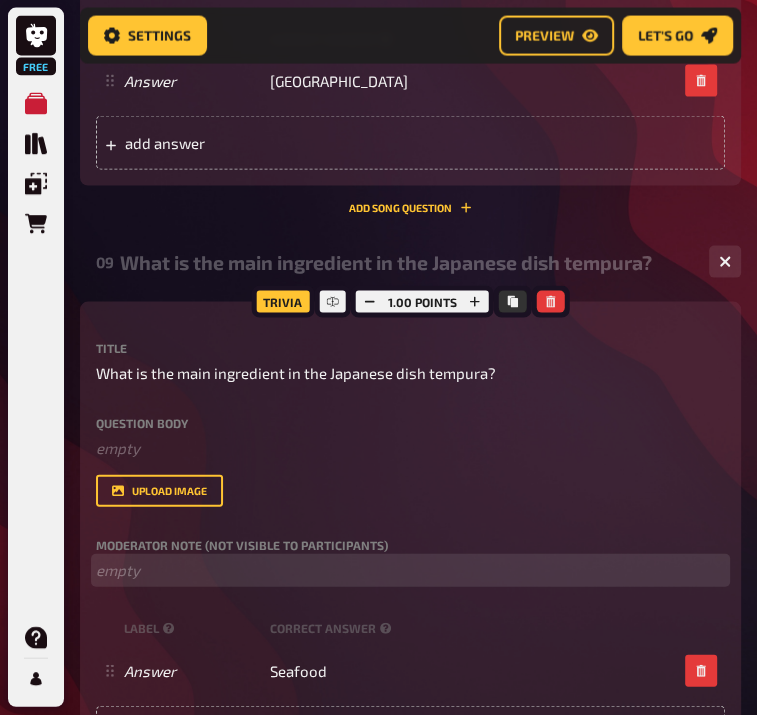 click on "﻿ empty" at bounding box center [410, 570] 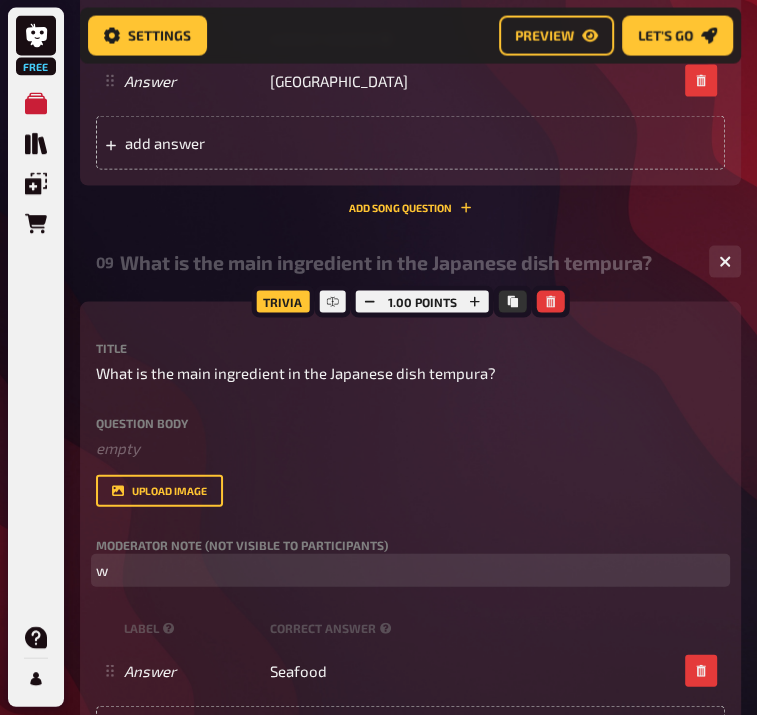 type 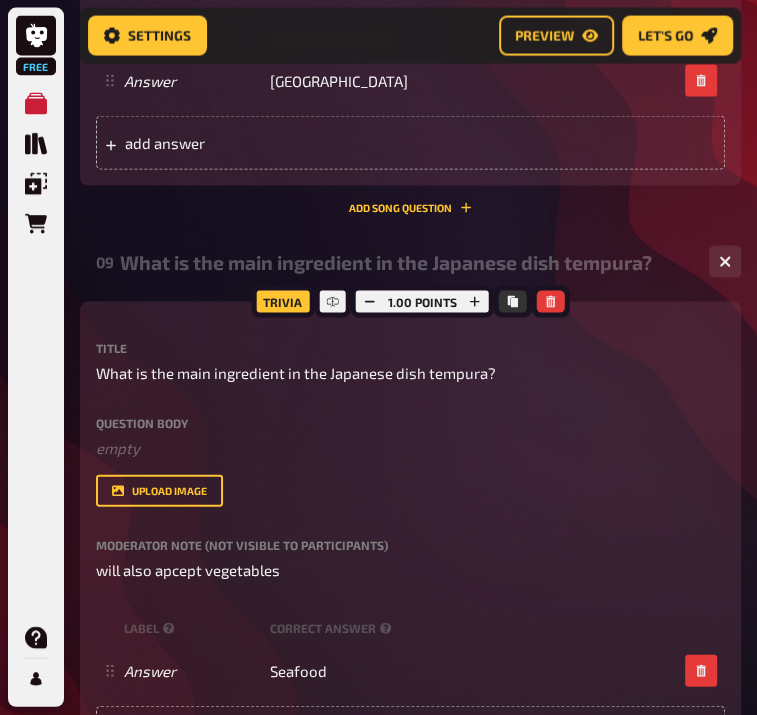 click on "upload image" at bounding box center (410, 491) 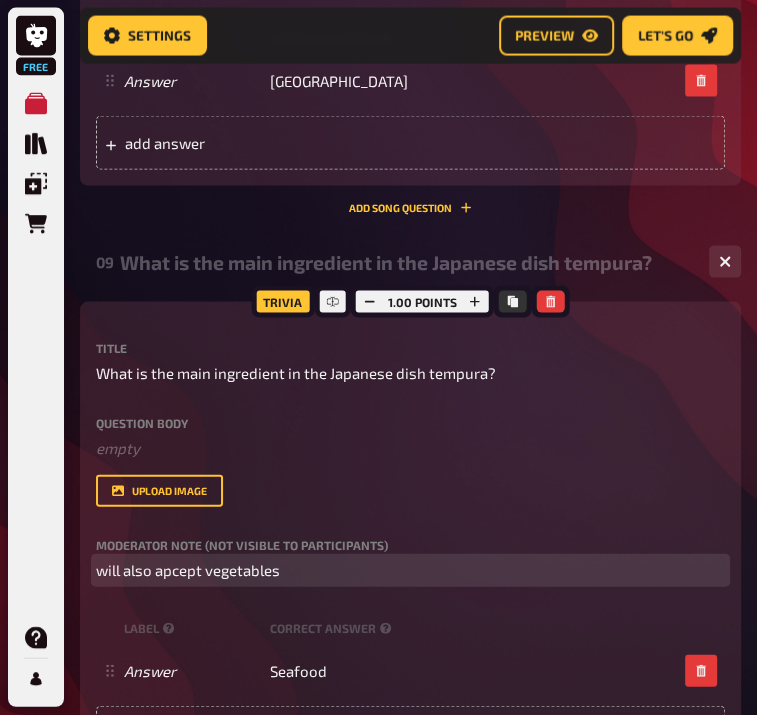 click on "will also apcept vegetables" at bounding box center [188, 570] 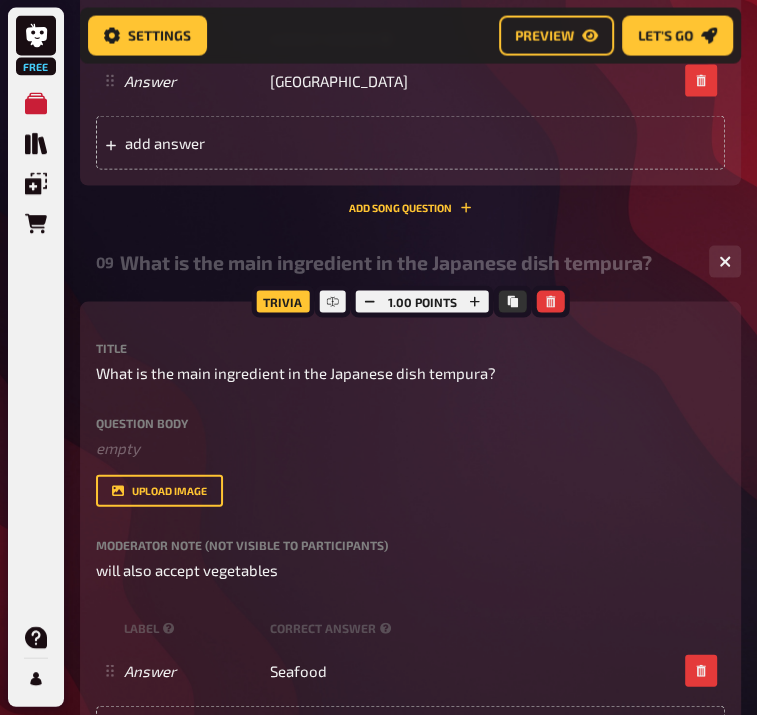 click on "Title What is the main ingredient in the Japanese dish tempura? Question body ﻿ empty Drop here to upload upload image   Moderator Note (not visible to participants) will also accept vegetables" at bounding box center [410, 462] 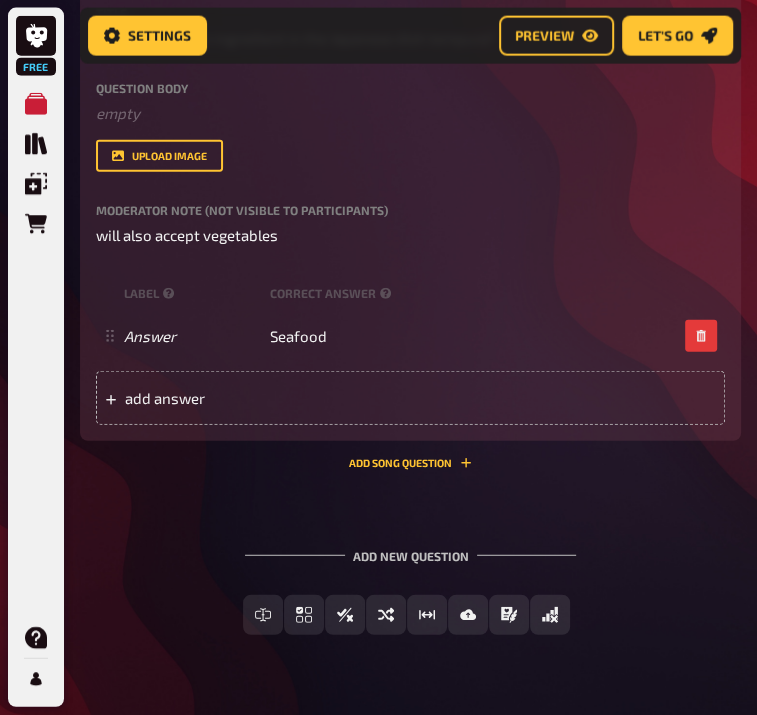 scroll, scrollTop: 2400, scrollLeft: 0, axis: vertical 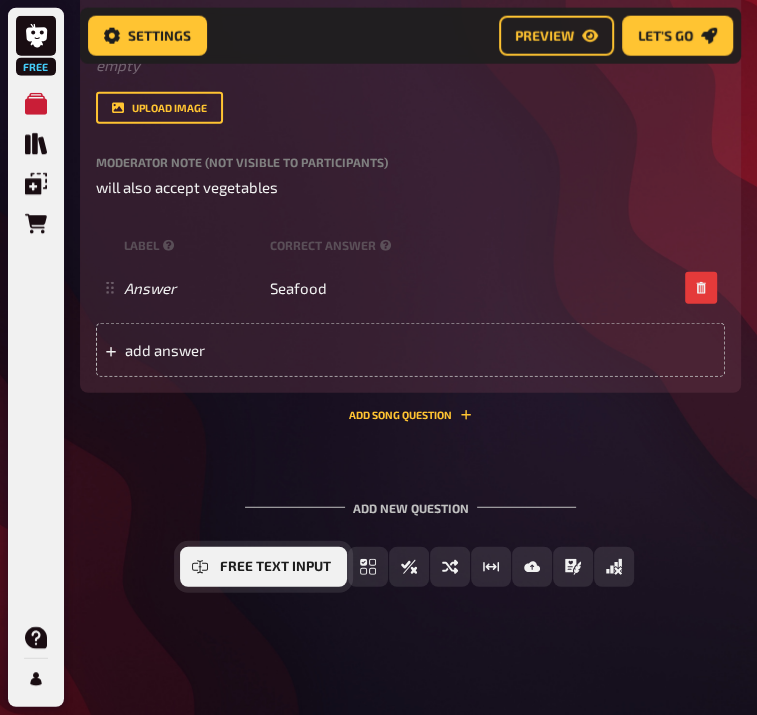 click on "Free Text Input" at bounding box center (275, 567) 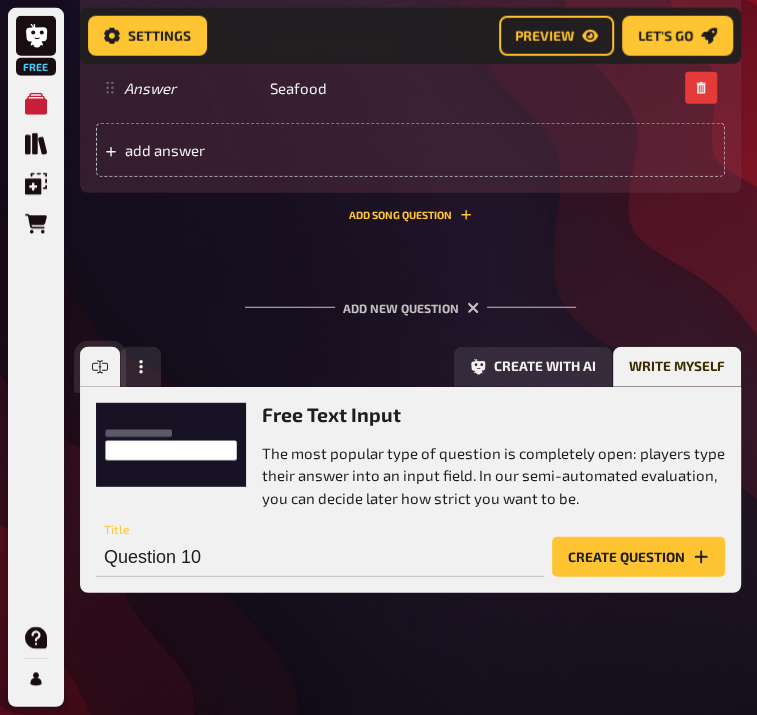 scroll, scrollTop: 2607, scrollLeft: 0, axis: vertical 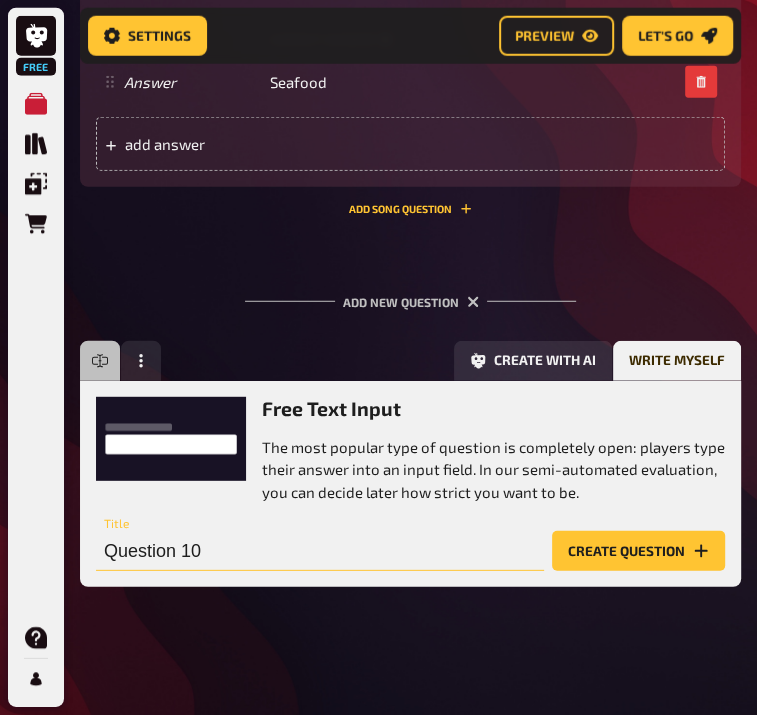 click on "Question 10" at bounding box center (320, 551) 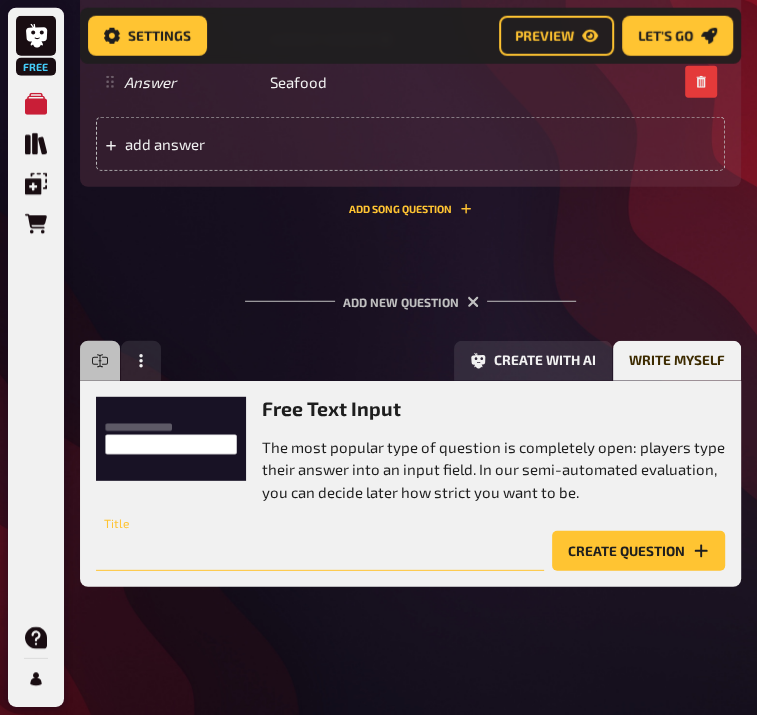 paste on "What is the name of the largest desert in the world?" 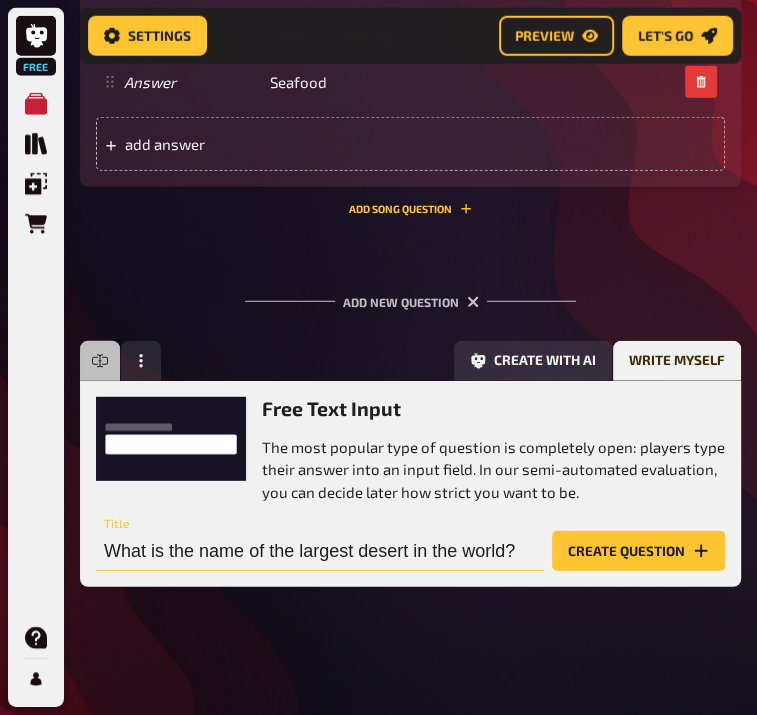 type on "What is the name of the largest desert in the world?" 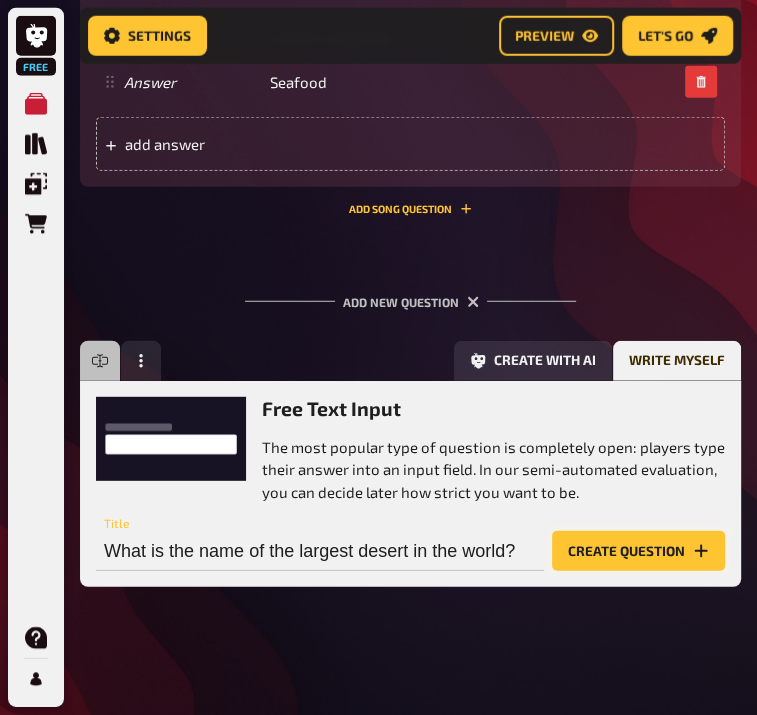 click on "Create question" at bounding box center [638, 551] 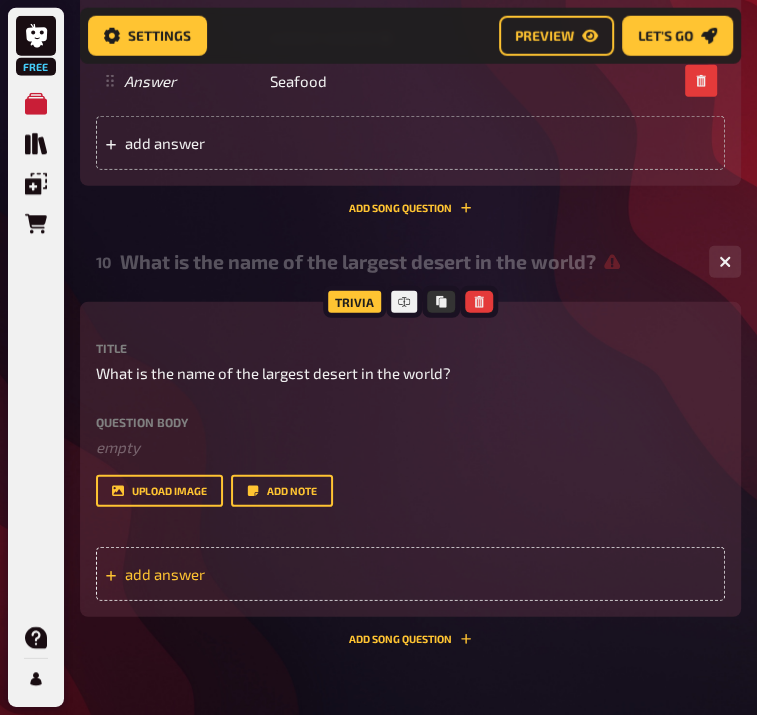 click on "add answer" at bounding box center [216, 574] 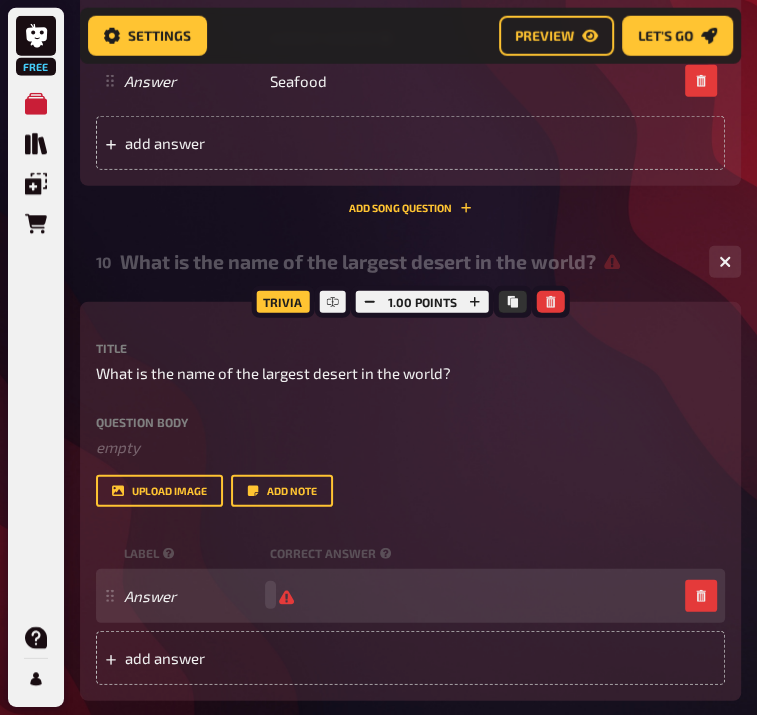 type 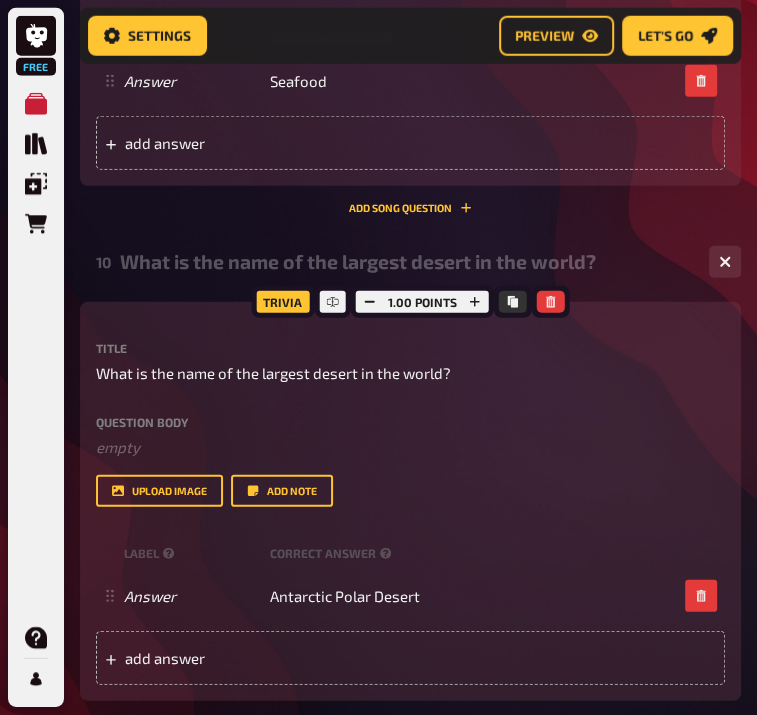 click on "upload image   Add note" at bounding box center [410, 491] 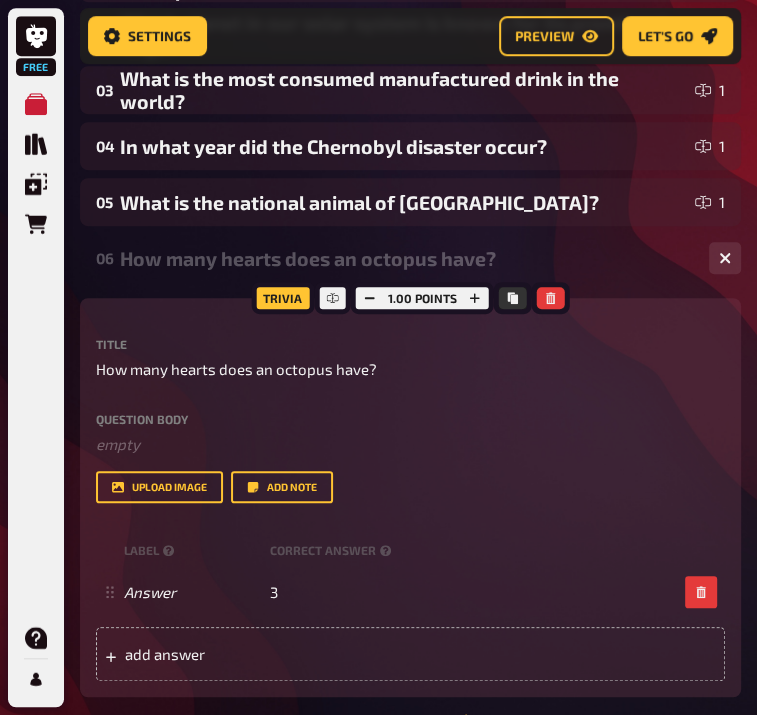 scroll, scrollTop: 476, scrollLeft: 0, axis: vertical 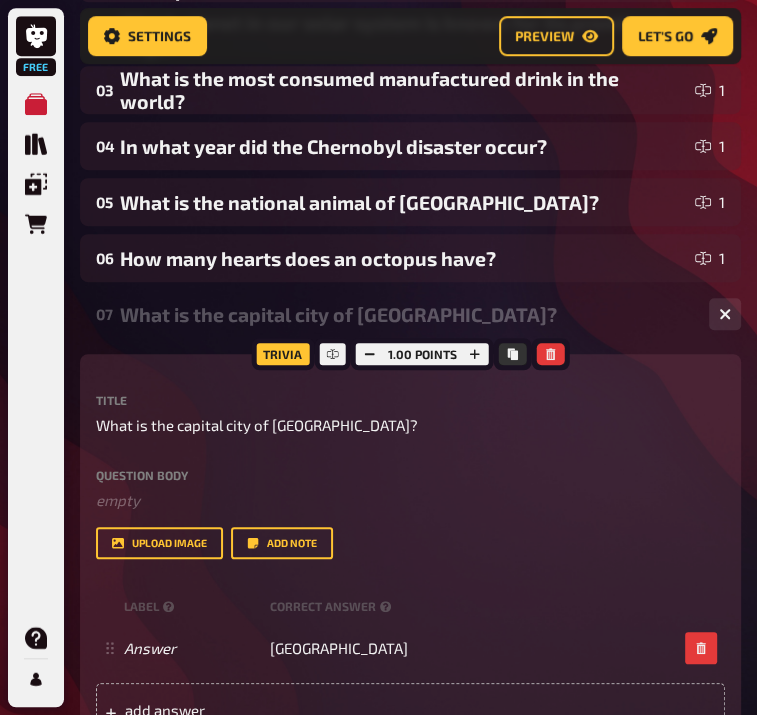 click on "What is the capital city of [GEOGRAPHIC_DATA]?" at bounding box center (406, 314) 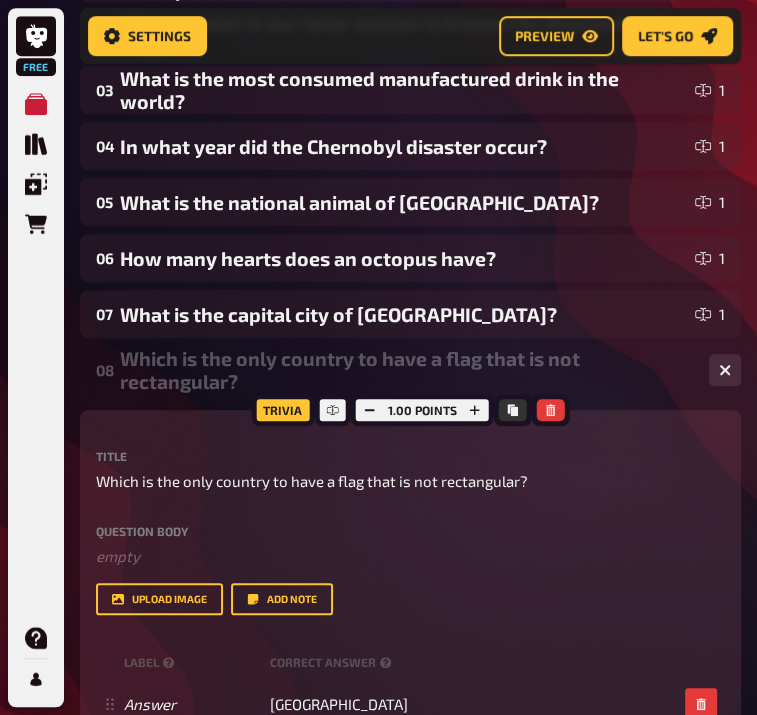 click on "Which is the only country to have a flag that is not rectangular?" at bounding box center (406, 370) 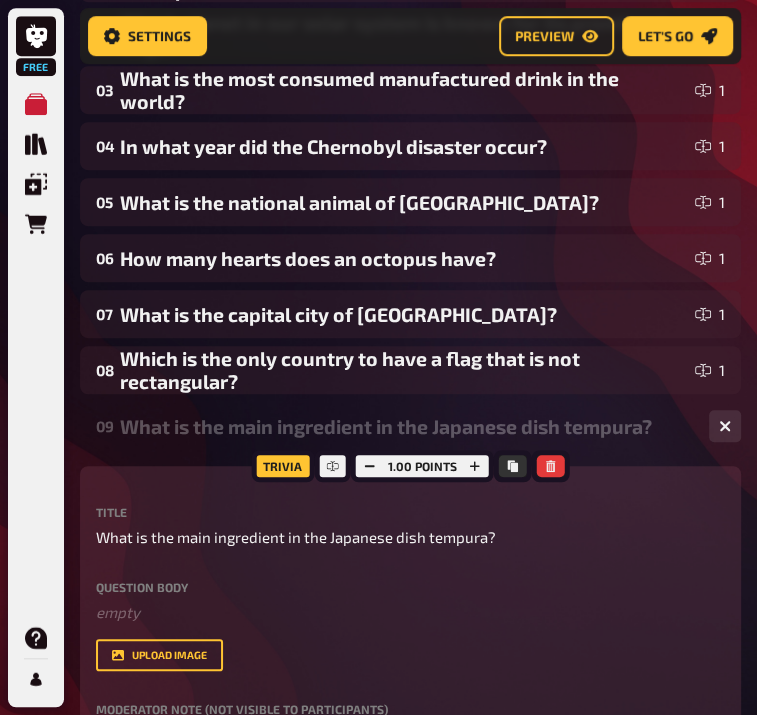 click on "What is the main ingredient in the Japanese dish tempura?" at bounding box center [406, 426] 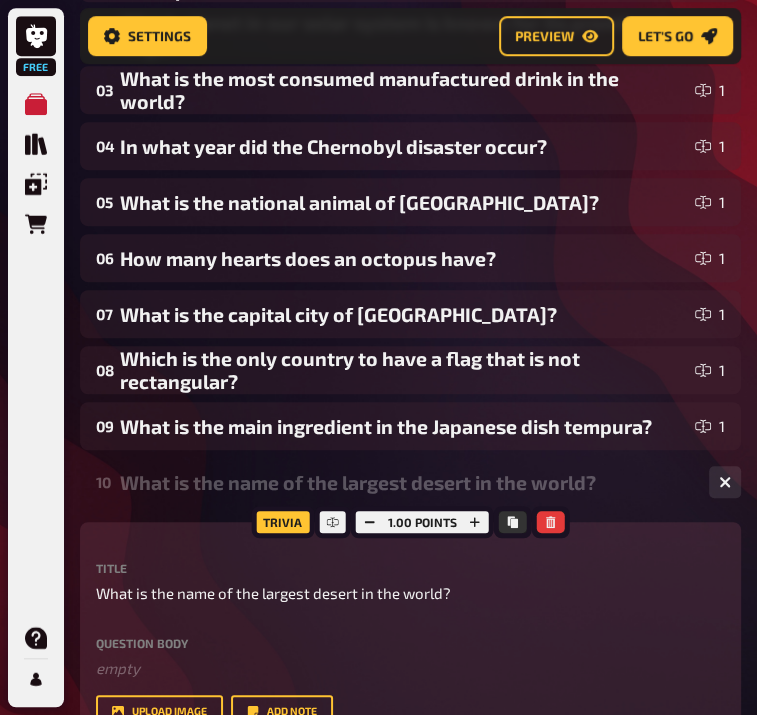 click on "What is the name of the largest desert in the world?" at bounding box center (406, 482) 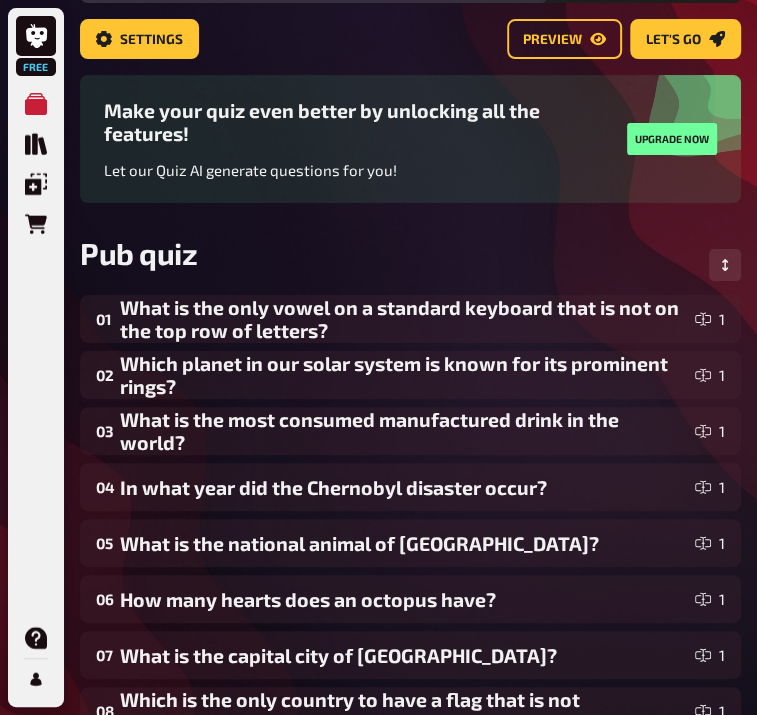 scroll, scrollTop: 30, scrollLeft: 0, axis: vertical 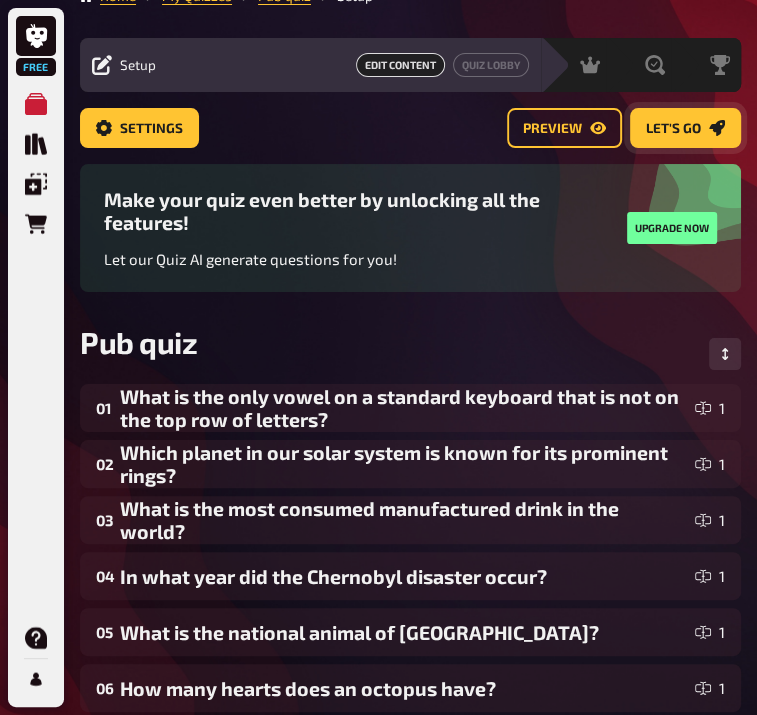 click on "Let's go" at bounding box center [673, 129] 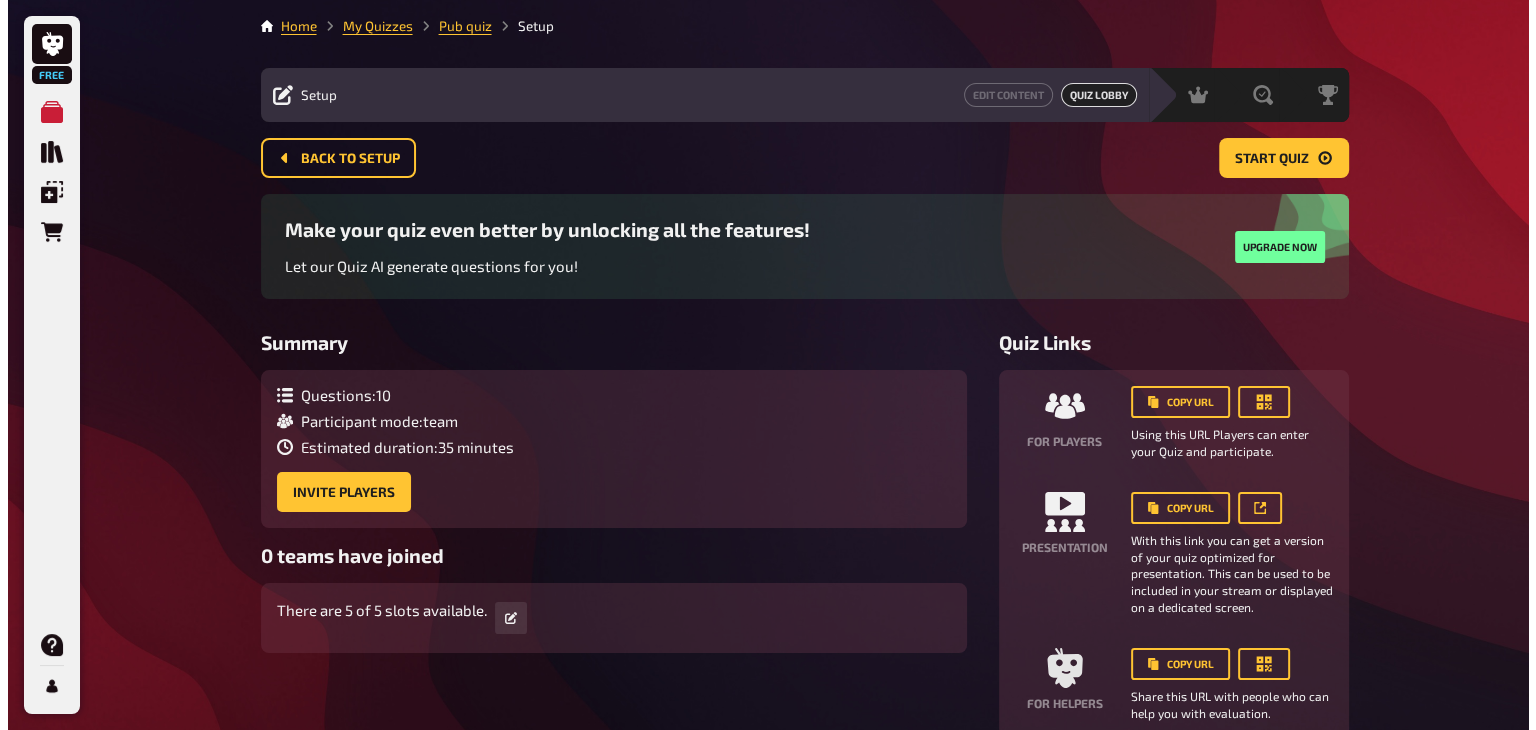 scroll, scrollTop: 104, scrollLeft: 0, axis: vertical 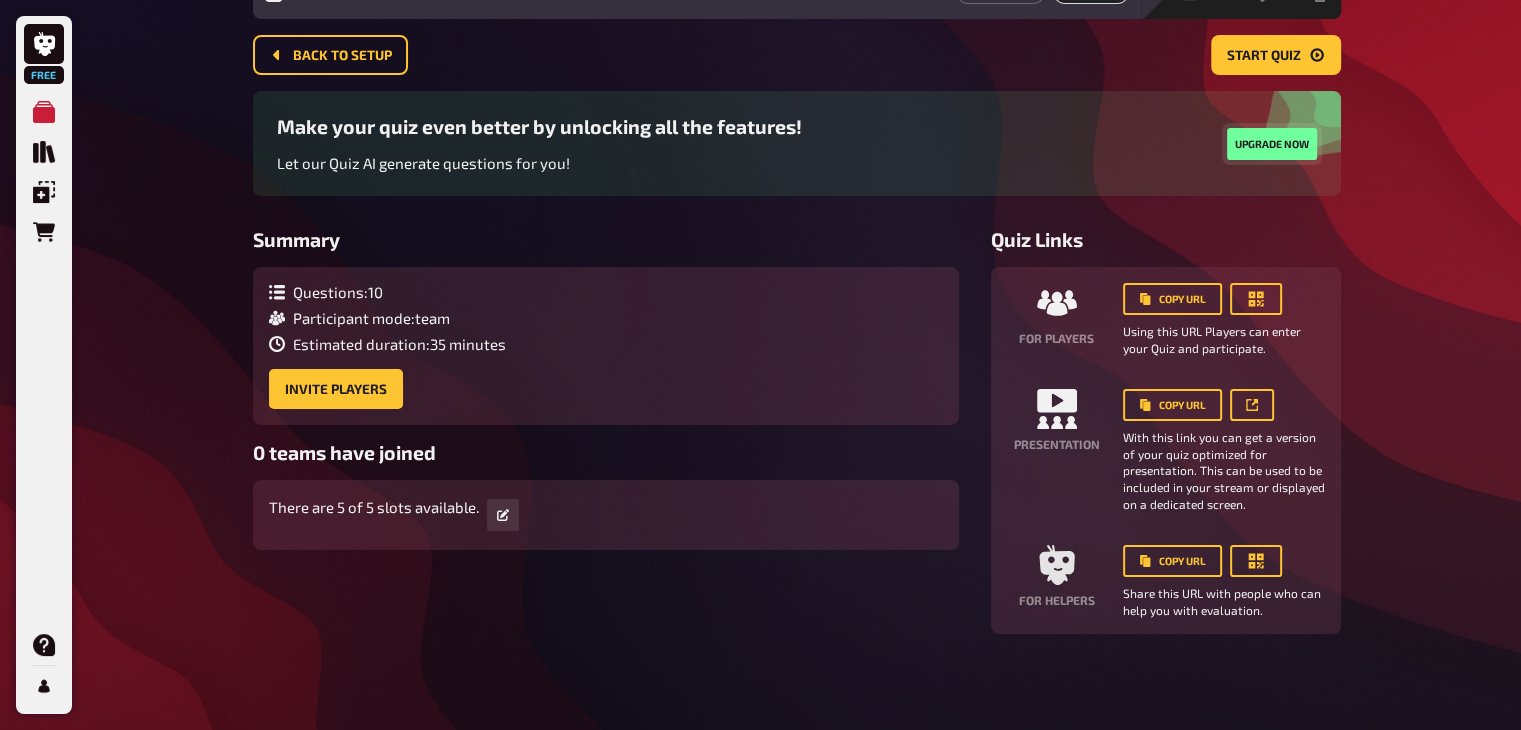 click on "Upgrade now" at bounding box center [1272, 144] 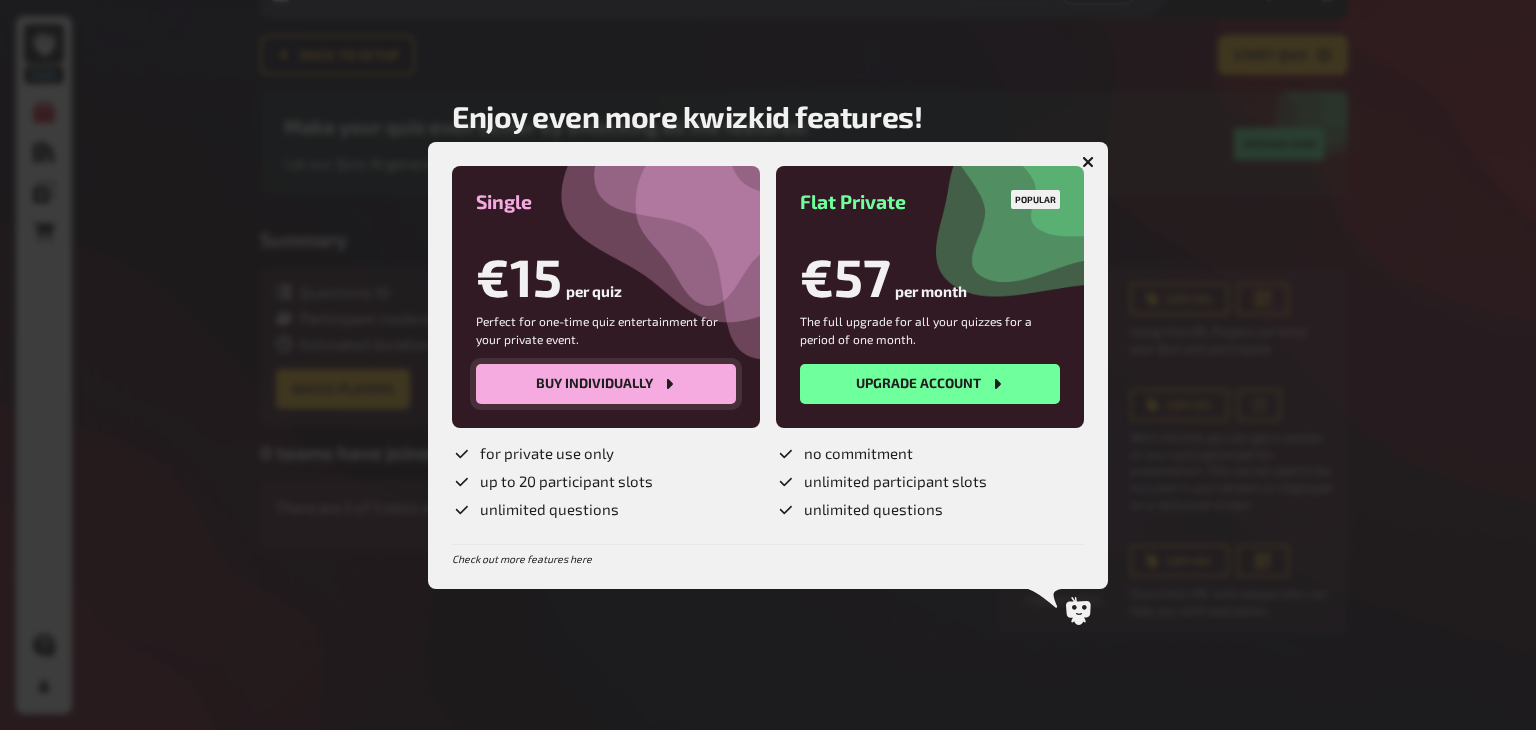 click on "Buy individually" at bounding box center [606, 384] 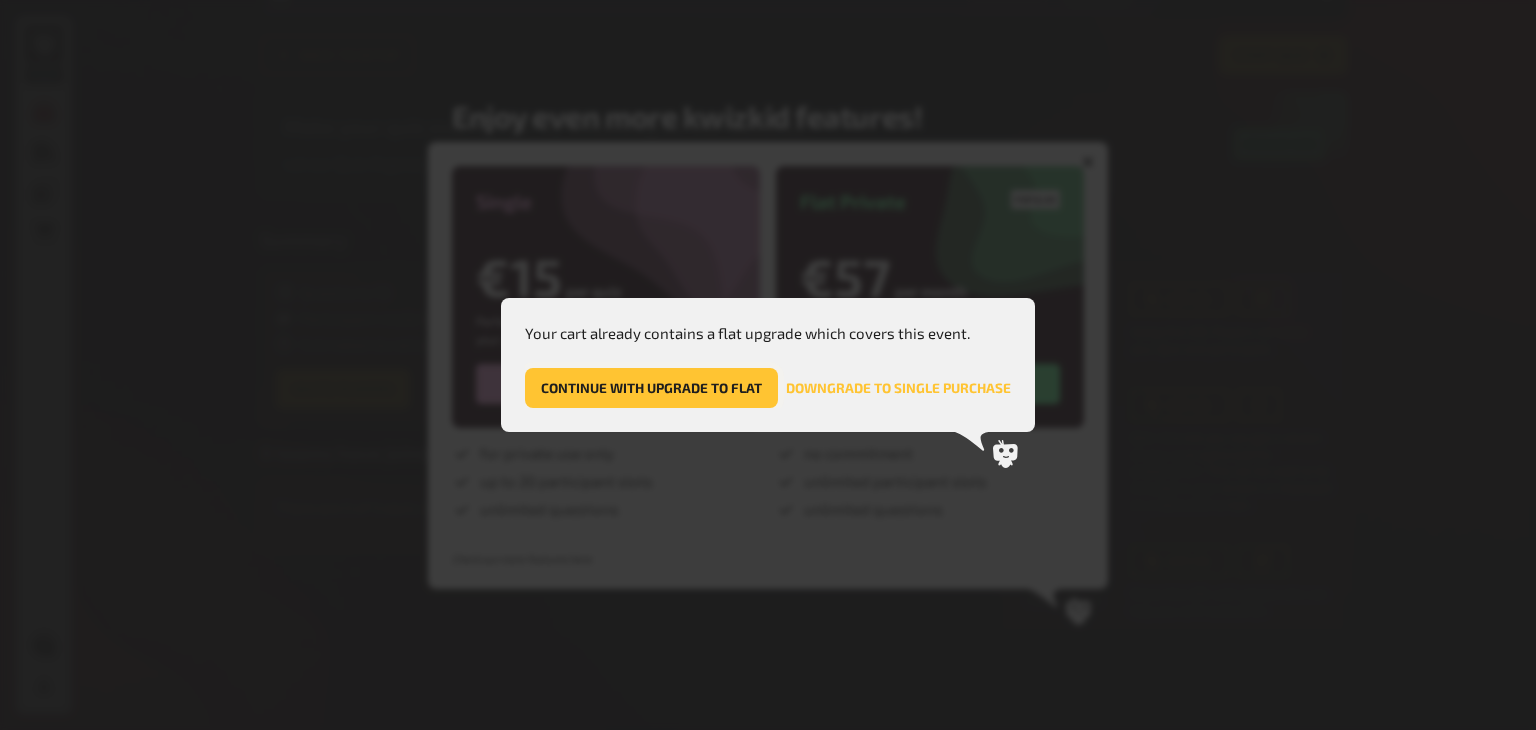 click on "Continue with upgrade to flat" at bounding box center (651, 388) 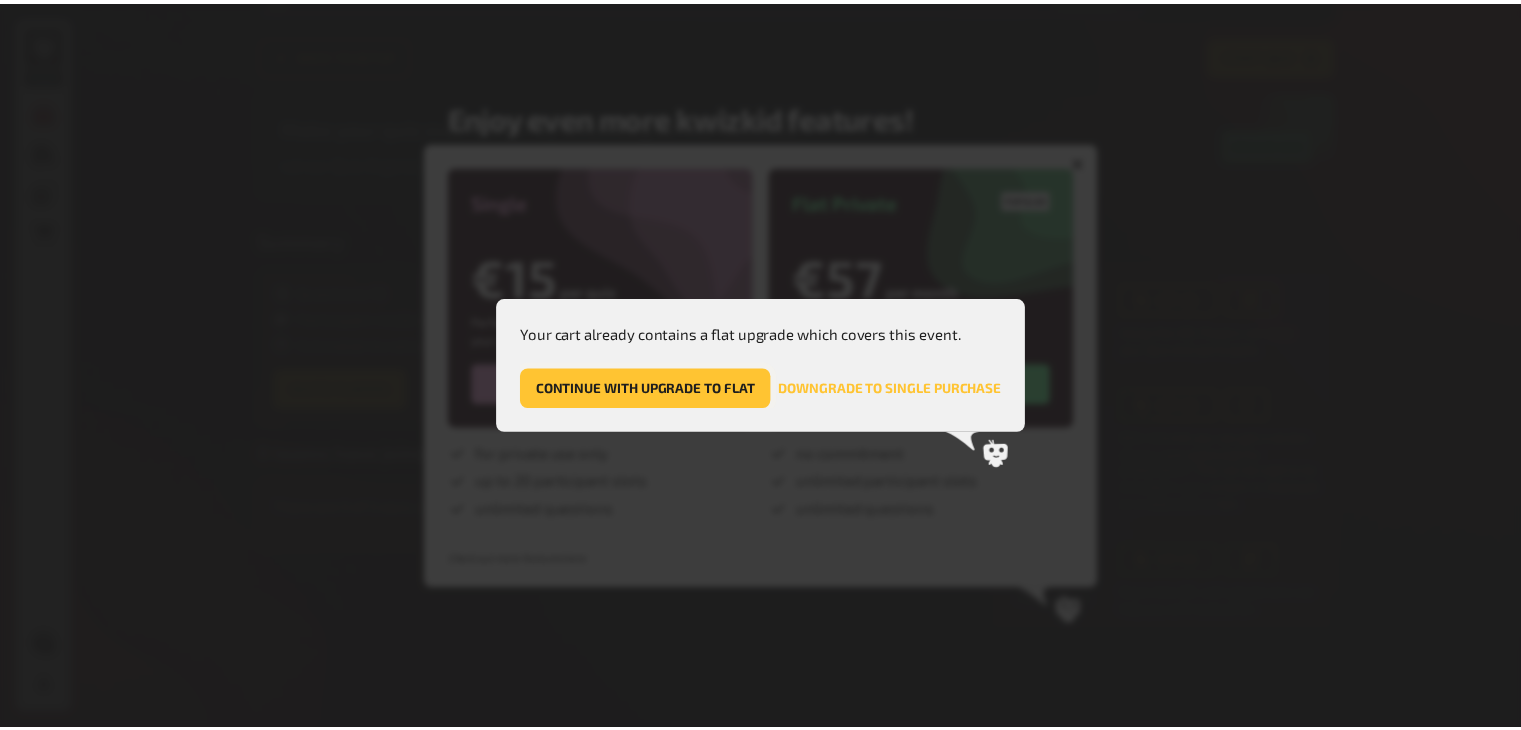 scroll, scrollTop: 0, scrollLeft: 0, axis: both 